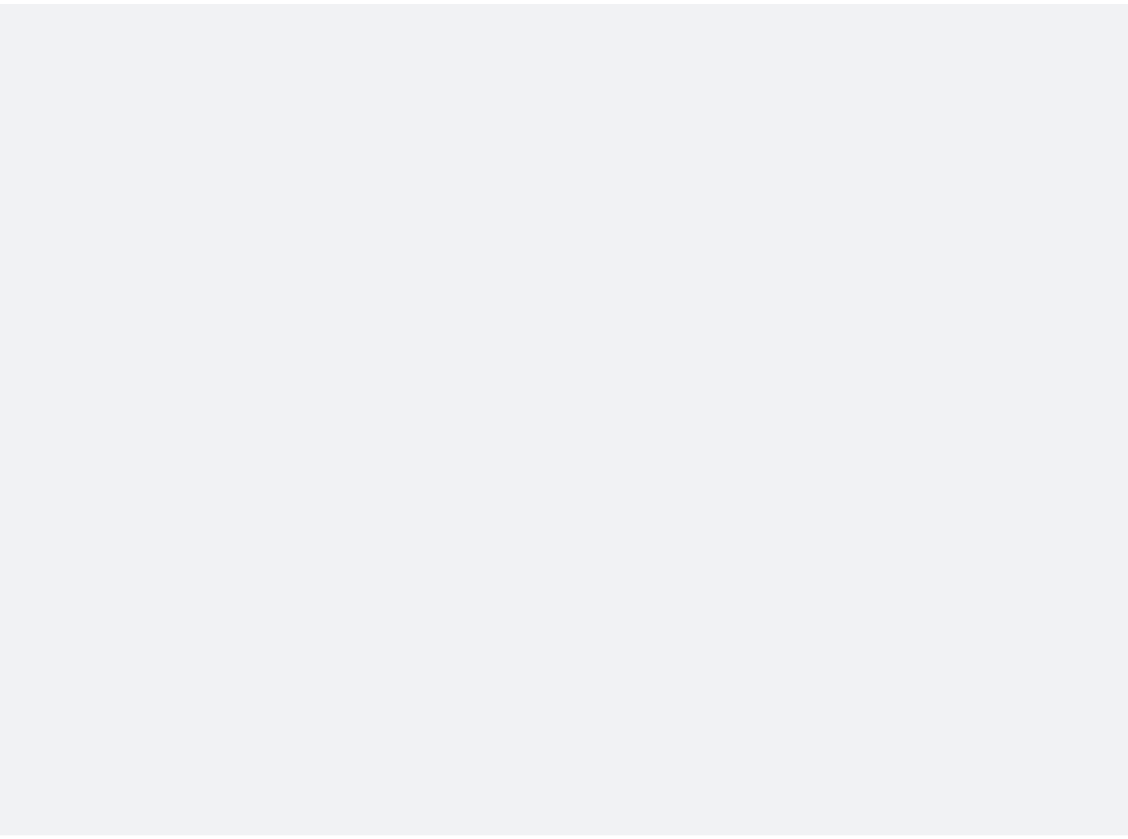 scroll, scrollTop: 0, scrollLeft: 0, axis: both 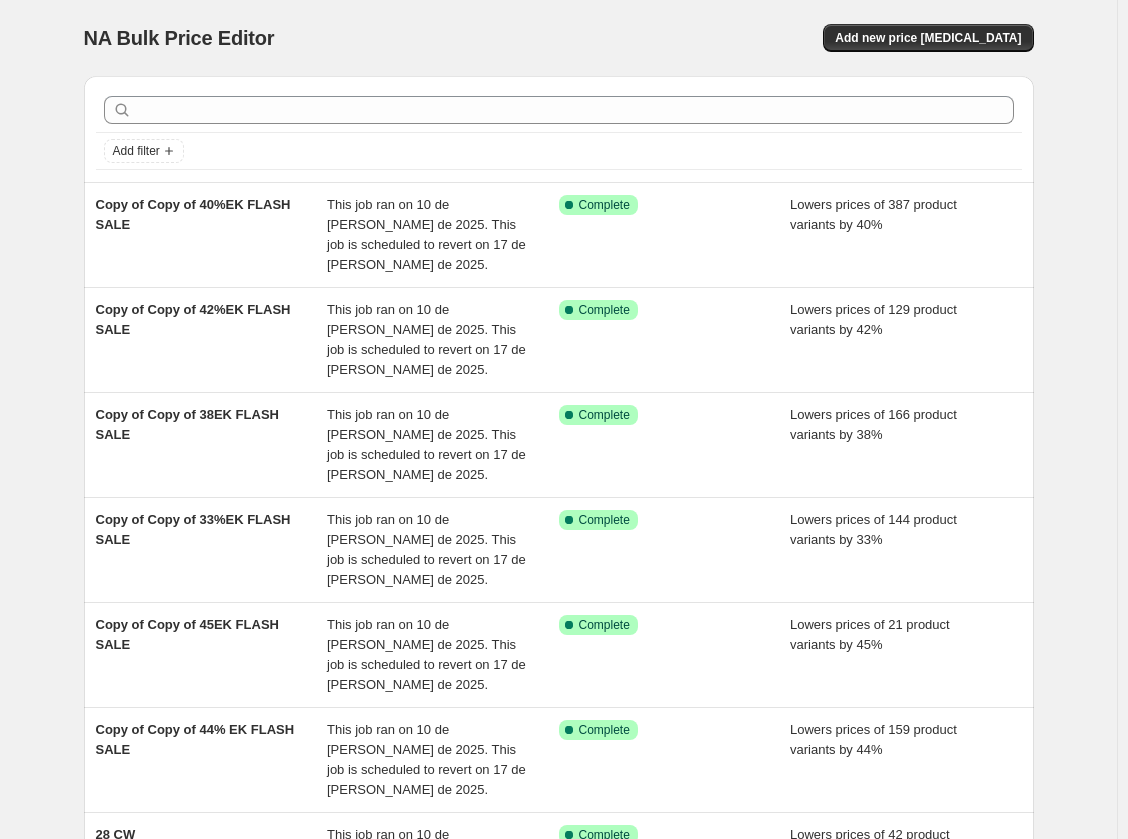 click on "NA Bulk Price Editor. This page is ready NA Bulk Price Editor Add new price [MEDICAL_DATA] Add filter   Copy of Copy of 40%EK FLASH SALE This job ran on 10 de [PERSON_NAME] de 2025. This job is scheduled to revert on 17 de [PERSON_NAME] de 2025. Success Complete Complete Lowers prices of 387 product variants by 40% Copy of Copy of 42%EK FLASH SALE This job ran on 10 de [PERSON_NAME] de 2025. This job is scheduled to revert on 17 de [PERSON_NAME] de 2025. Success Complete Complete Lowers prices of 129 product variants by 42% Copy of Copy of 38EK FLASH SALE This job ran on 10 de [PERSON_NAME] de 2025. This job is scheduled to revert on 17 de [PERSON_NAME] de 2025. Success Complete Complete Lowers prices of 166 product variants by 38% Copy of Copy of 33%EK FLASH SALE This job ran on 10 de [PERSON_NAME] de 2025. This job is scheduled to revert on 17 de [PERSON_NAME] de 2025. Success Complete Complete Lowers prices of 144 product variants by 33% Copy of Copy of 45EK FLASH SALE This job ran on 10 de [PERSON_NAME] de 2025. This job is scheduled to revert on 17 de [PERSON_NAME] de 2025. Complete" at bounding box center (559, 715) 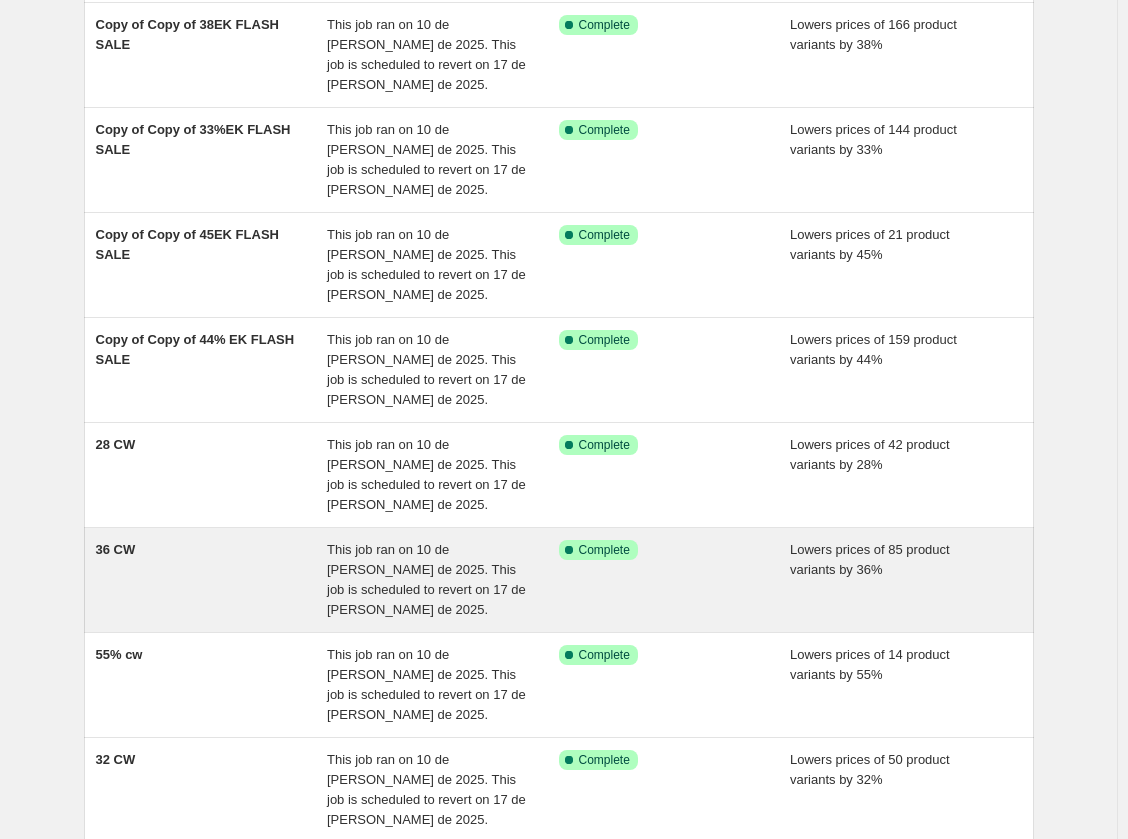 scroll, scrollTop: 391, scrollLeft: 0, axis: vertical 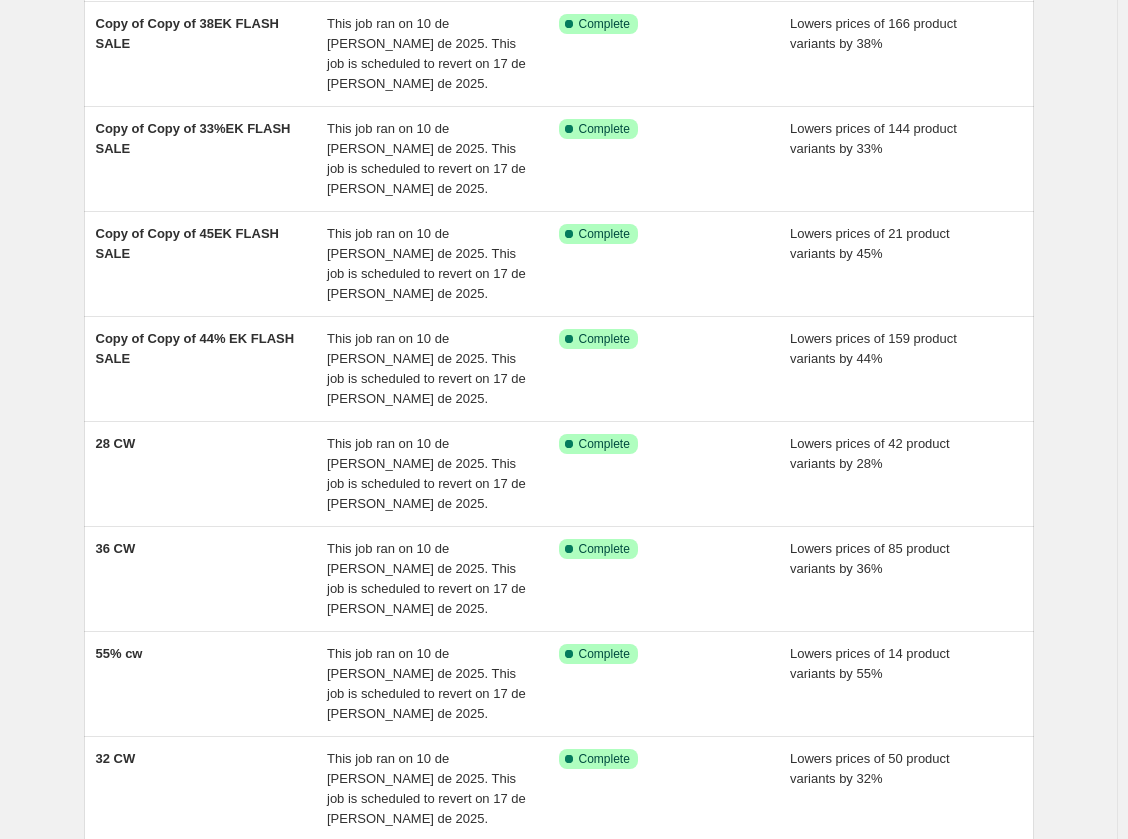 click 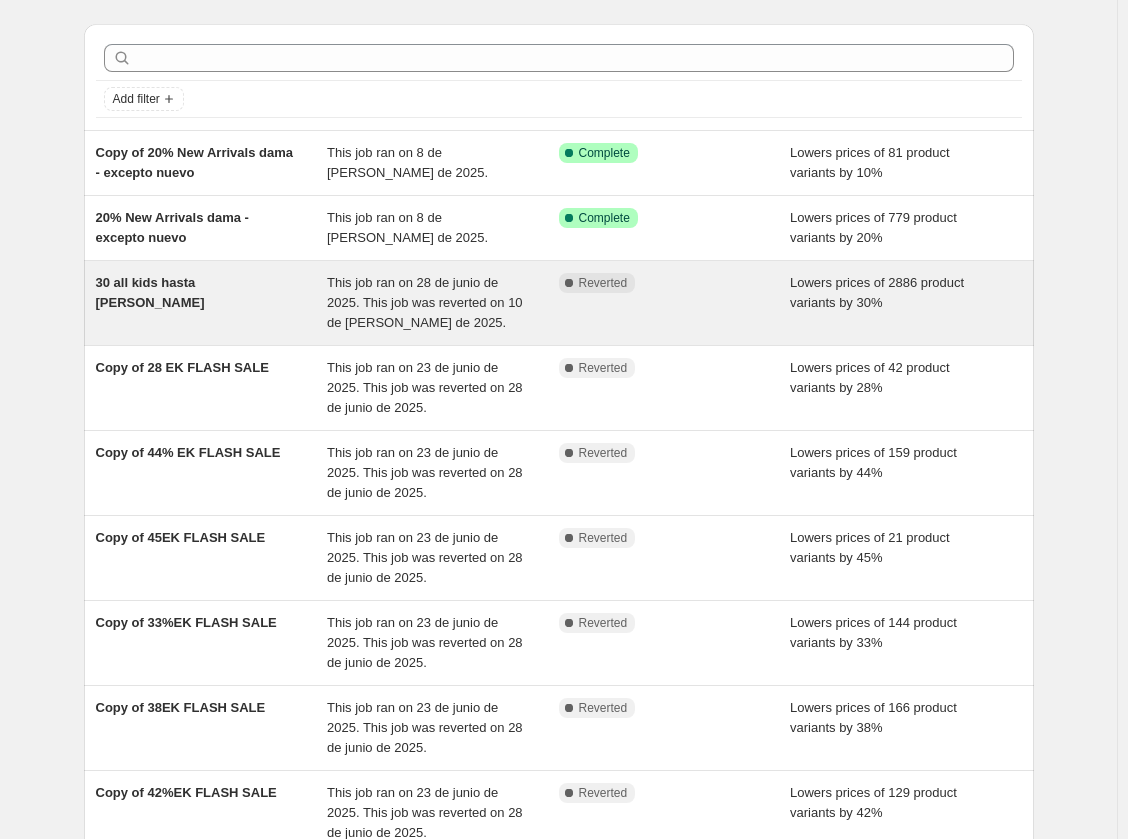 scroll, scrollTop: 100, scrollLeft: 0, axis: vertical 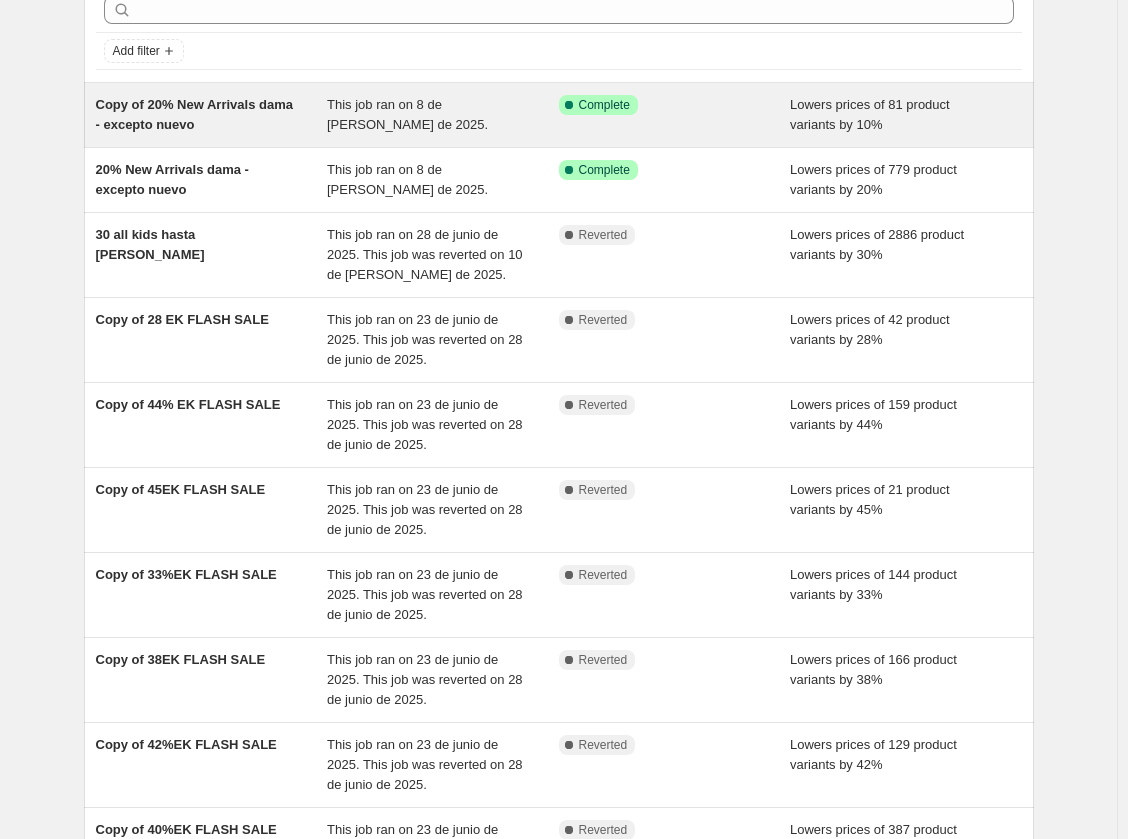 click on "Copy of 20% New Arrivals dama - excepto nuevo" at bounding box center [212, 115] 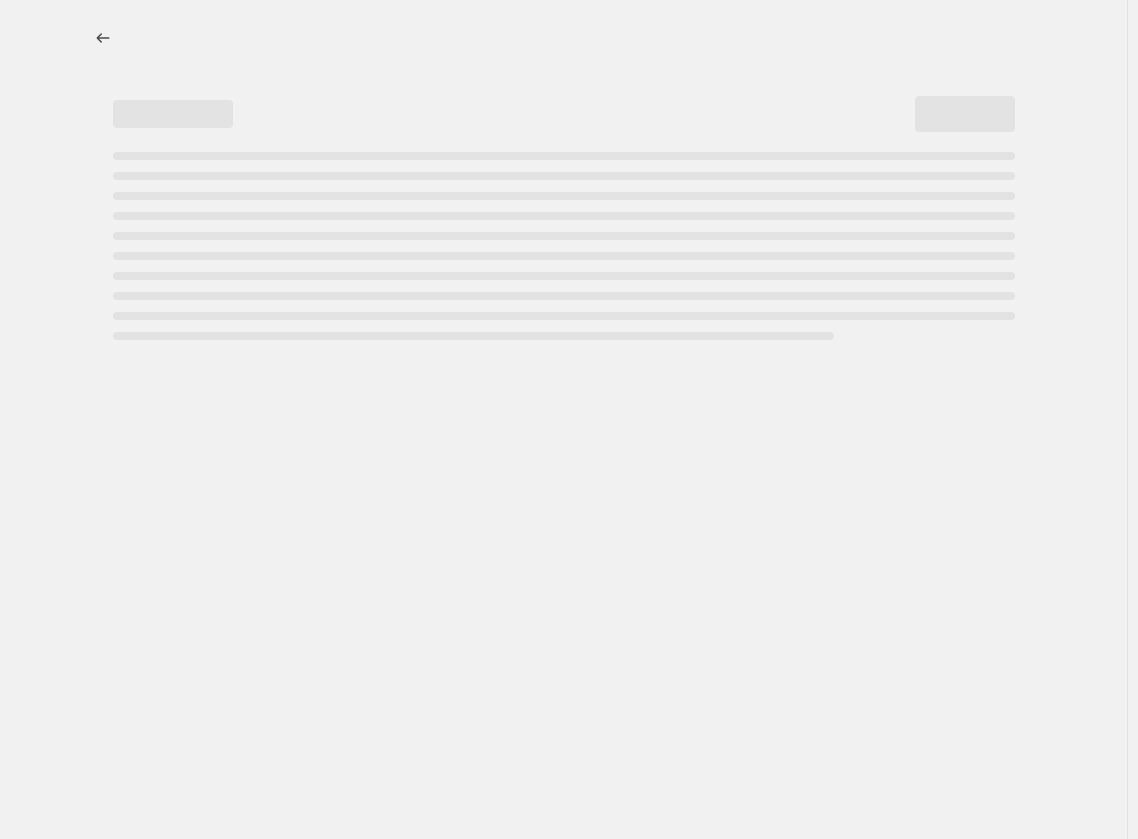 select on "percentage" 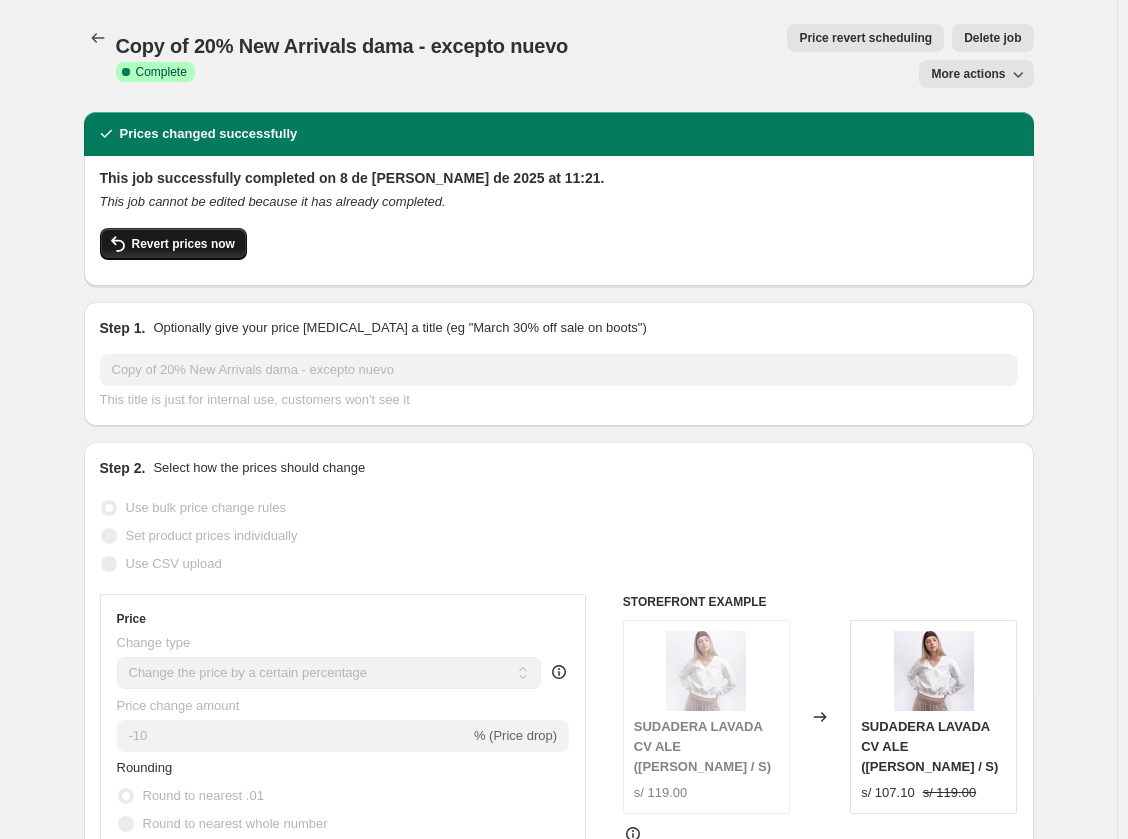 click on "Revert prices now" at bounding box center (173, 244) 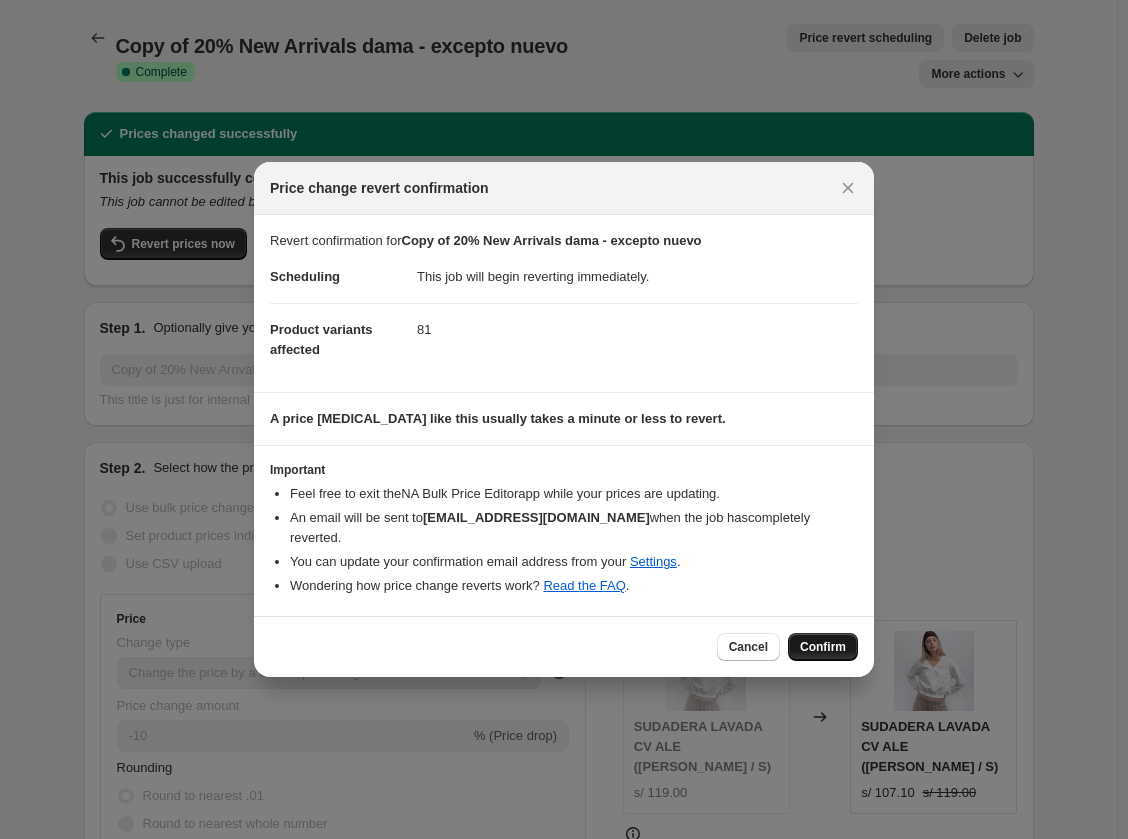 click on "Confirm" at bounding box center [823, 647] 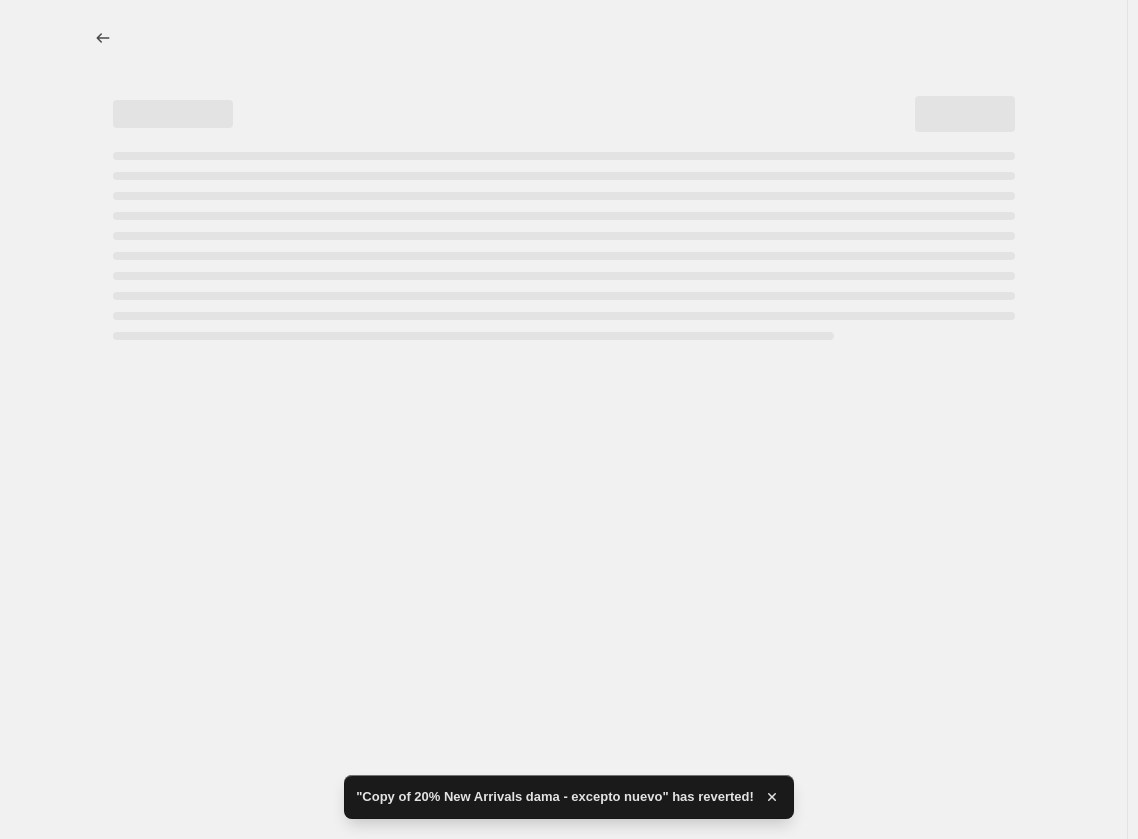 select on "percentage" 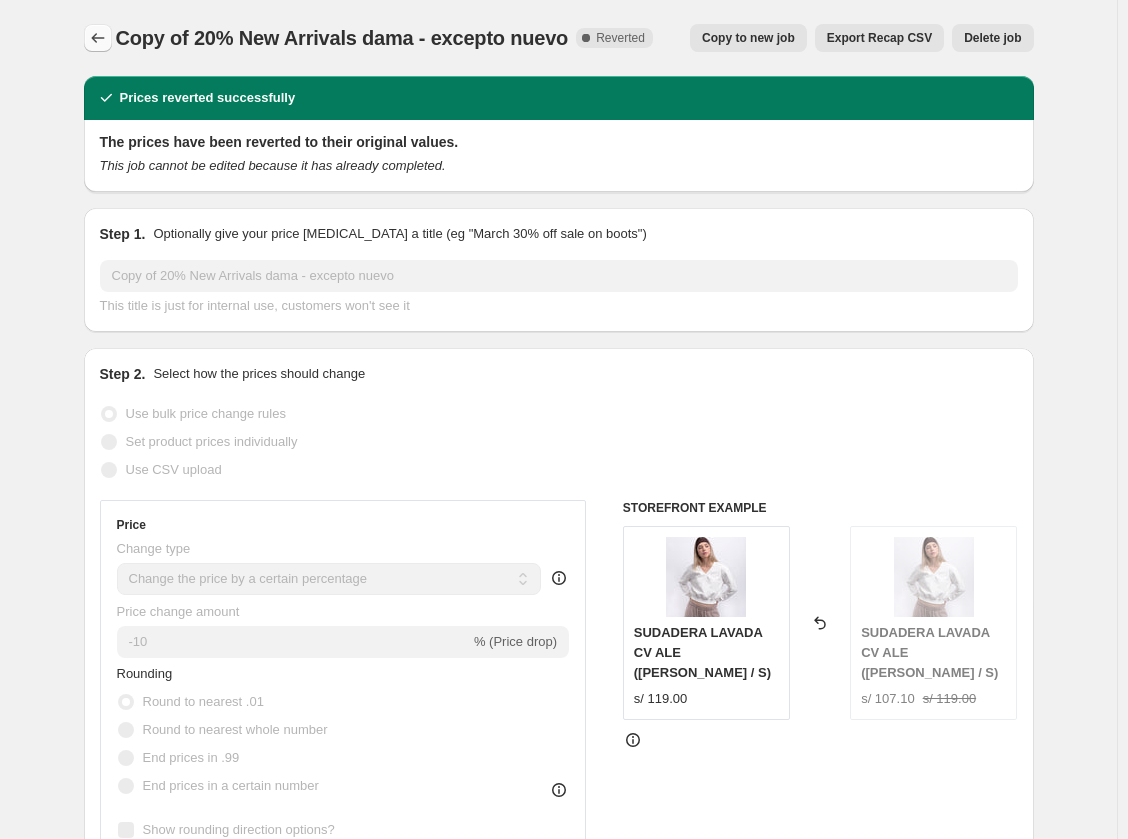 click 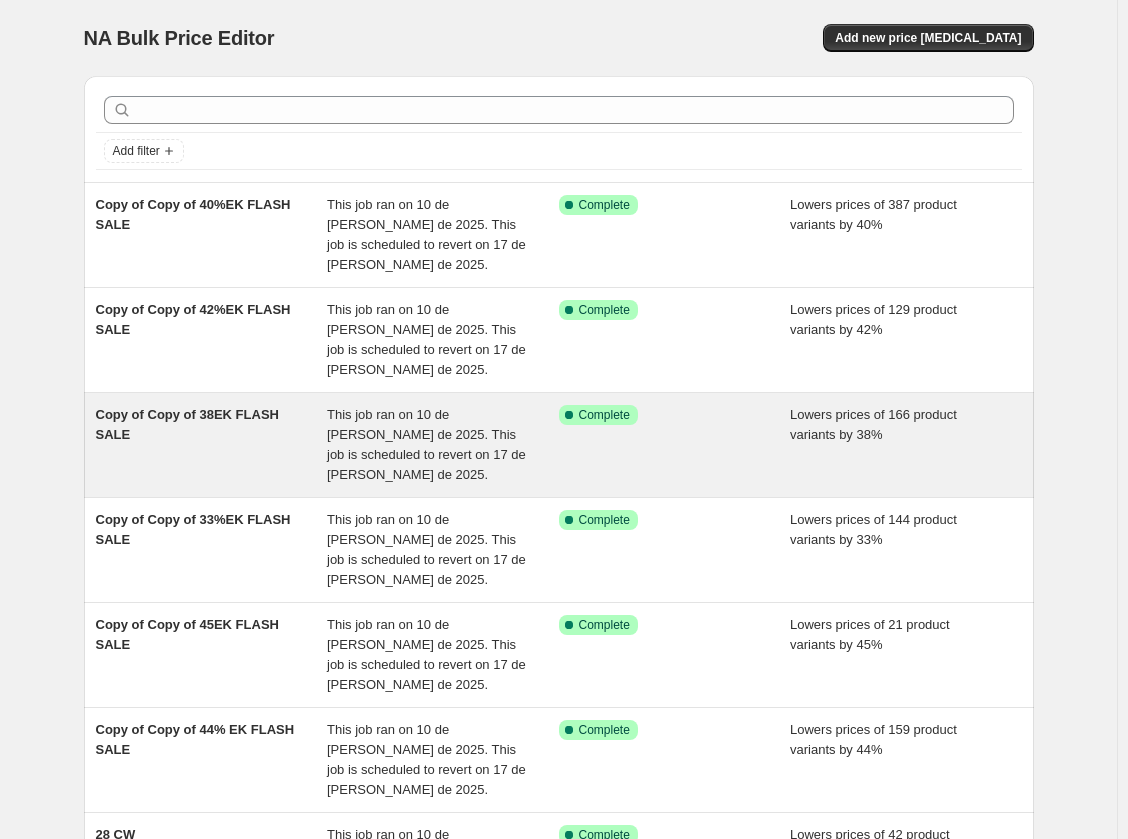 scroll, scrollTop: 391, scrollLeft: 0, axis: vertical 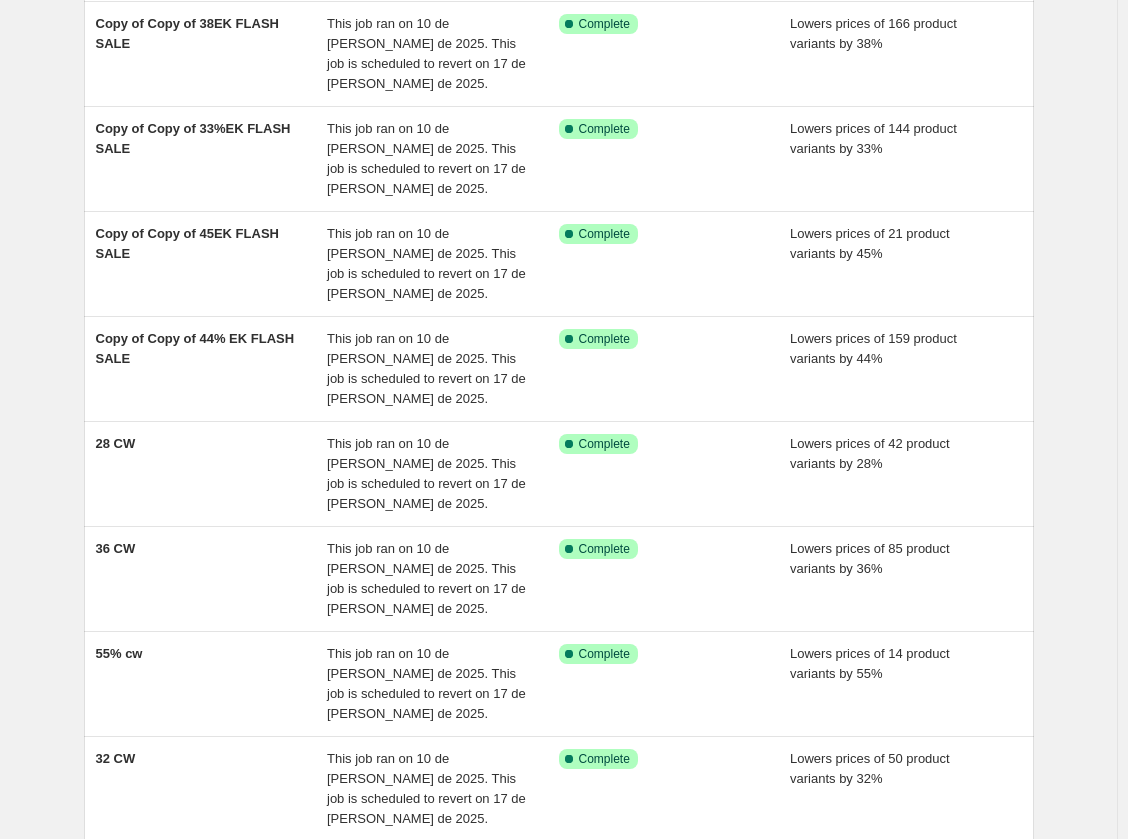 click at bounding box center [572, 871] 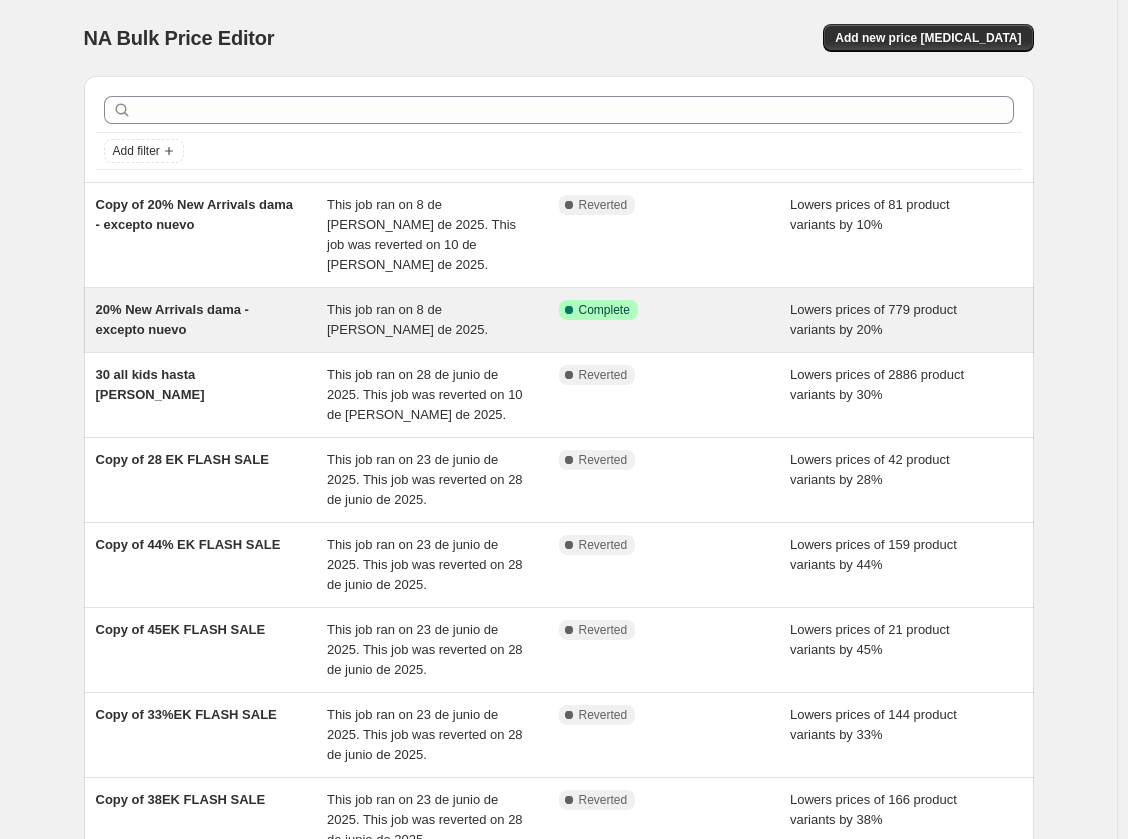 click on "20% New Arrivals dama - excepto nuevo This job ran on 8 de julio de 2025. Success Complete Complete Lowers prices of 779 product variants by 20%" at bounding box center [559, 320] 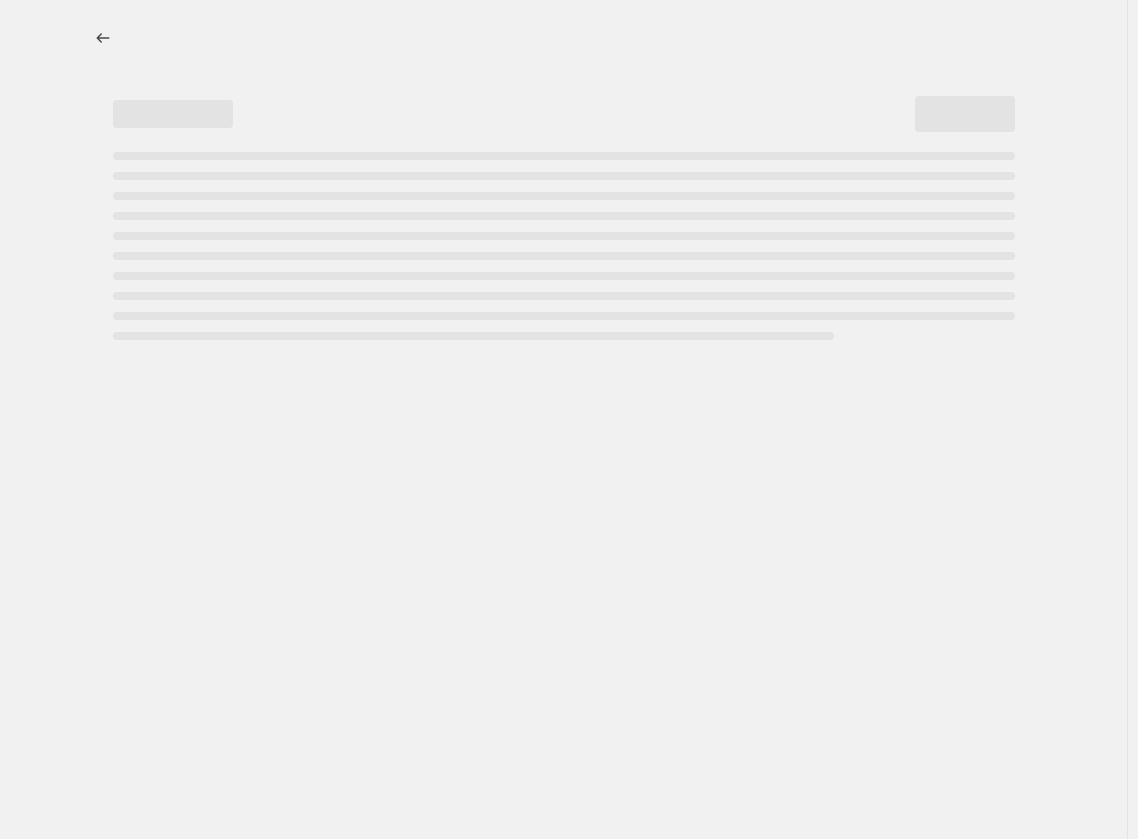 select on "percentage" 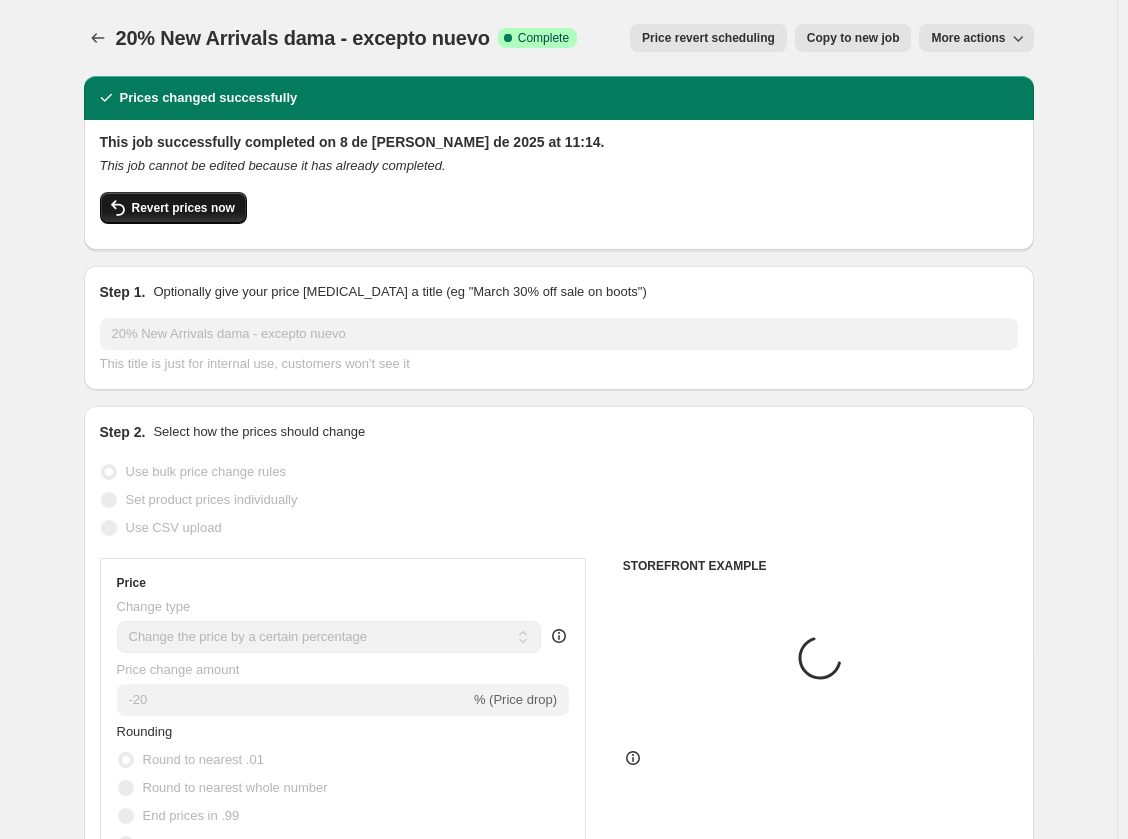 click on "Revert prices now" at bounding box center (183, 208) 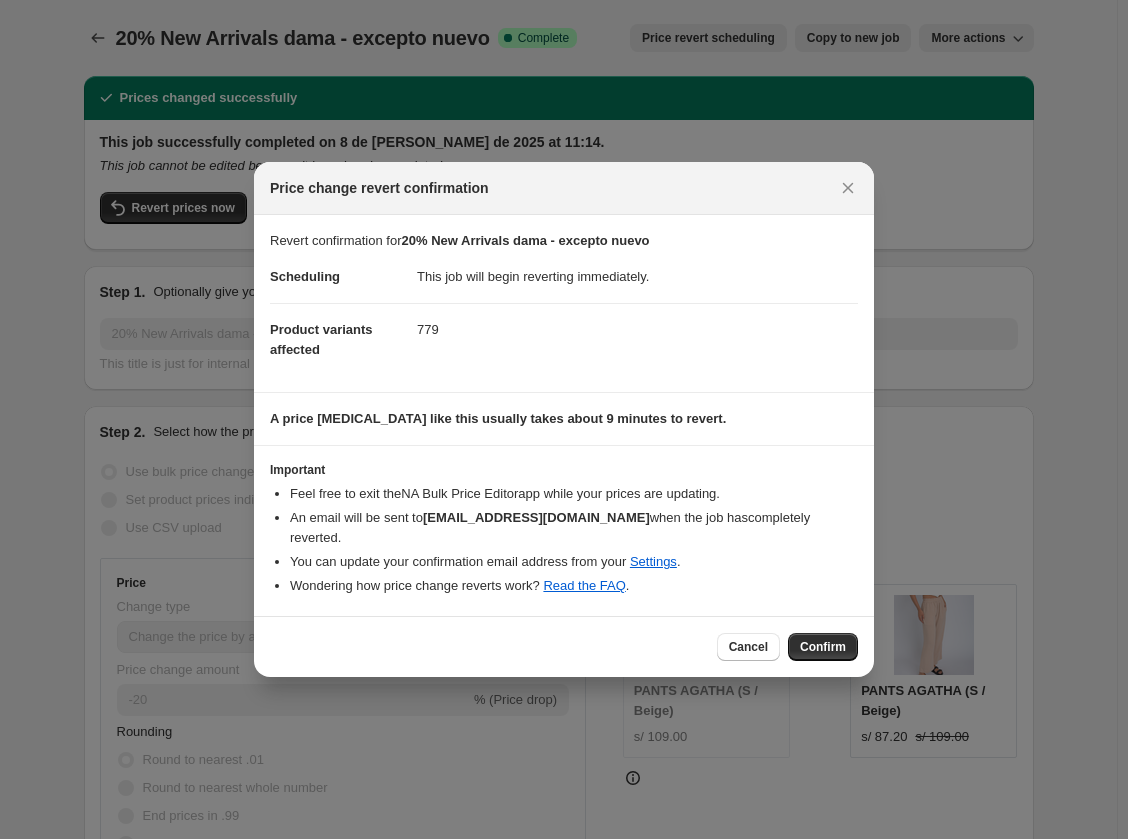 click on "Confirm" at bounding box center (823, 647) 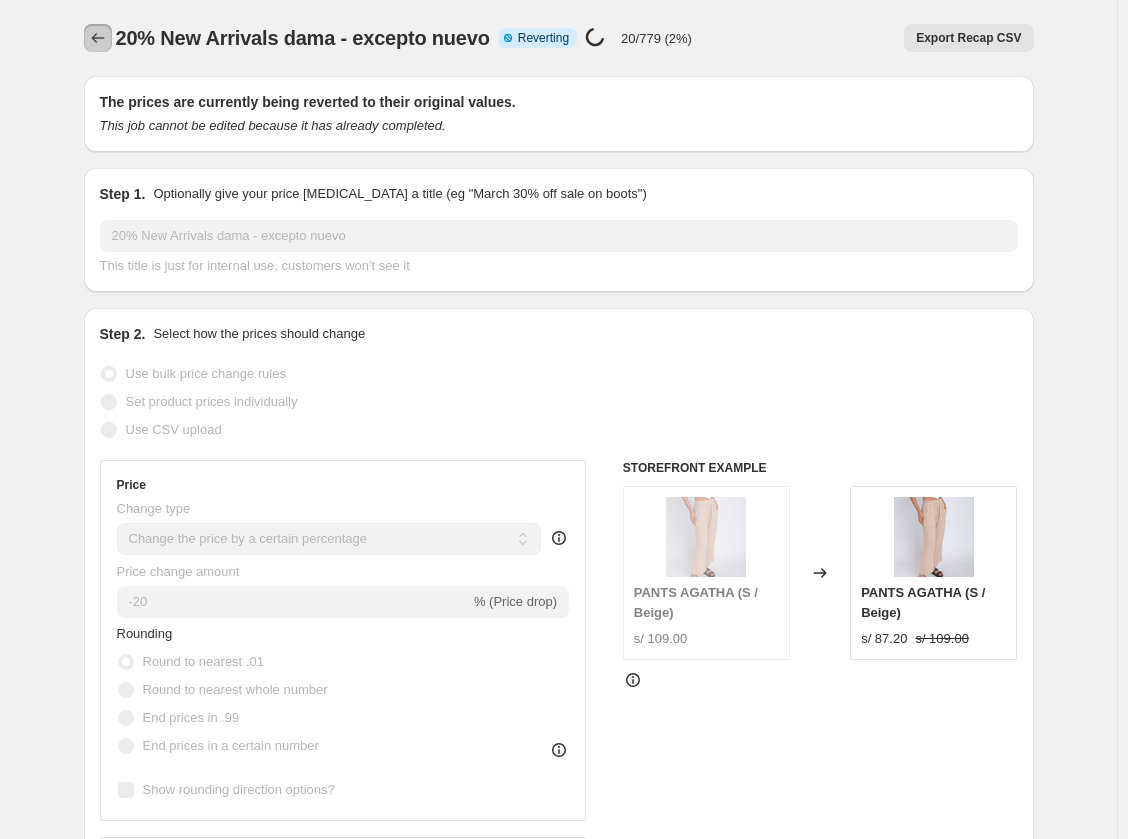 click 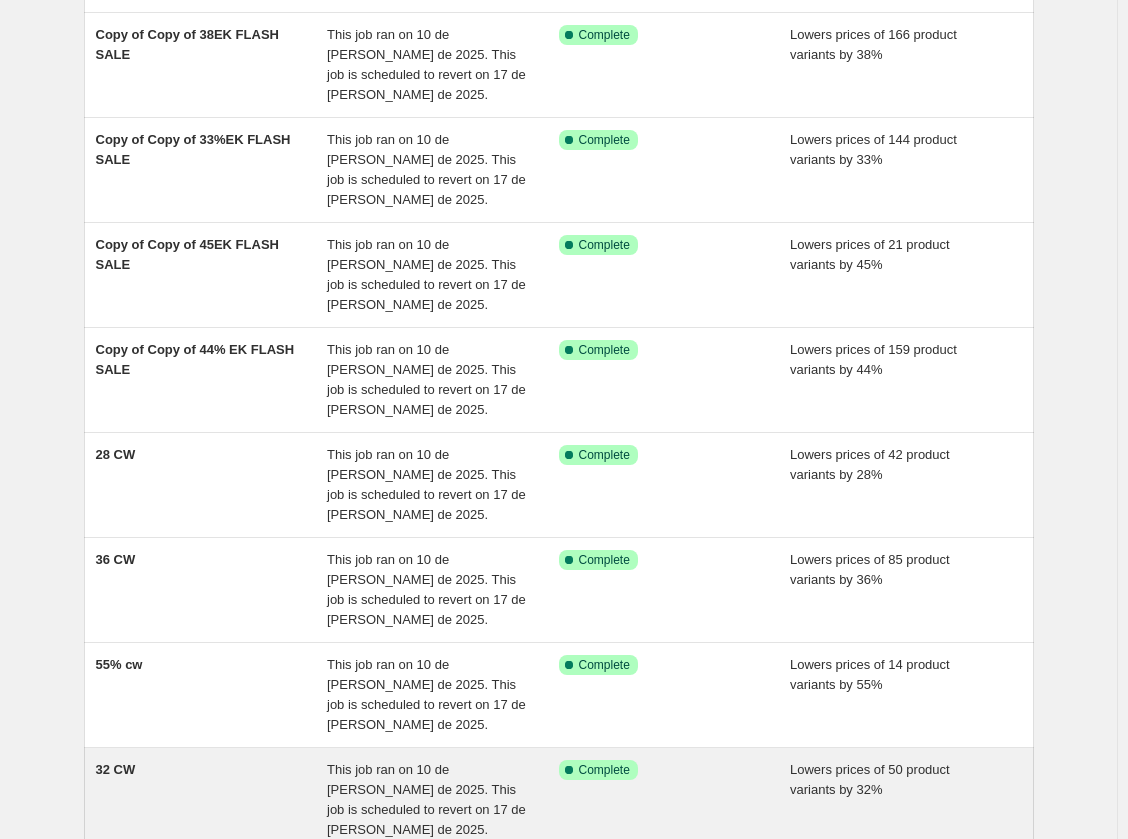 scroll, scrollTop: 391, scrollLeft: 0, axis: vertical 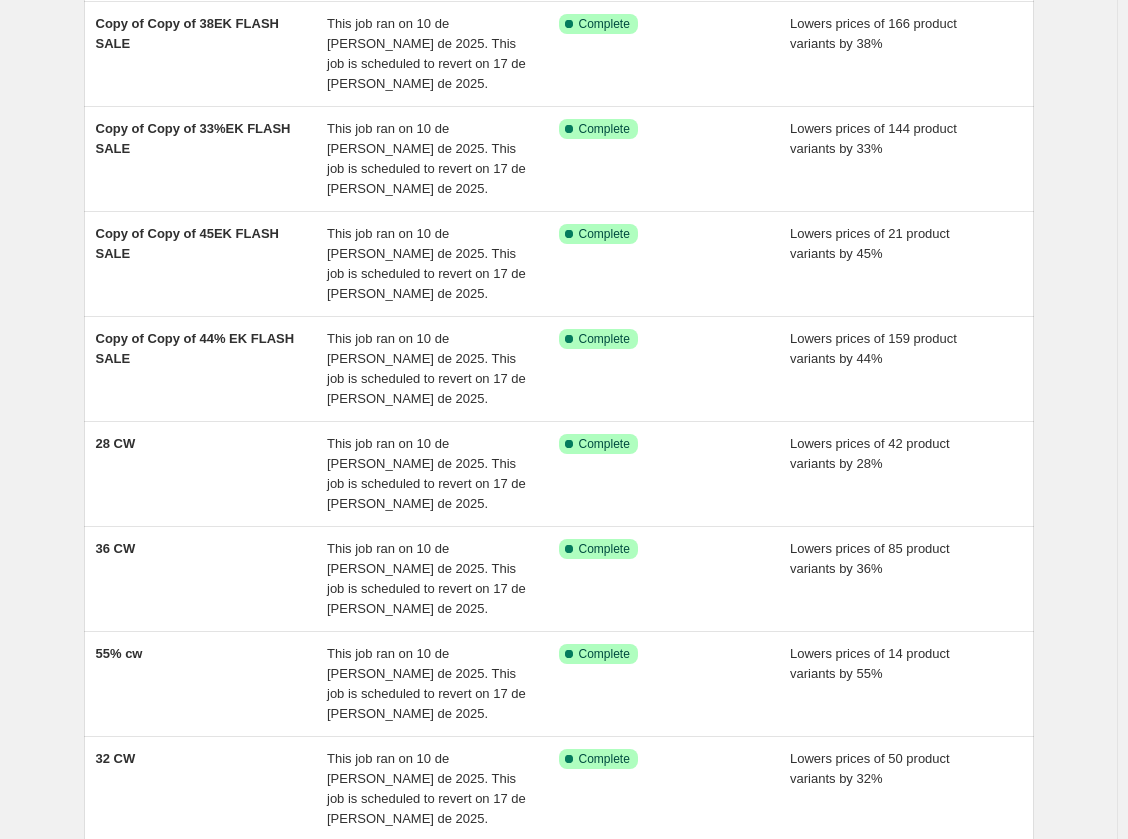click 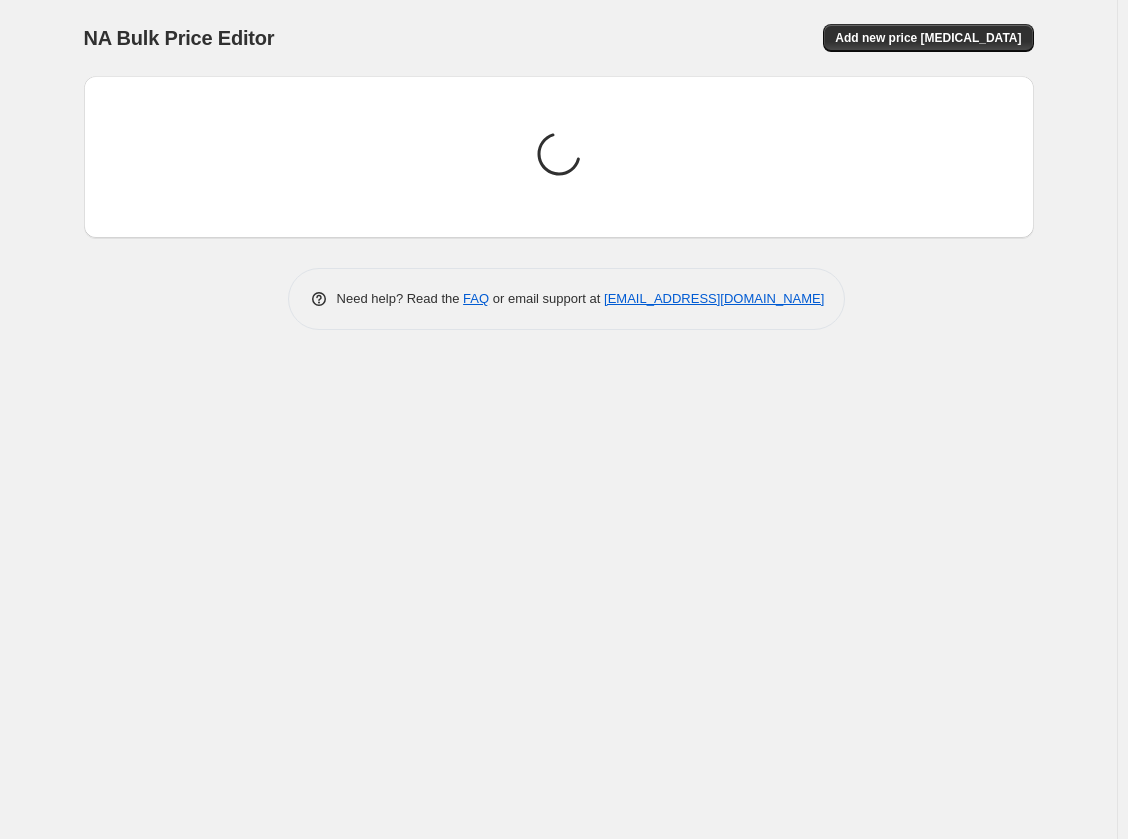 scroll, scrollTop: 0, scrollLeft: 0, axis: both 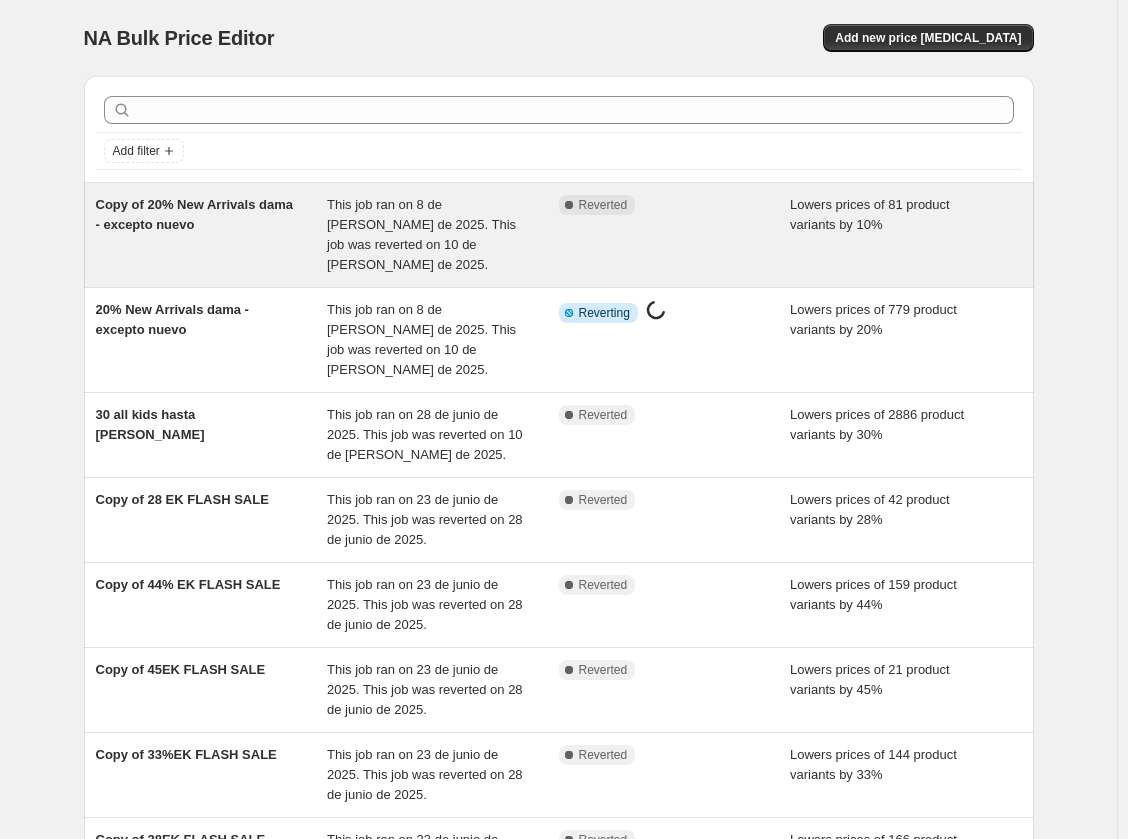 click on "Copy of 20% New Arrivals dama - excepto nuevo" at bounding box center (212, 235) 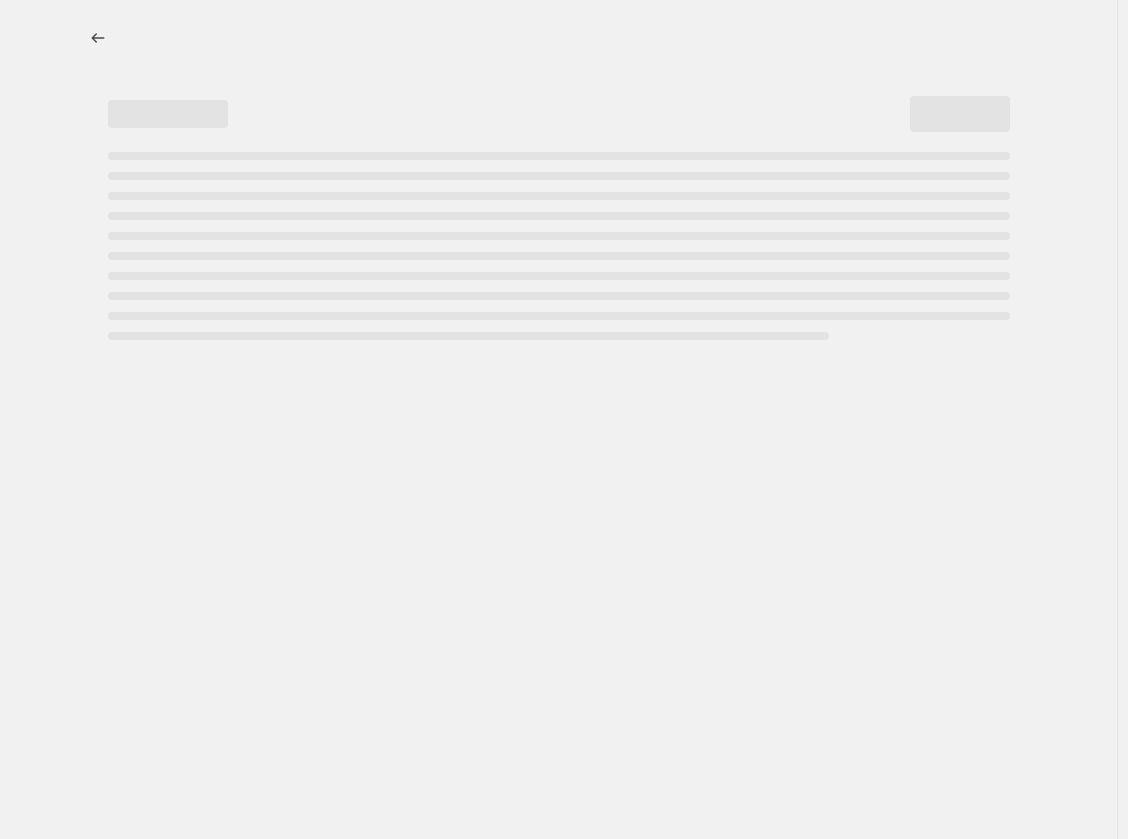 select on "percentage" 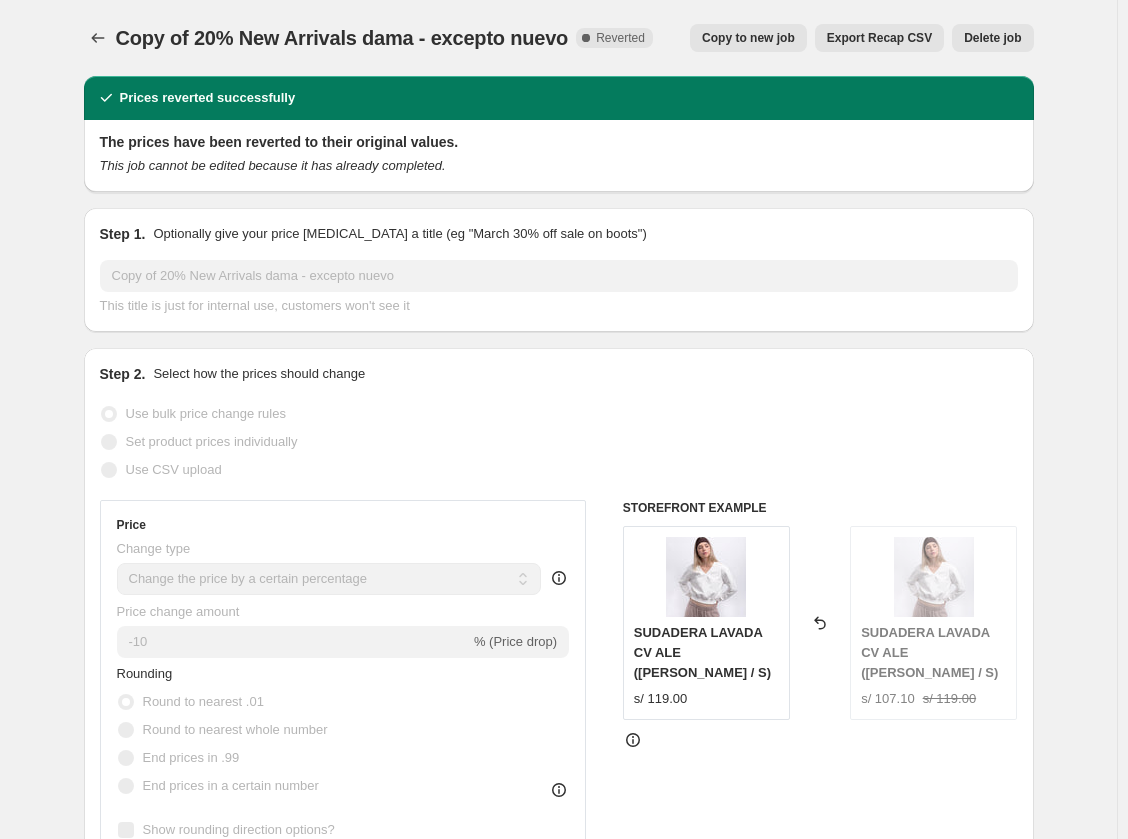 click on "Copy to new job" at bounding box center [748, 38] 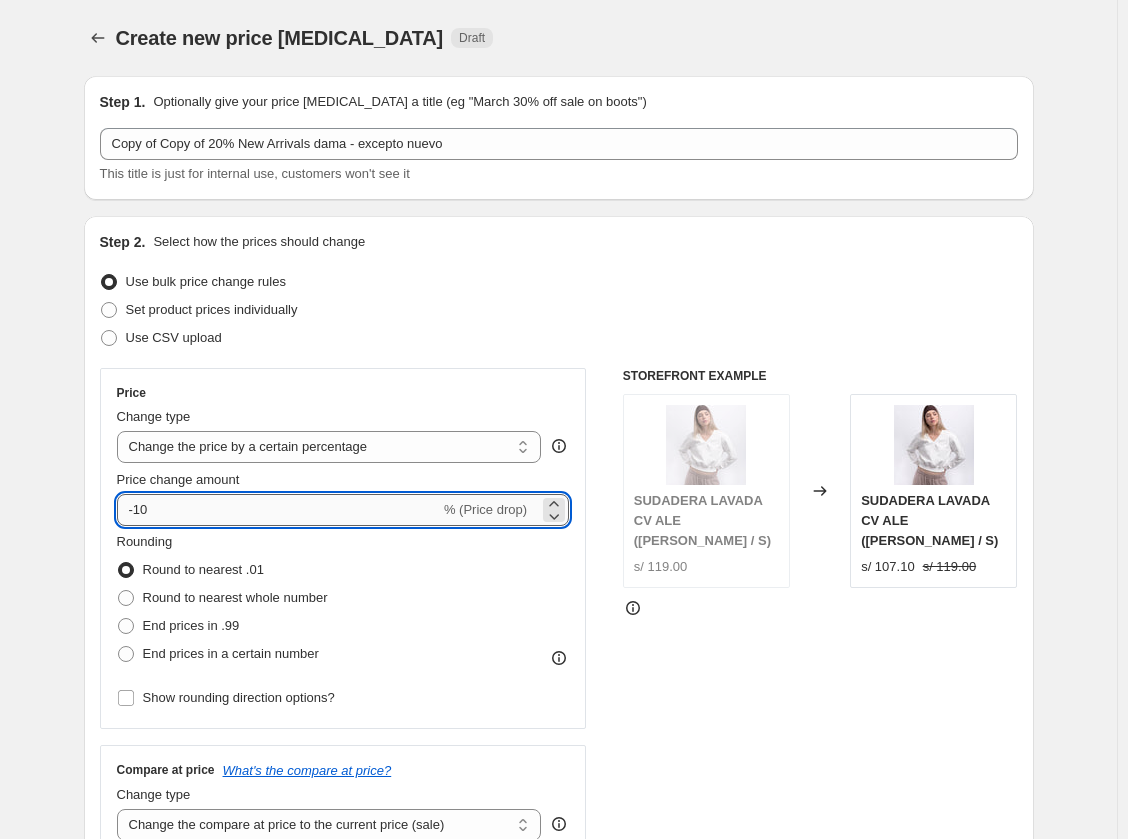click on "-10" at bounding box center (278, 510) 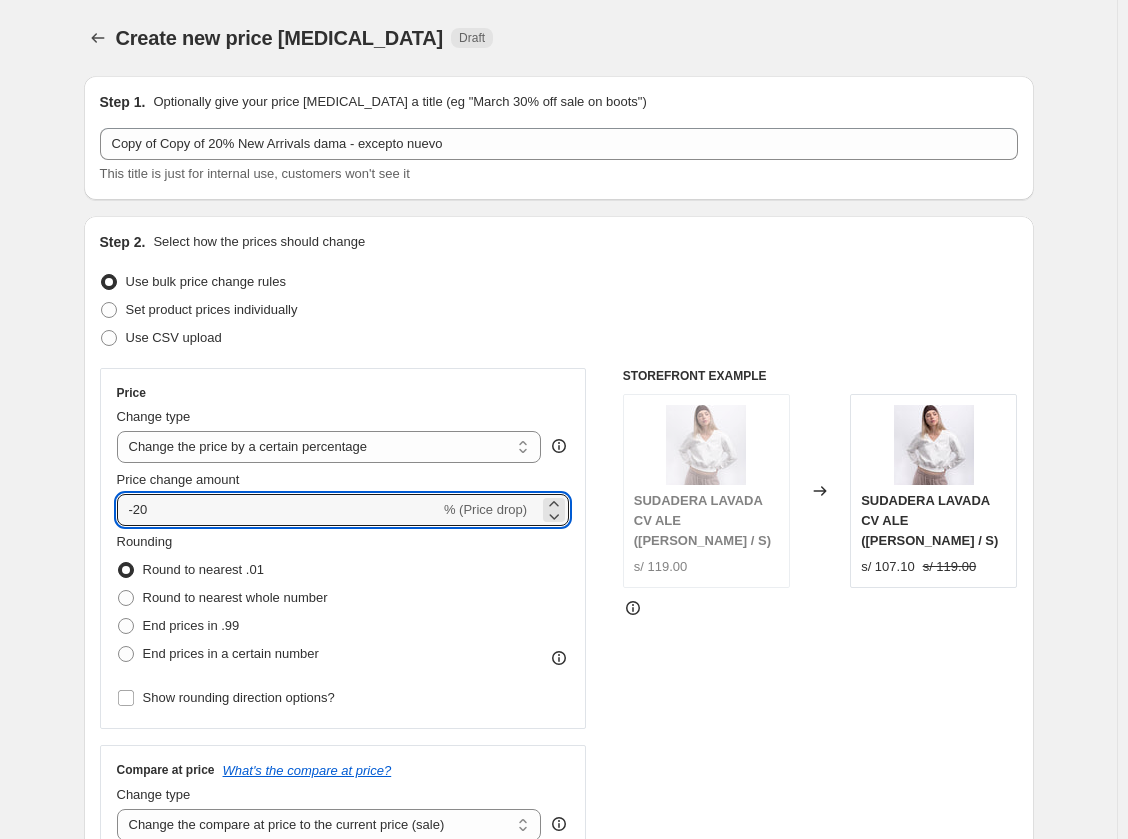 type on "-20" 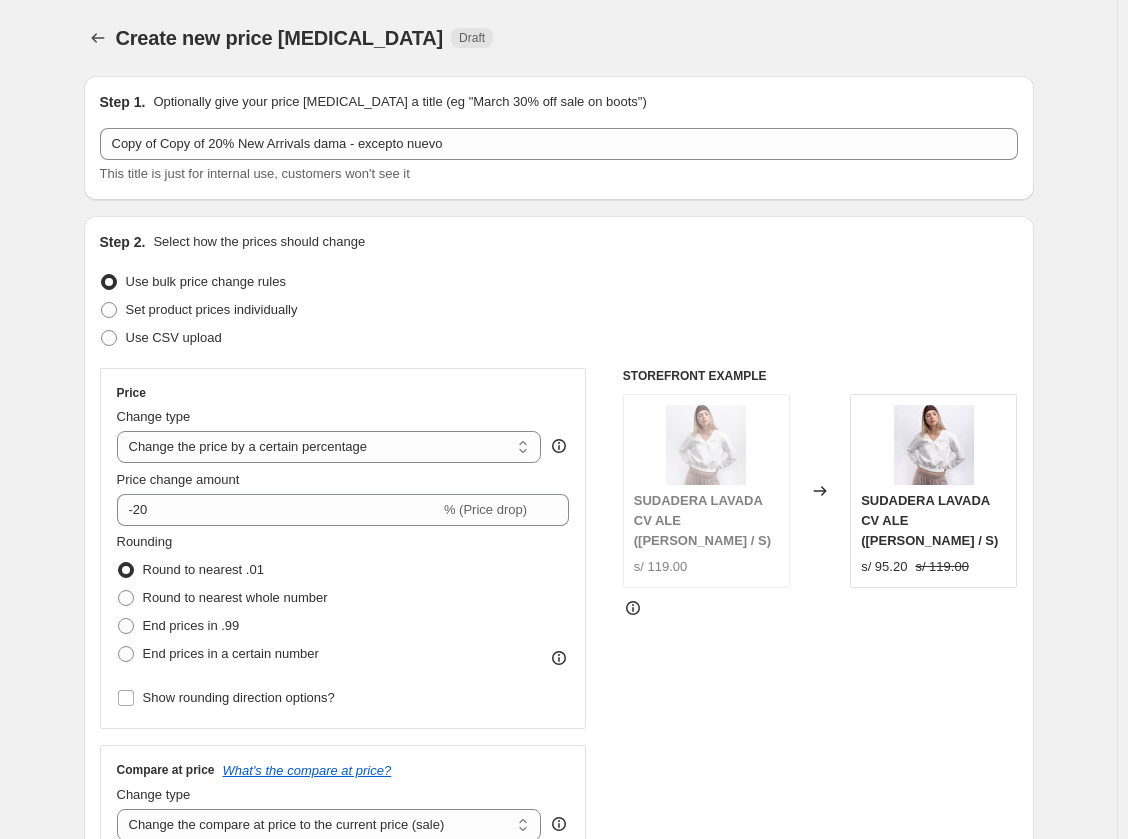 click on "Set product prices individually" at bounding box center [559, 310] 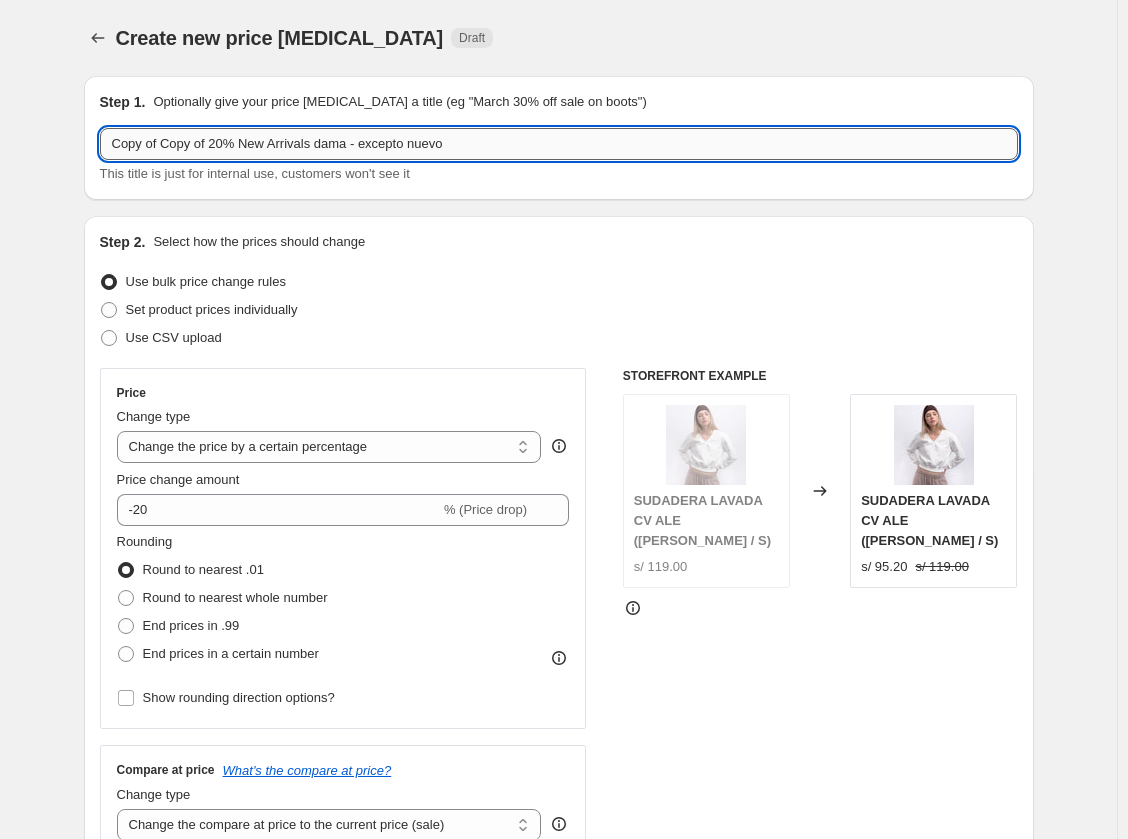 drag, startPoint x: 478, startPoint y: 136, endPoint x: 355, endPoint y: 149, distance: 123.68508 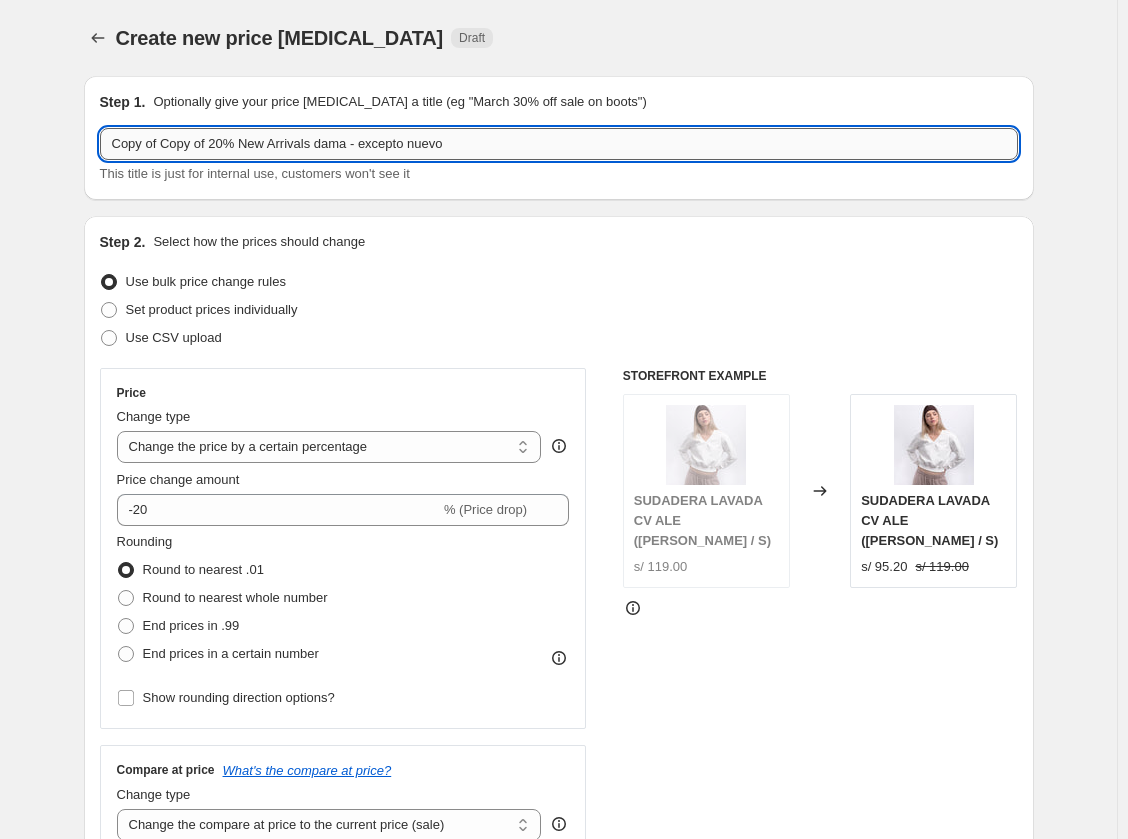 drag, startPoint x: 112, startPoint y: 145, endPoint x: 499, endPoint y: 142, distance: 387.01163 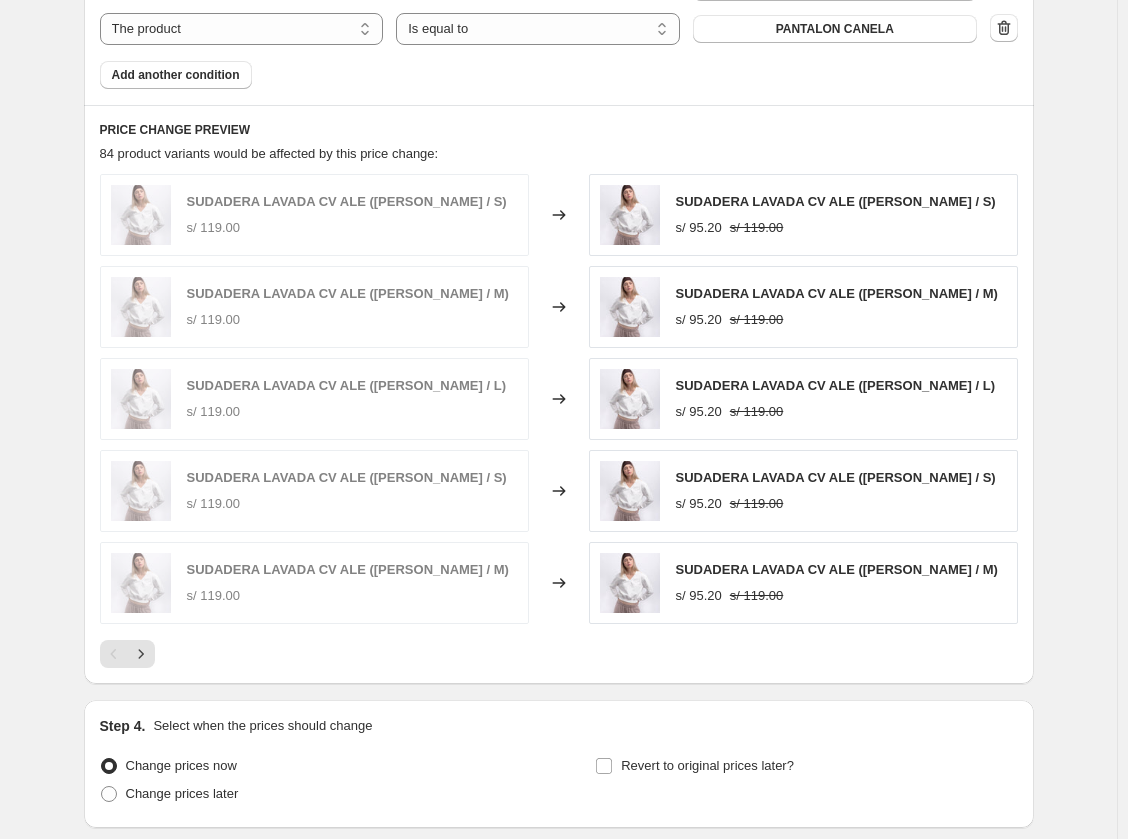 scroll, scrollTop: 1926, scrollLeft: 0, axis: vertical 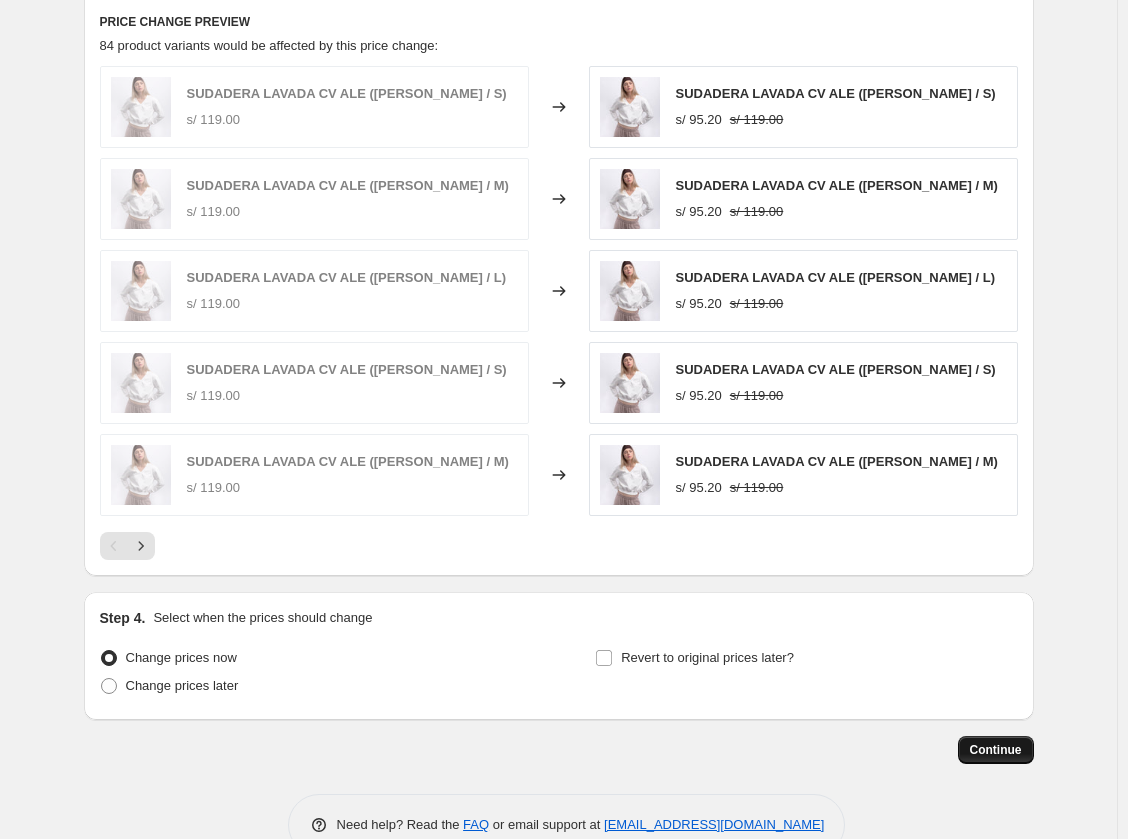 type on "20% DAMA NEW ARRIVALS" 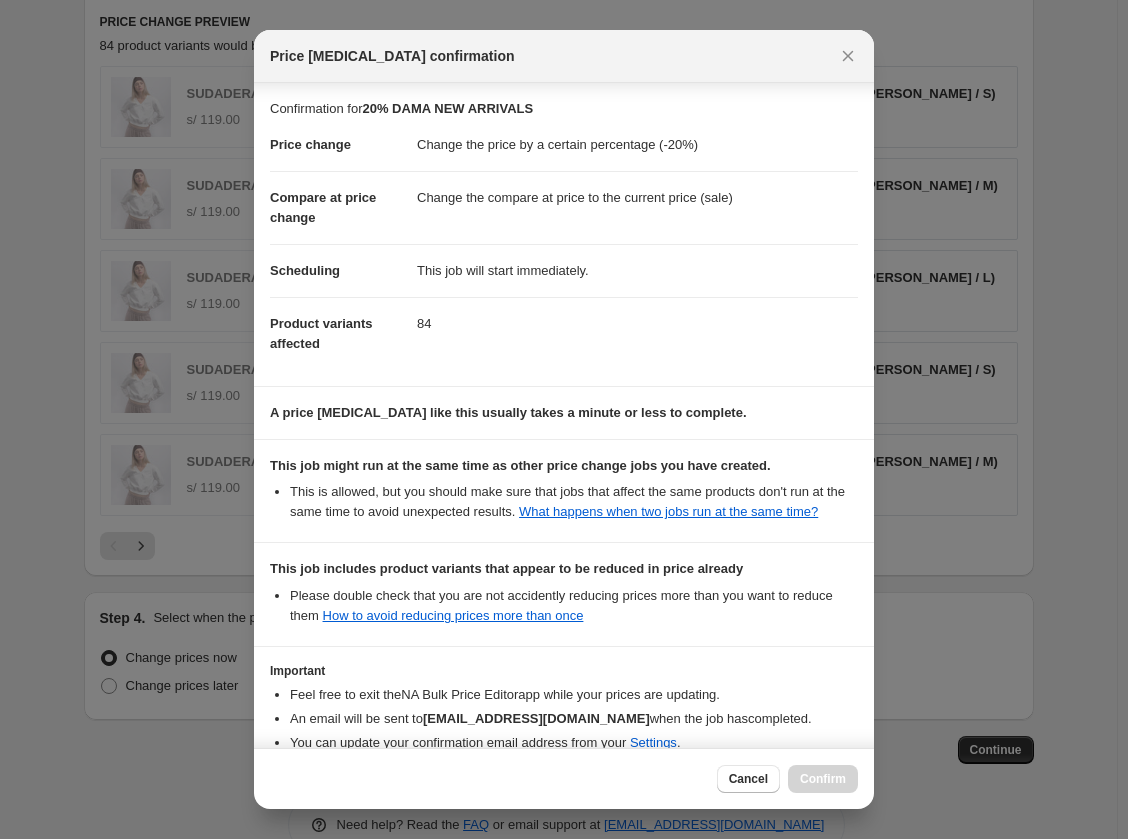 scroll, scrollTop: 126, scrollLeft: 0, axis: vertical 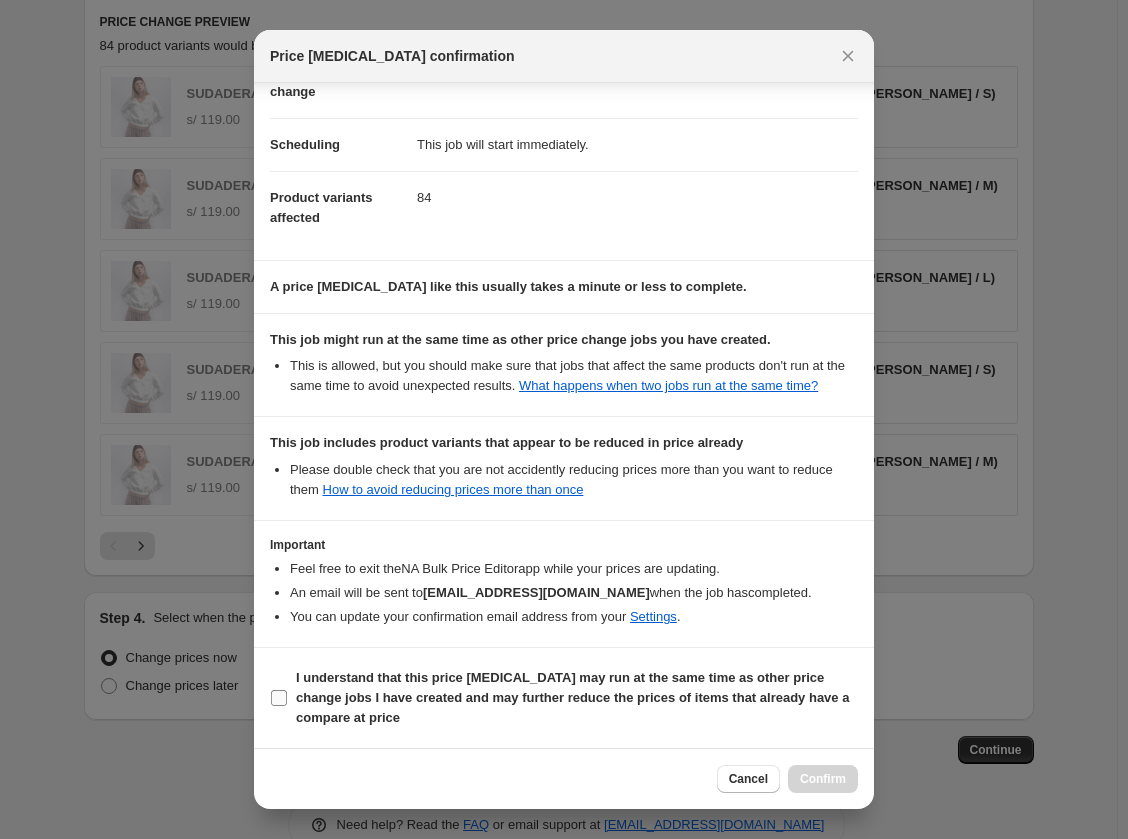 click on "I understand that this price change job may run at the same time as other price change jobs I have created and may further reduce the prices of items that already have a compare at price" at bounding box center (572, 697) 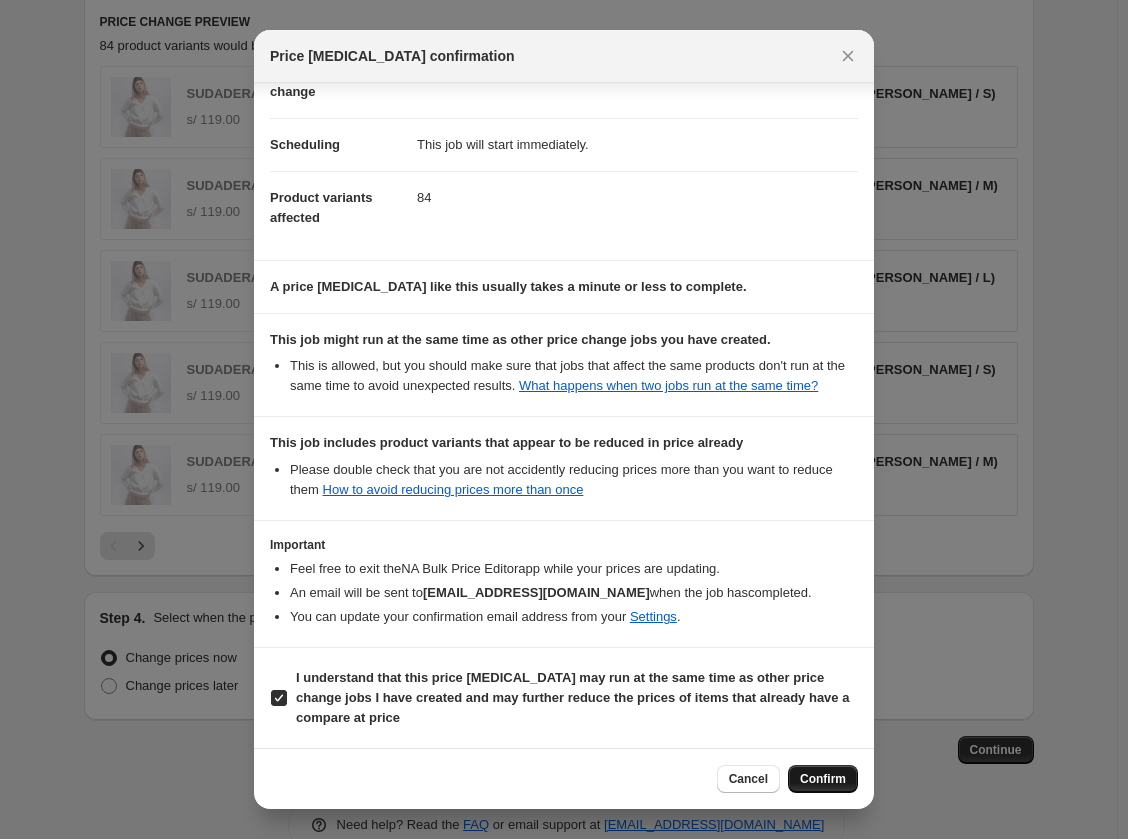 click on "Confirm" at bounding box center [823, 779] 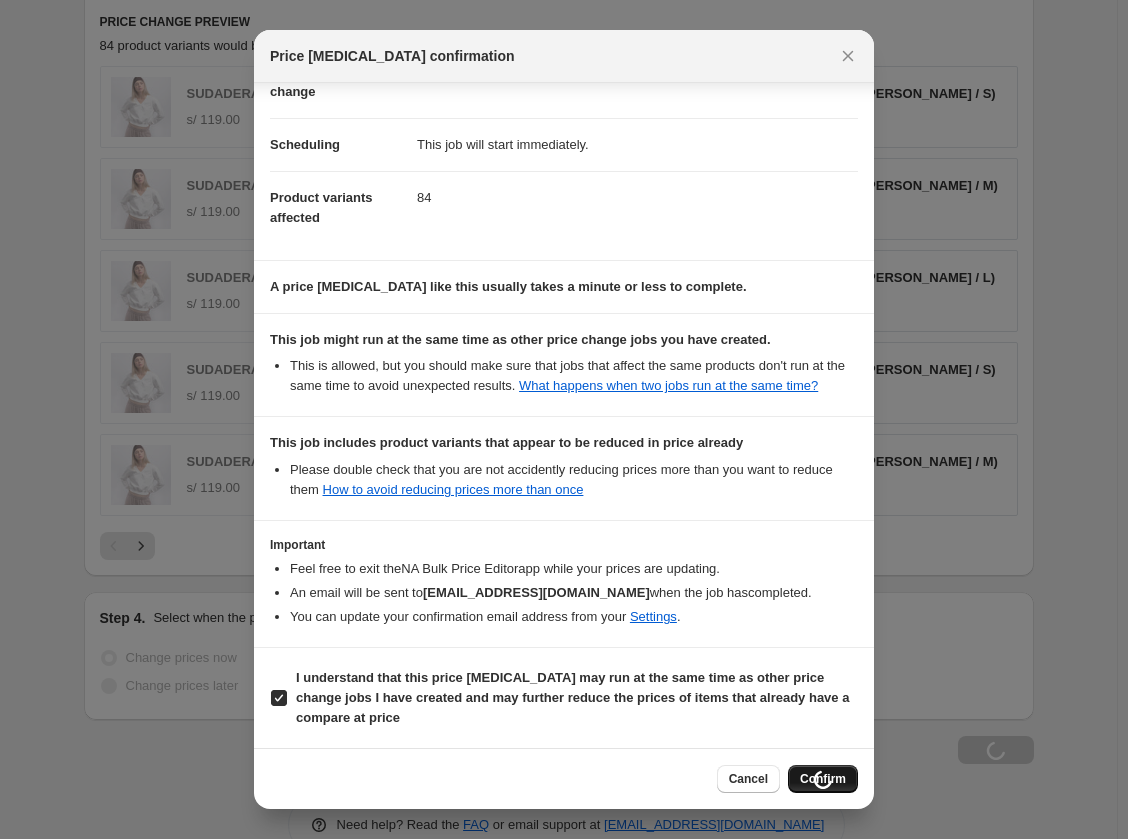 type on "20% DAMA NEW ARRIVALS" 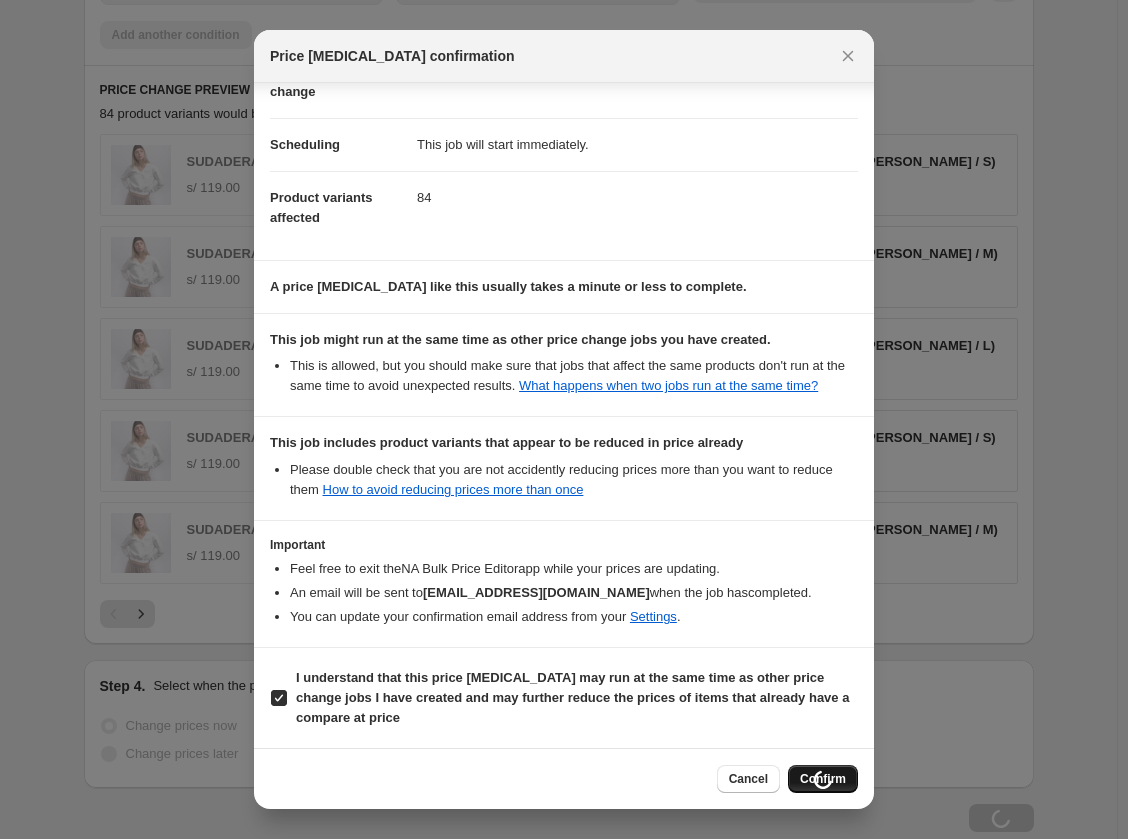 scroll, scrollTop: 1994, scrollLeft: 0, axis: vertical 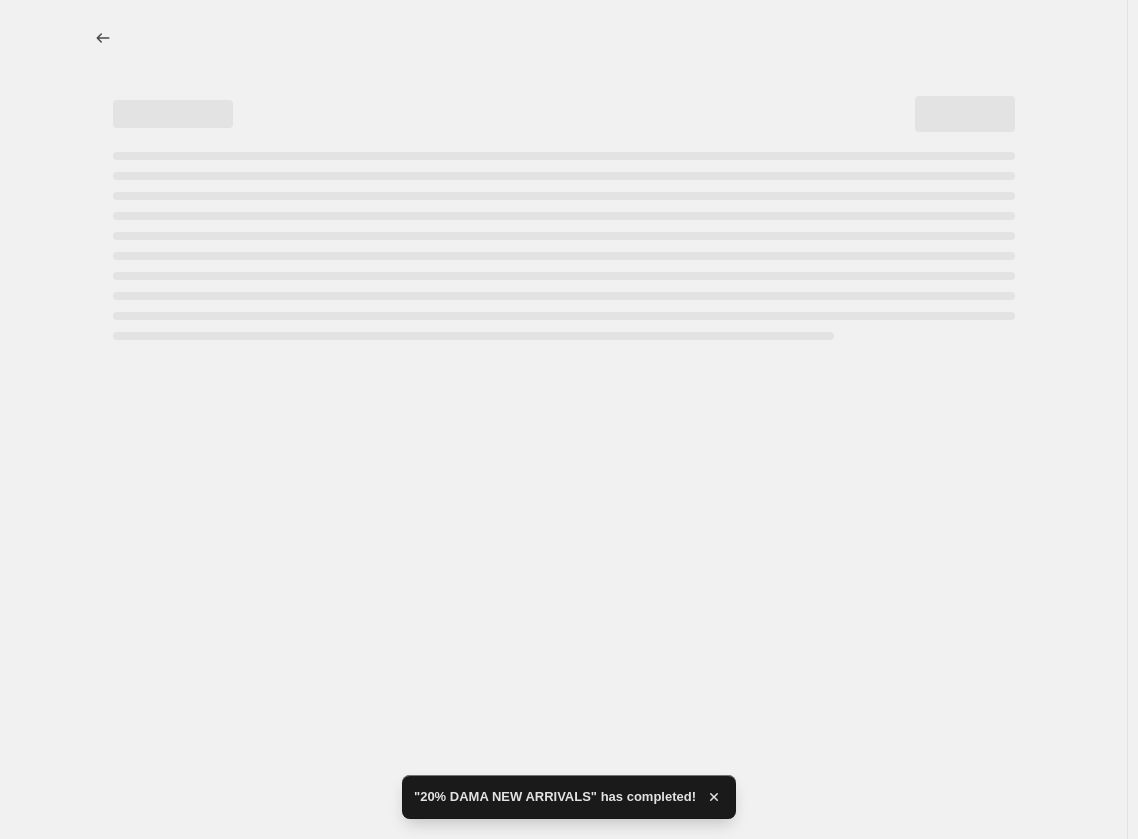 select on "percentage" 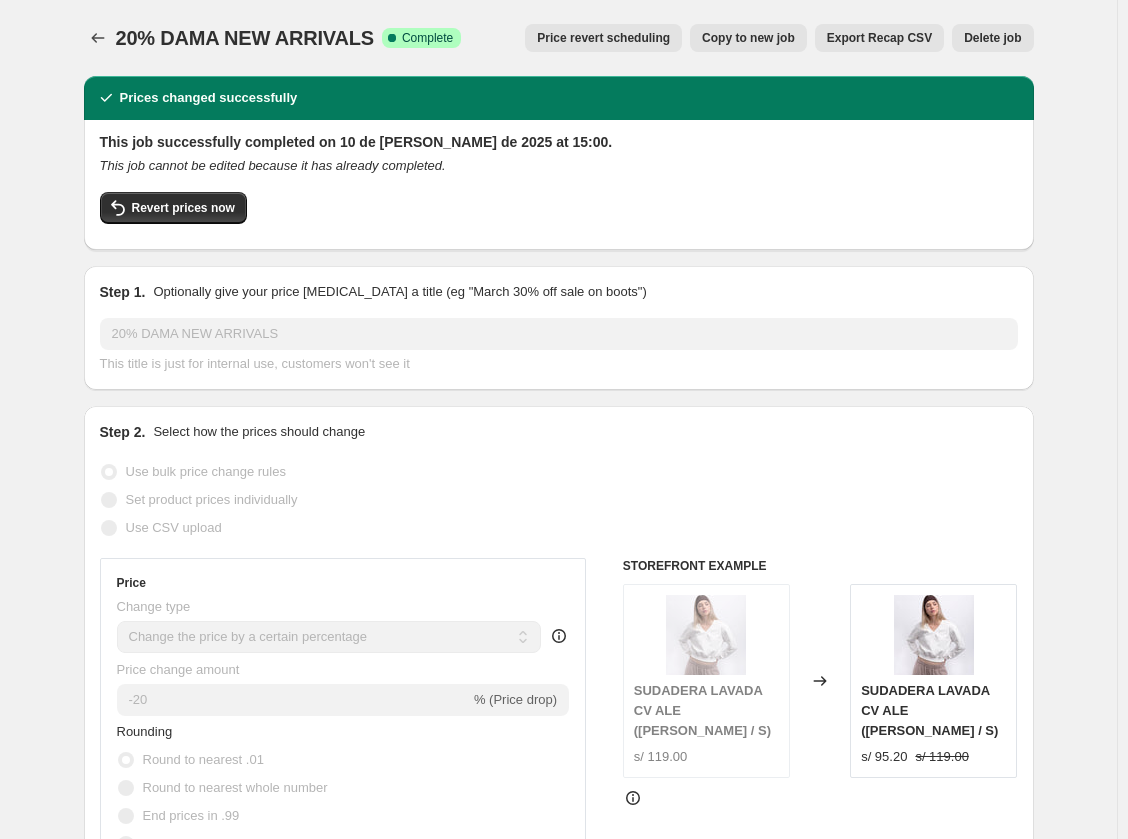 click on "20% DAMA NEW ARRIVALS. This page is ready 20% DAMA NEW ARRIVALS Success Complete Complete Price revert scheduling Copy to new job Export Recap CSV Delete job More actions Price revert scheduling Copy to new job Export Recap CSV Delete job Prices changed successfully This job successfully completed on 10 de julio de 2025 at 15:00. This job cannot be edited because it has already completed. Revert prices now Step 1. Optionally give your price change job a title (eg "March 30% off sale on boots") 20% DAMA NEW ARRIVALS This title is just for internal use, customers won't see it Step 2. Select how the prices should change Use bulk price change rules Set product prices individually Use CSV upload Price Change type Change the price to a certain amount Change the price by a certain amount Change the price by a certain percentage Change the price to the current compare at price (price before sale) Change the price by a certain amount relative to the compare at price Don't change the price Price change amount -20   FAQ" at bounding box center [558, 1479] 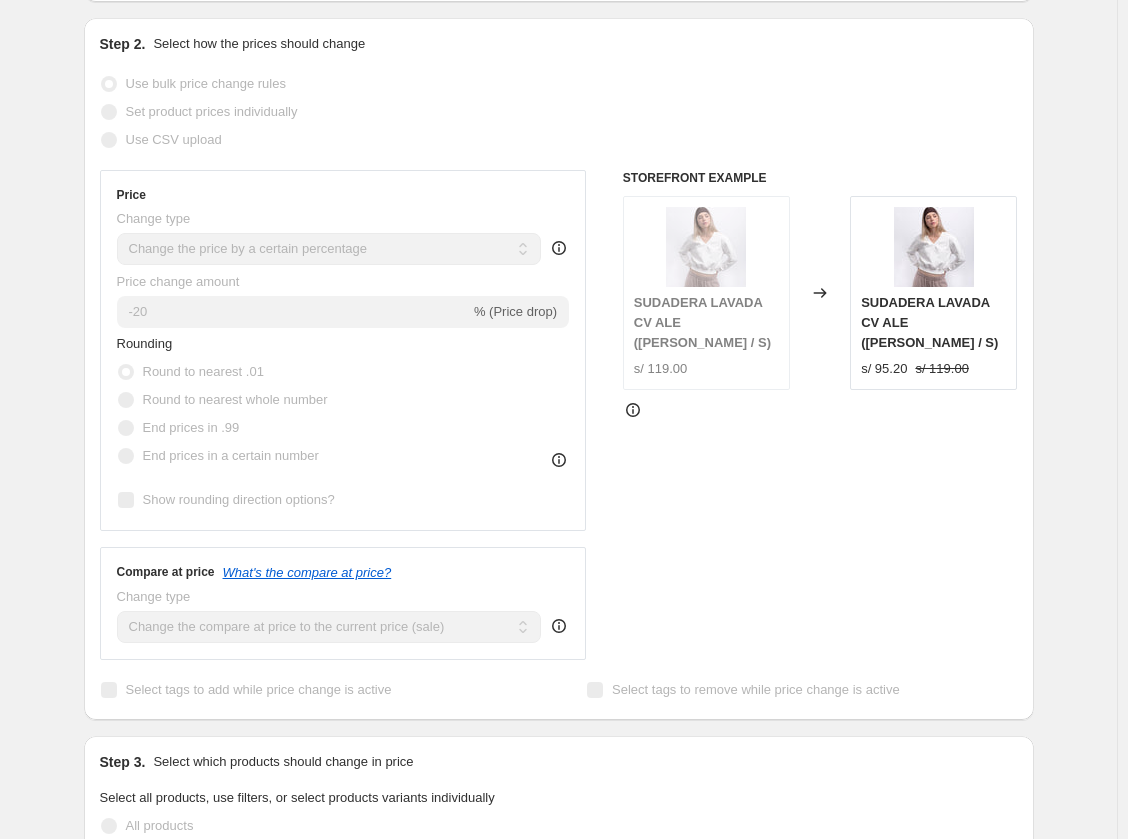 scroll, scrollTop: 500, scrollLeft: 0, axis: vertical 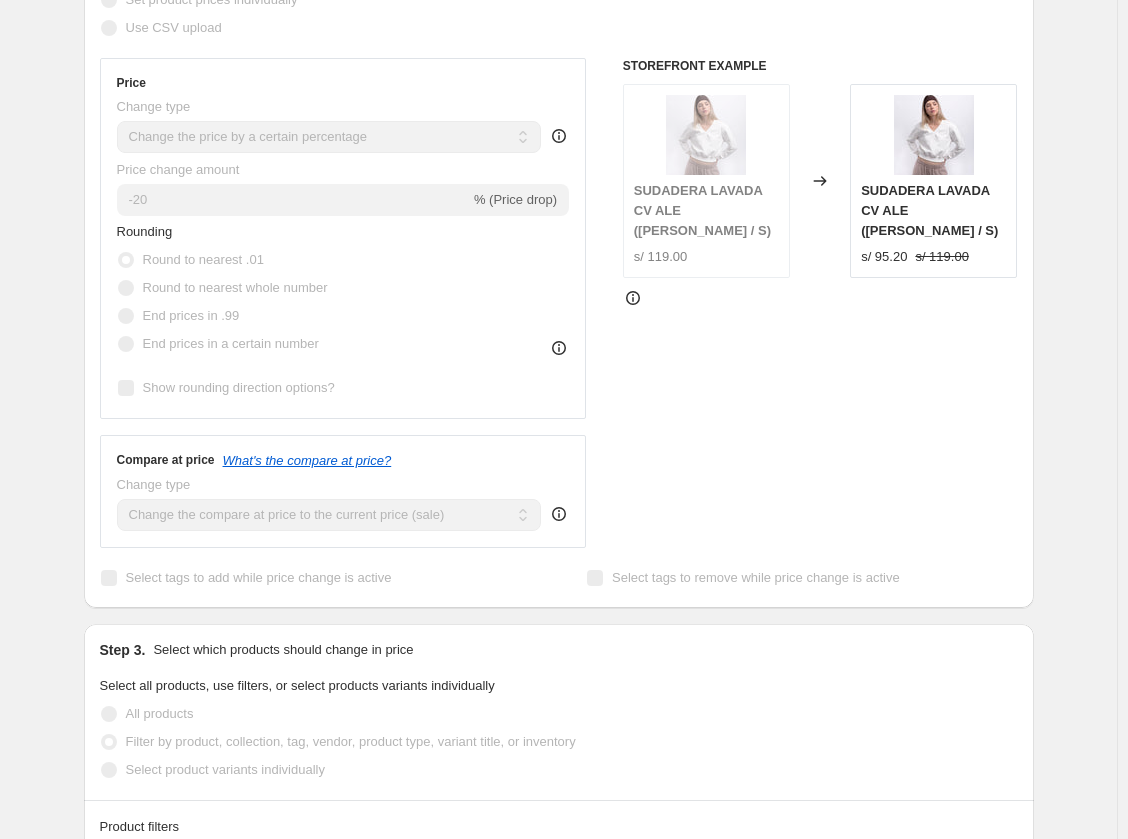 select on "percentage" 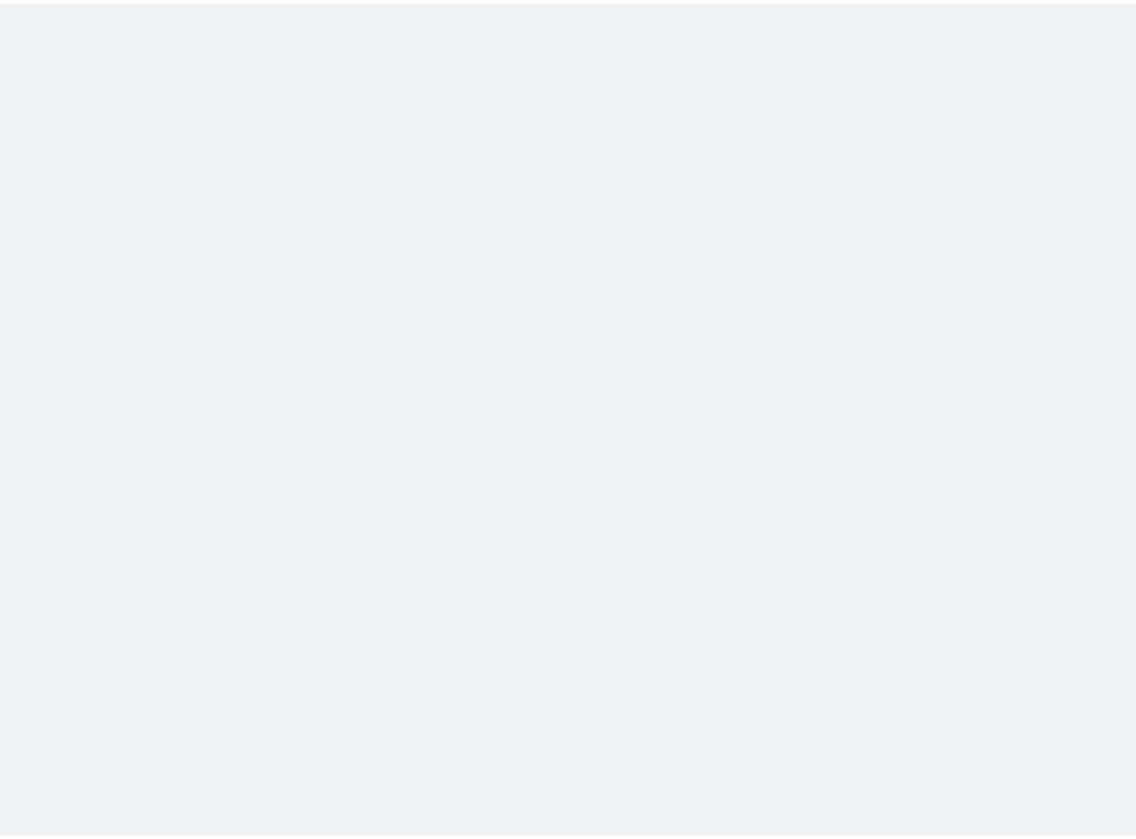 scroll, scrollTop: 0, scrollLeft: 0, axis: both 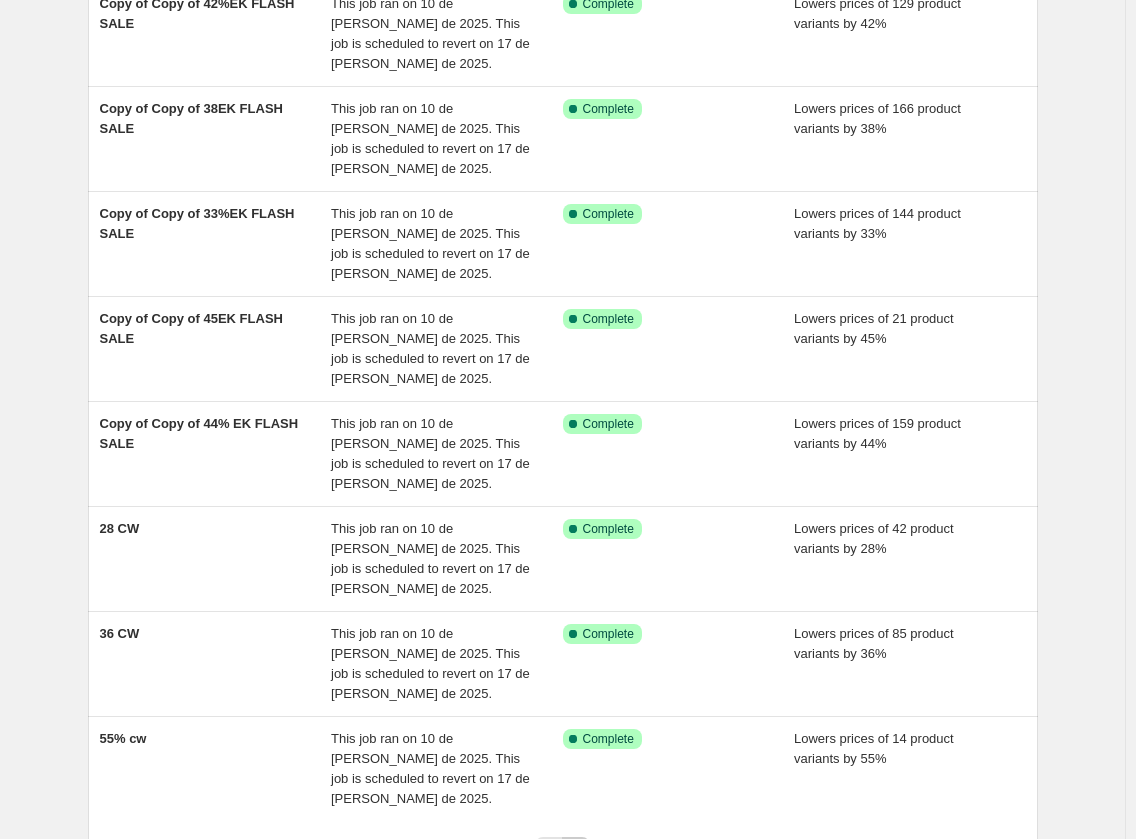 click 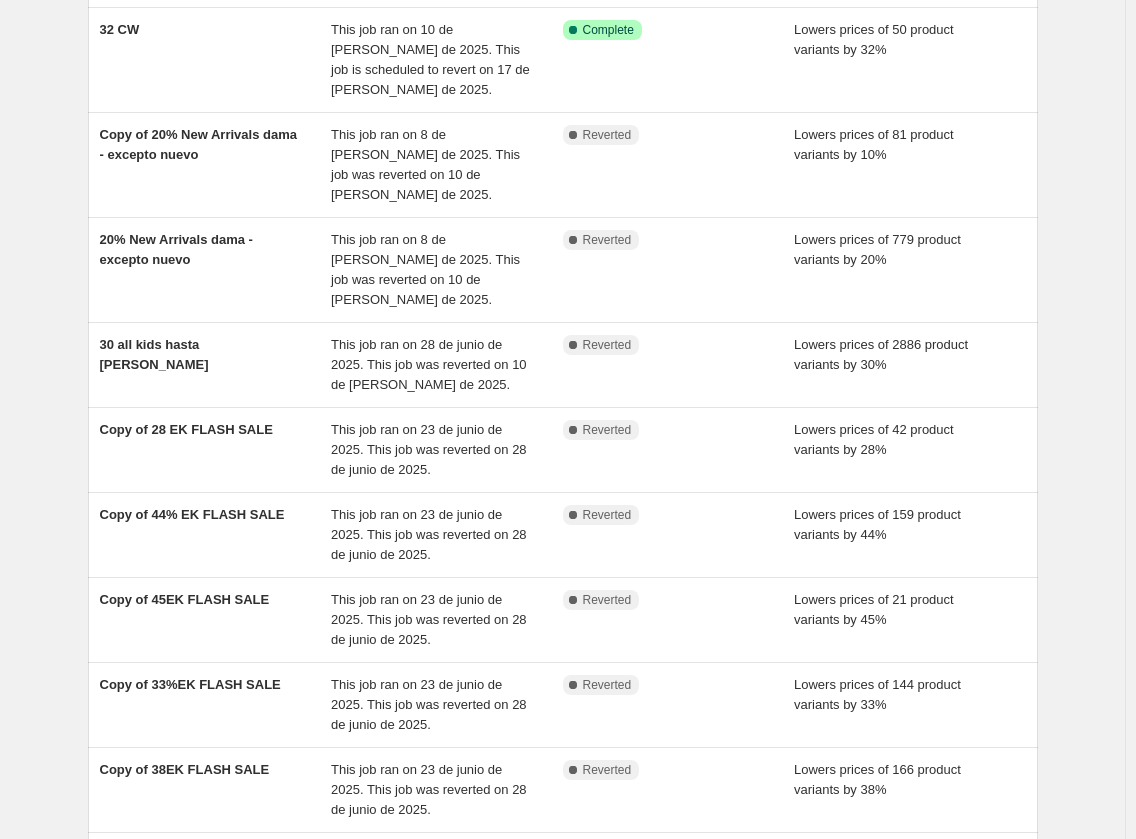 scroll, scrollTop: 391, scrollLeft: 0, axis: vertical 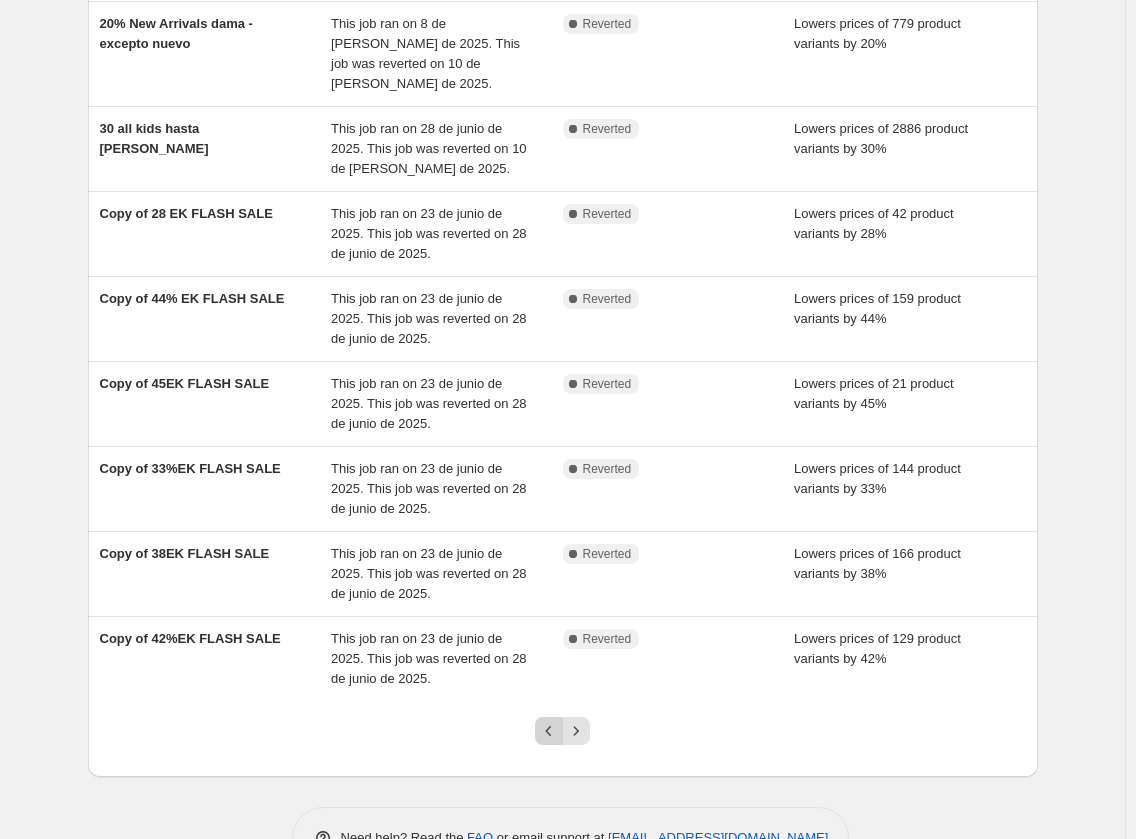 click 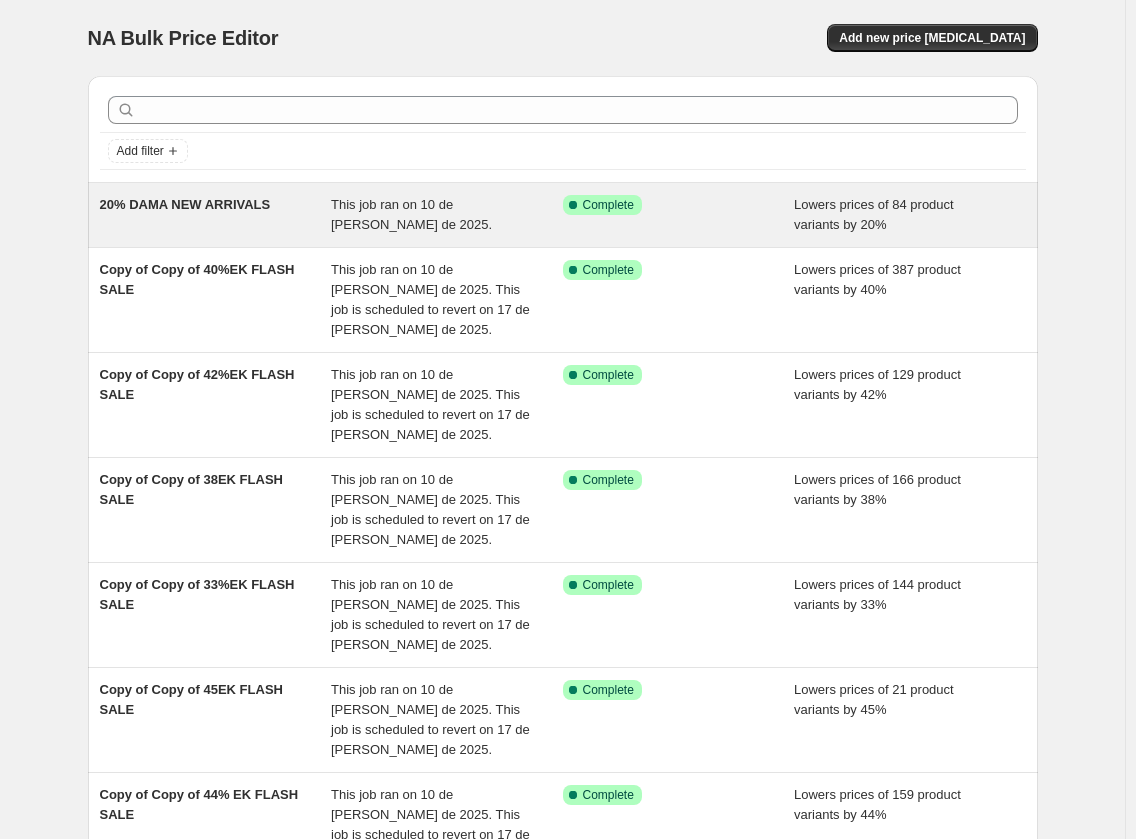 click on "20% DAMA NEW ARRIVALS" at bounding box center (216, 215) 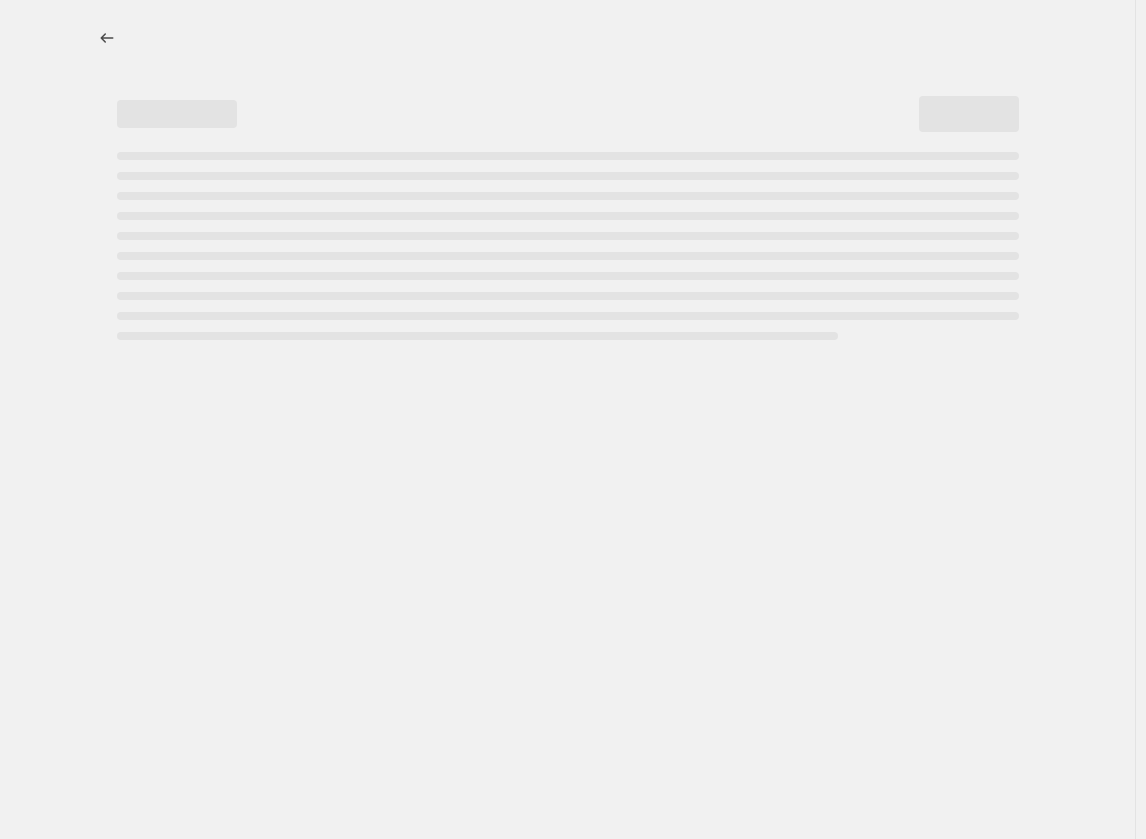select on "percentage" 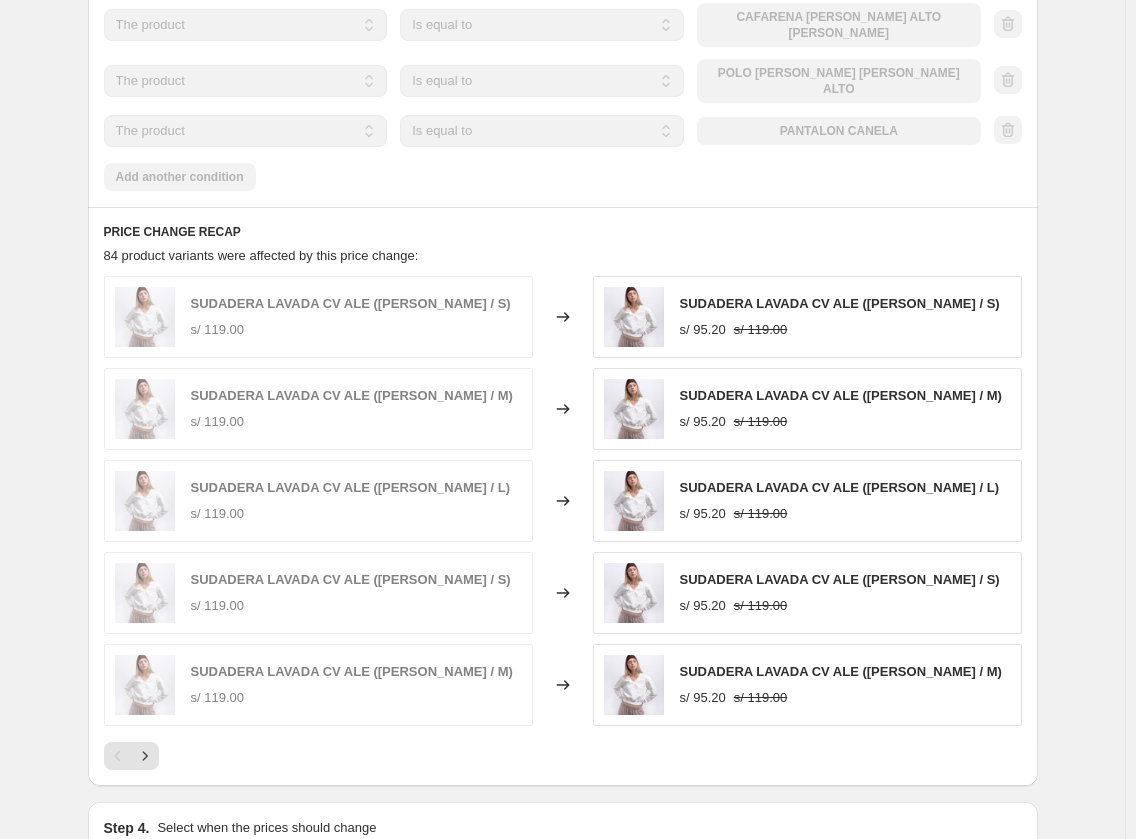 scroll, scrollTop: 2000, scrollLeft: 0, axis: vertical 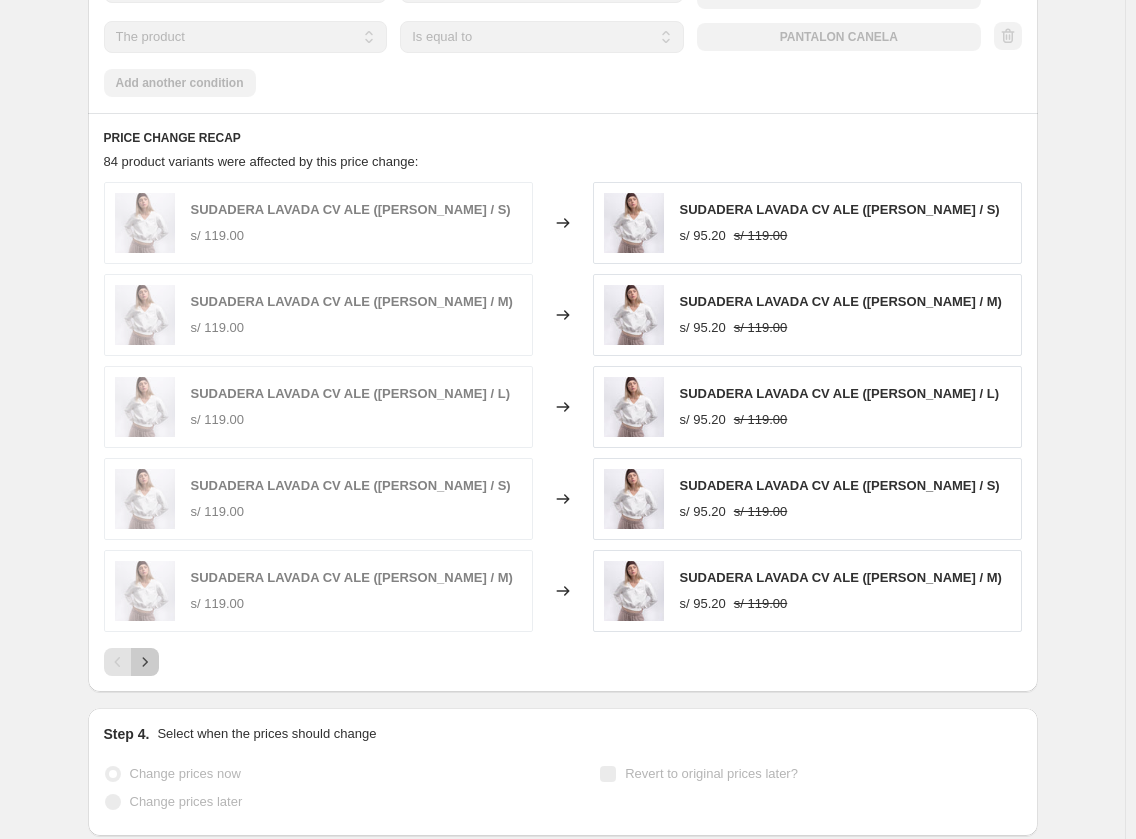 click 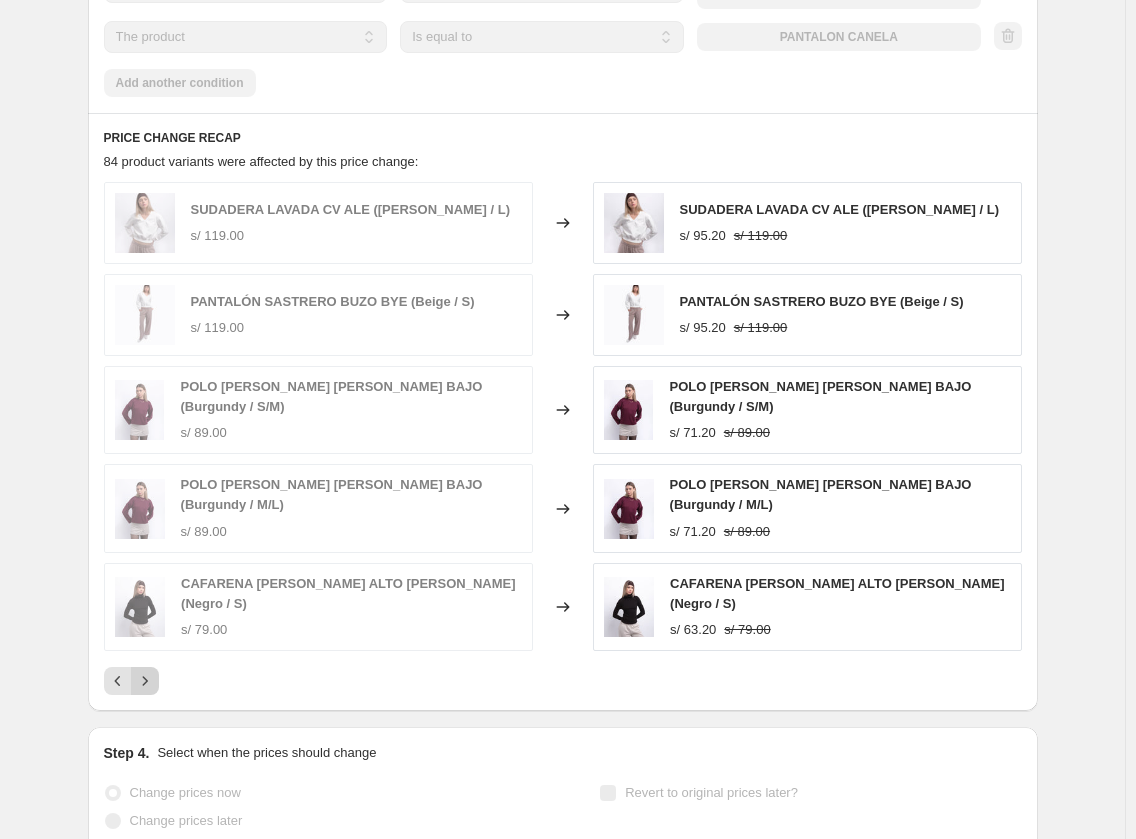 click 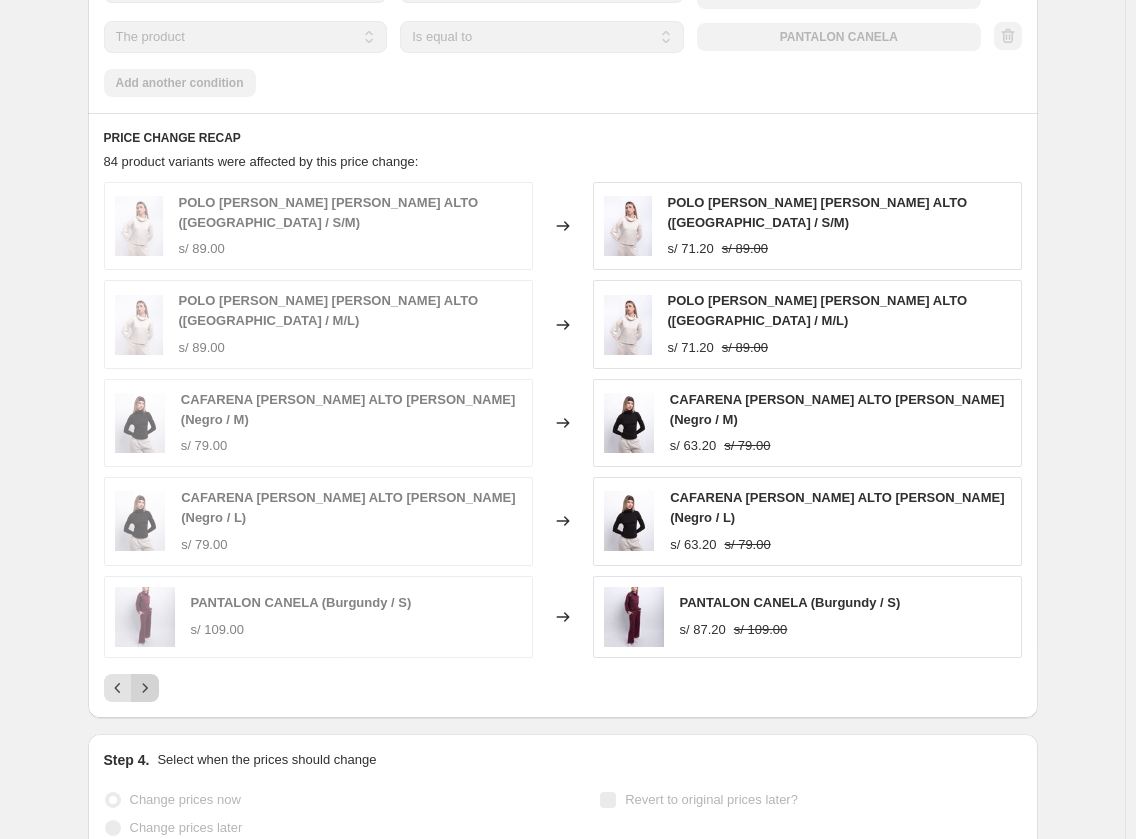 click 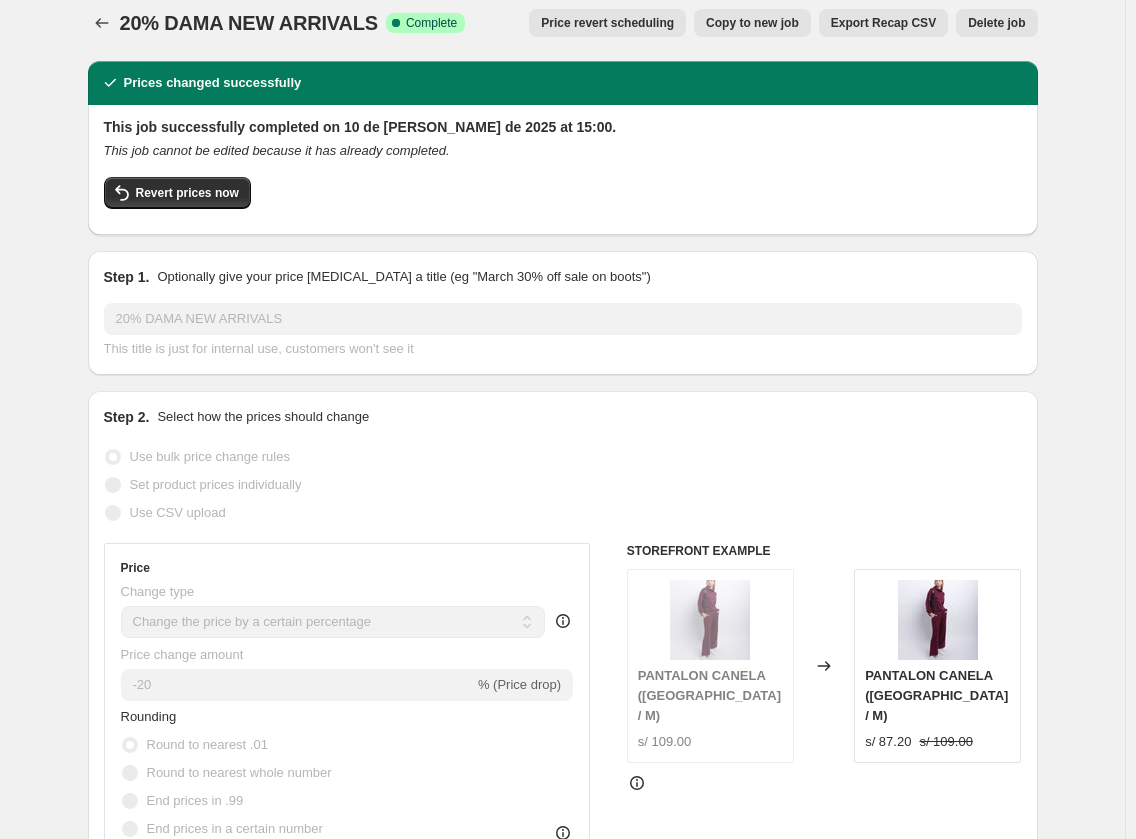 scroll, scrollTop: 0, scrollLeft: 0, axis: both 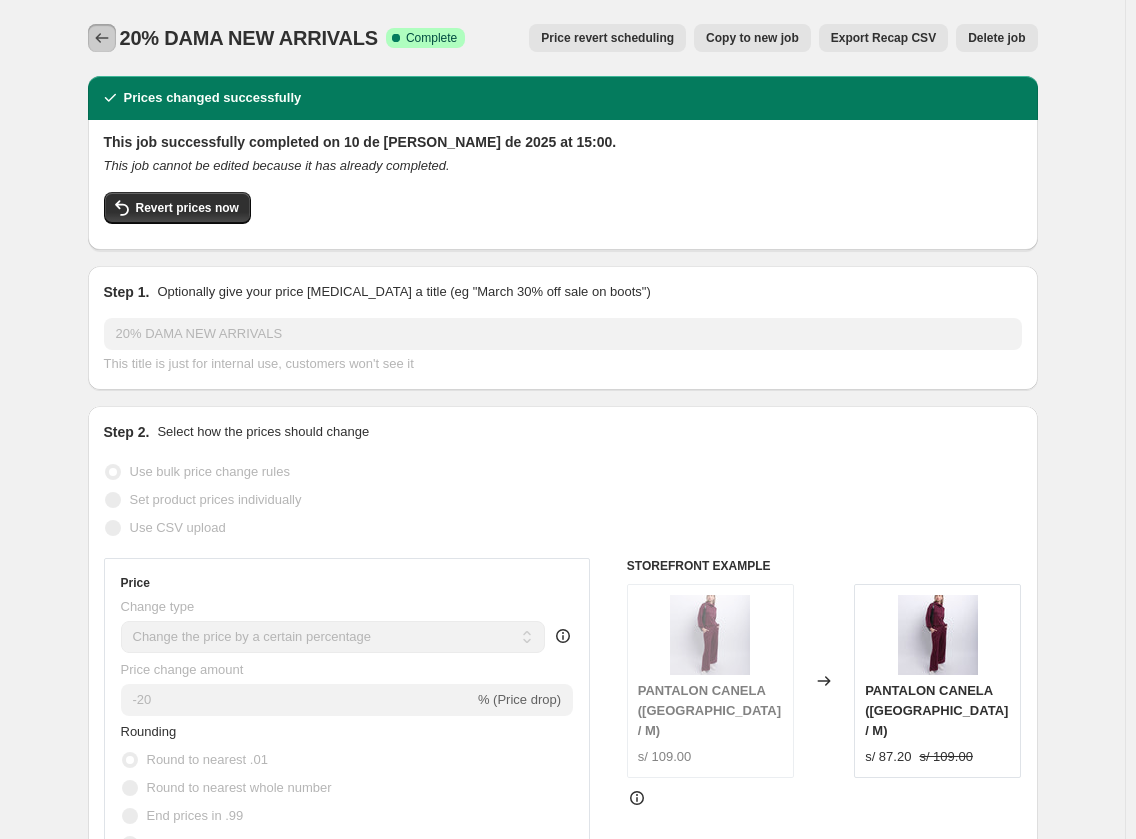 click at bounding box center [102, 38] 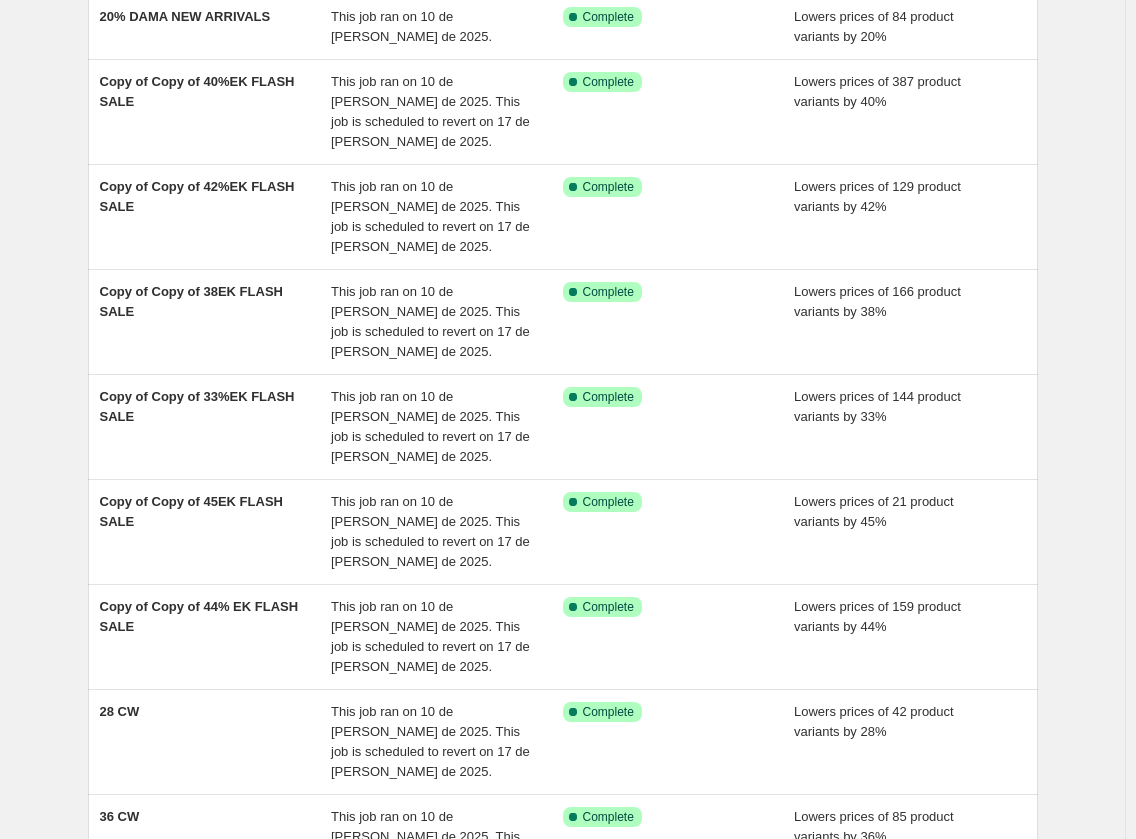 scroll, scrollTop: 371, scrollLeft: 0, axis: vertical 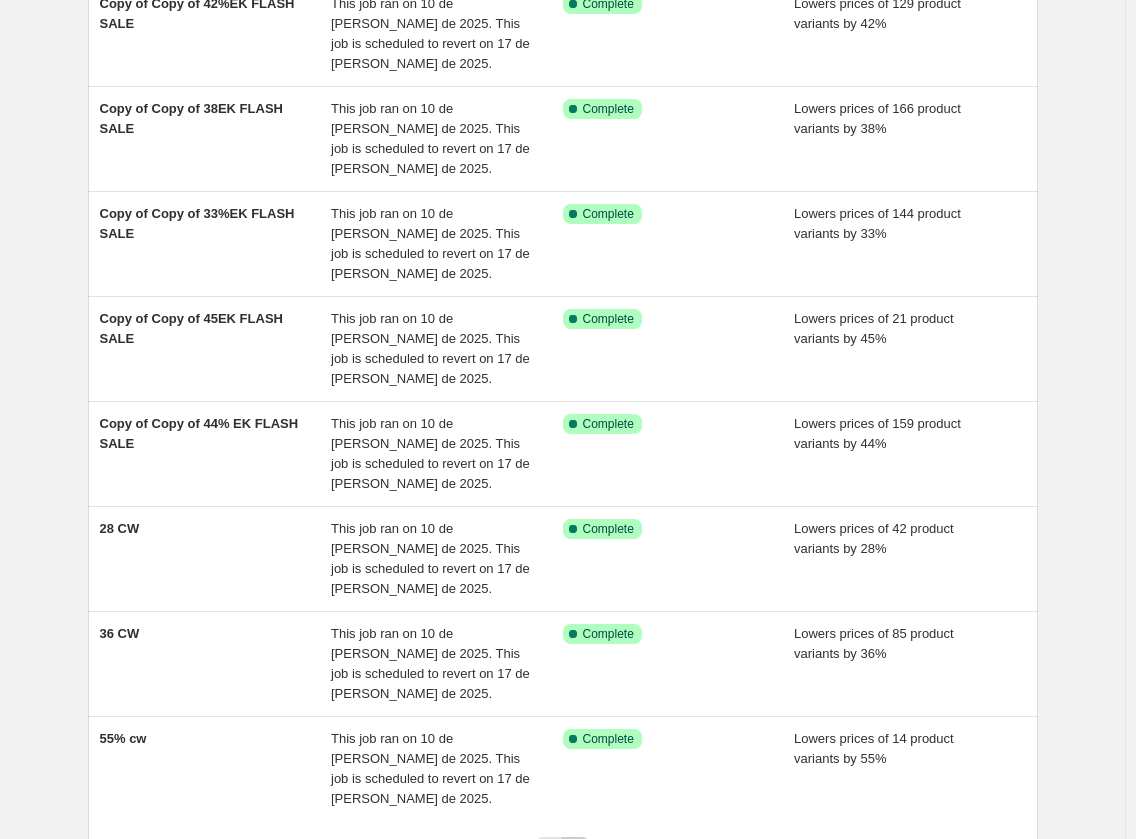 click 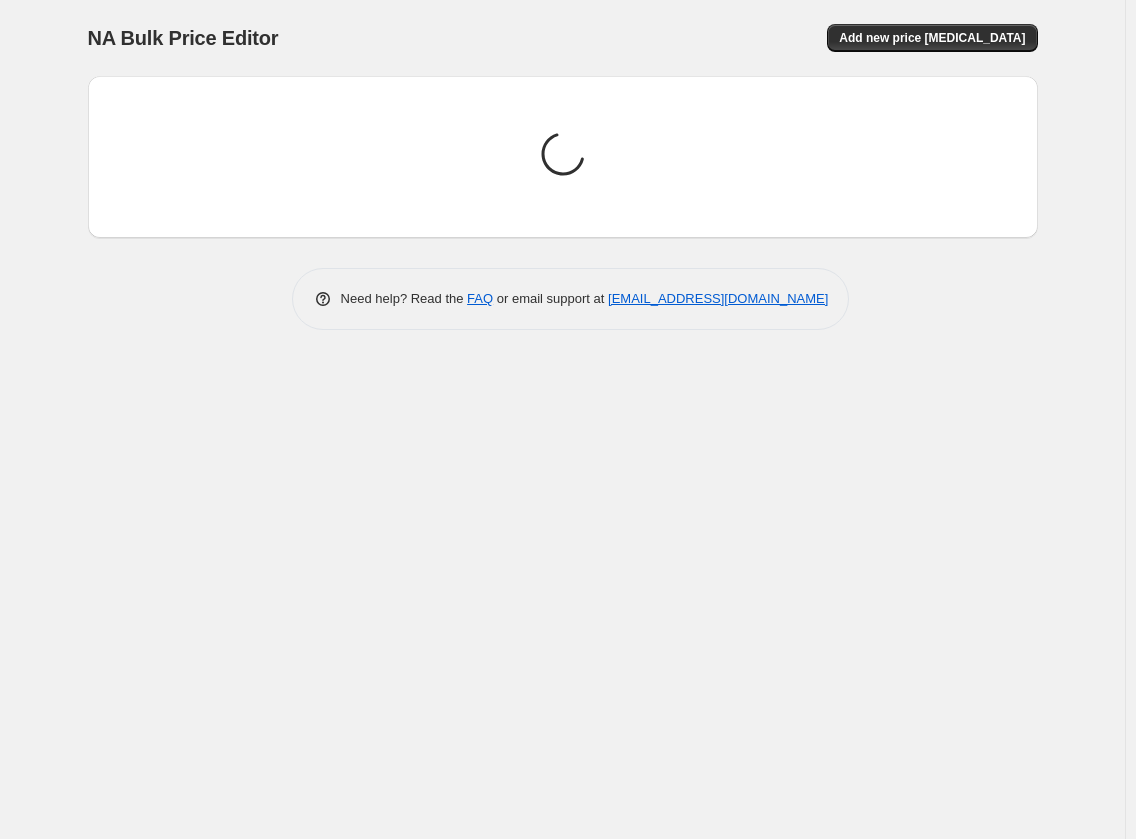 scroll, scrollTop: 0, scrollLeft: 0, axis: both 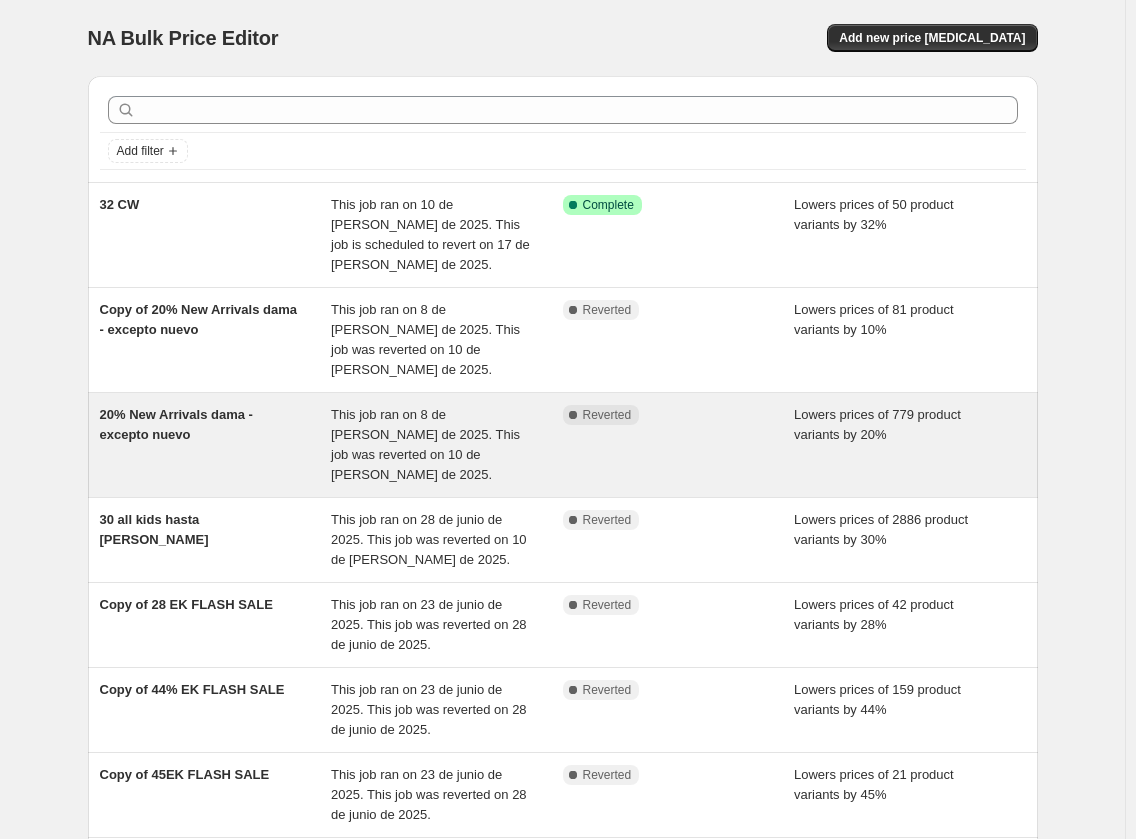 click on "20% New Arrivals dama - excepto nuevo" at bounding box center [176, 424] 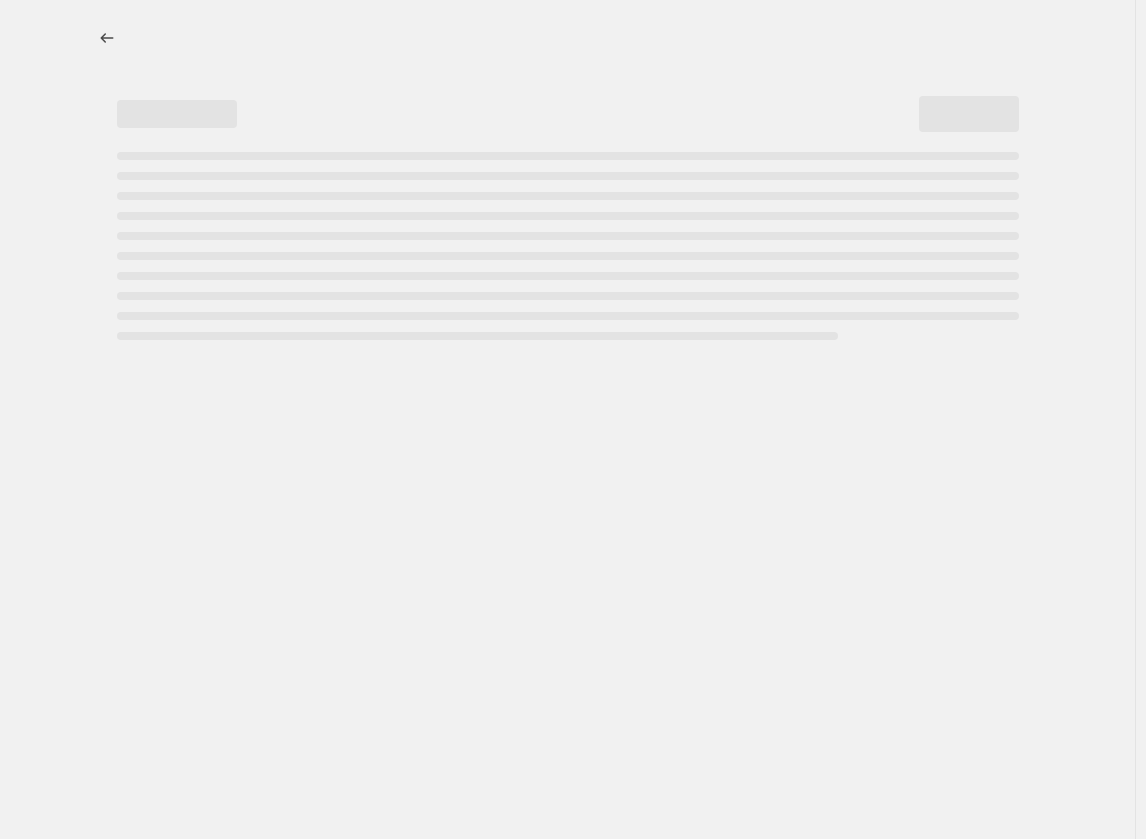 select on "percentage" 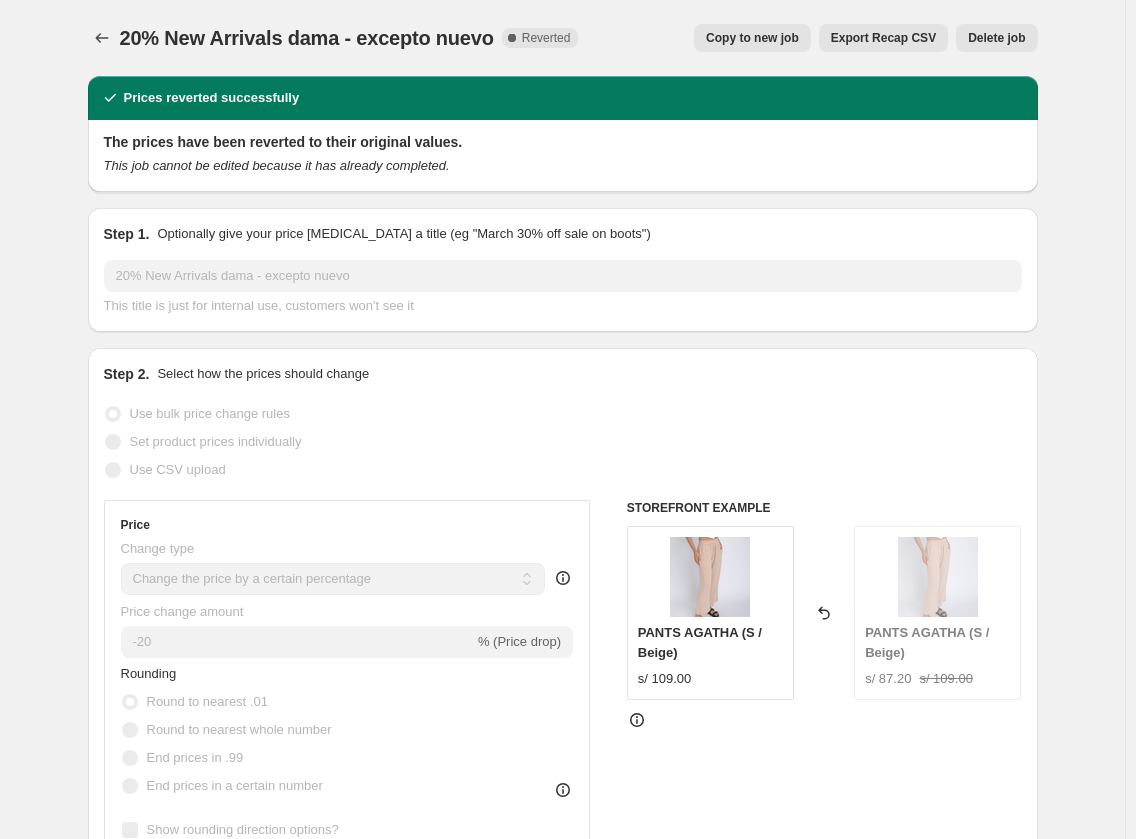 click on "Copy to new job" at bounding box center (752, 38) 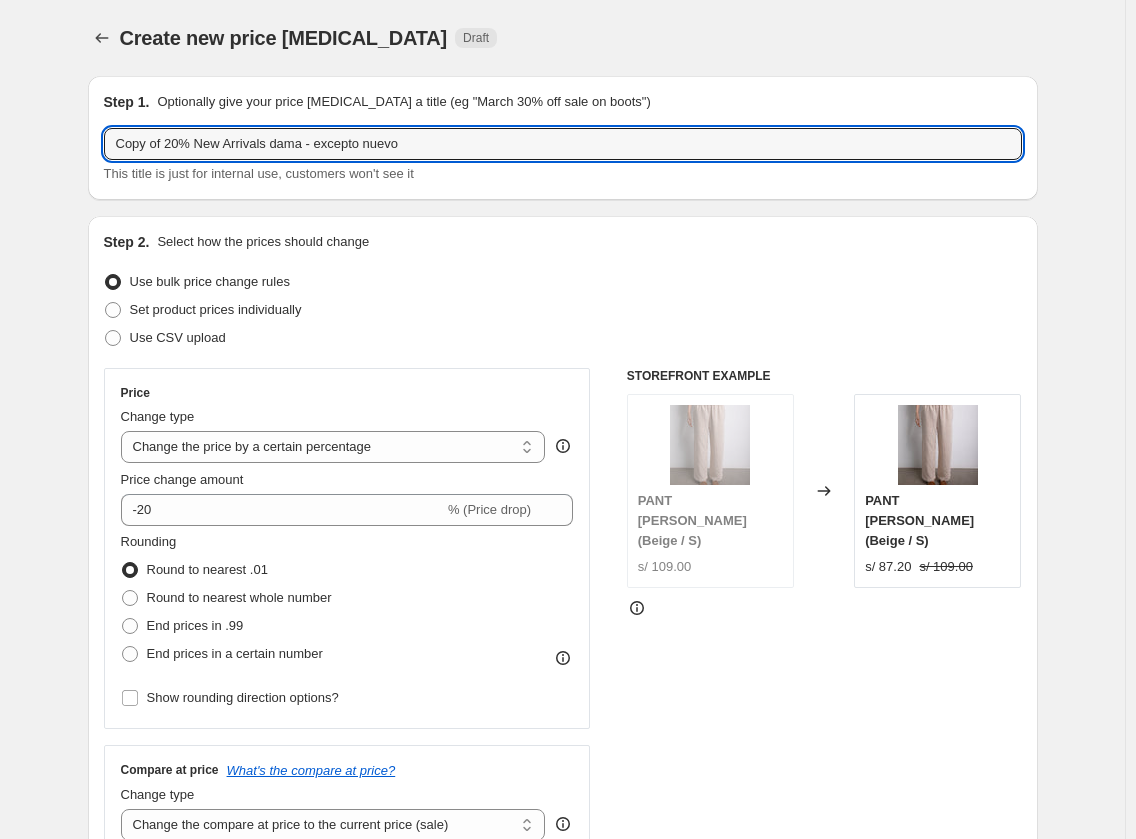 drag, startPoint x: 409, startPoint y: 148, endPoint x: 82, endPoint y: 183, distance: 328.86777 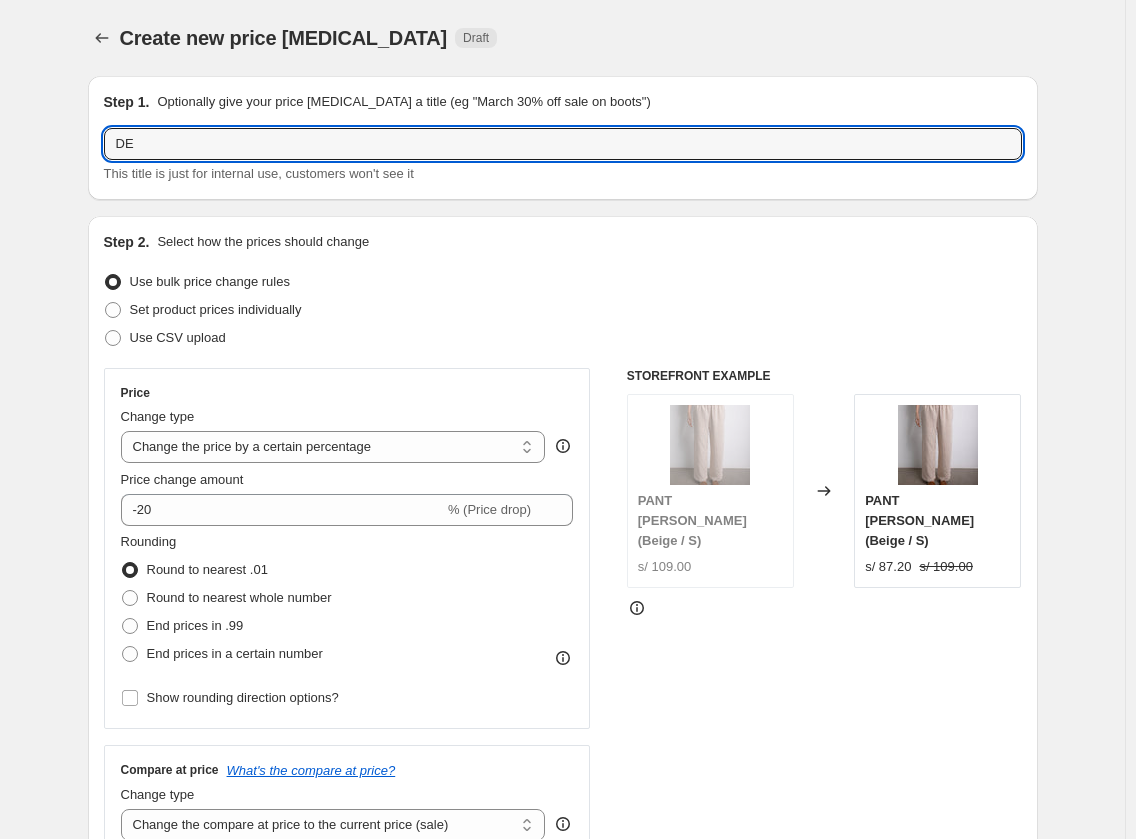 type on "D" 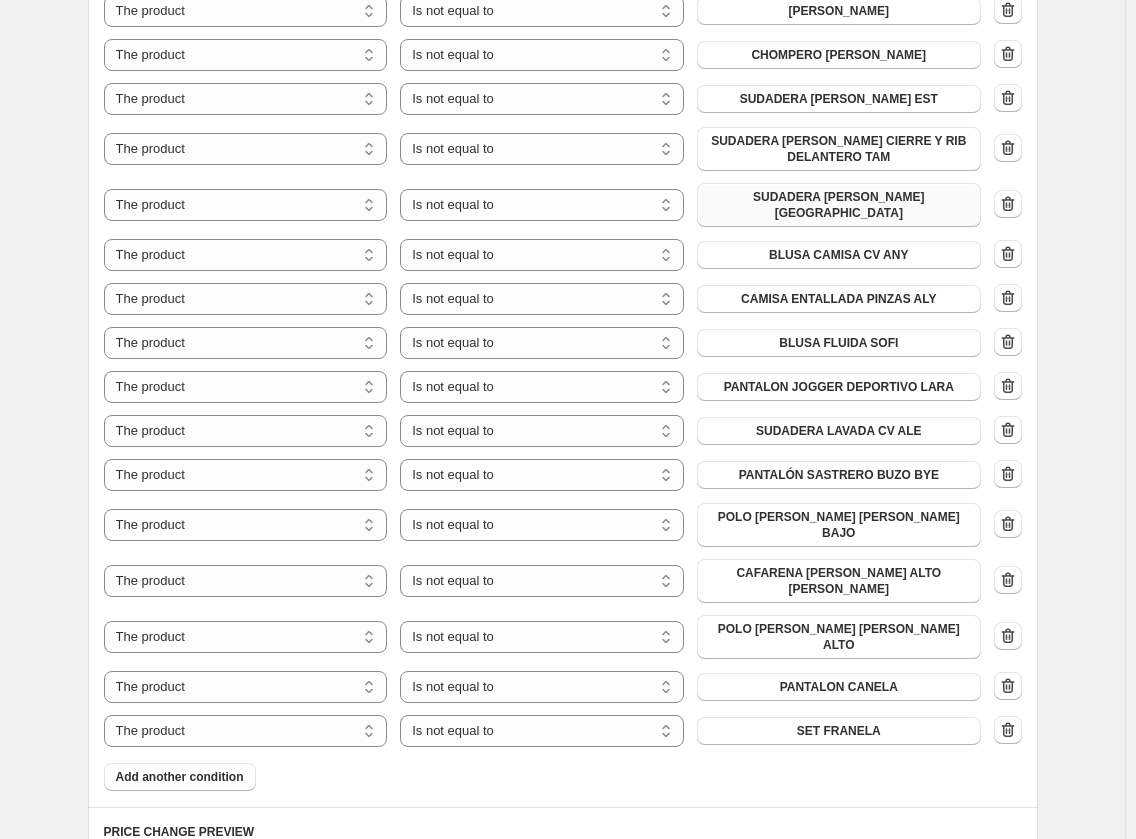 scroll, scrollTop: 2200, scrollLeft: 0, axis: vertical 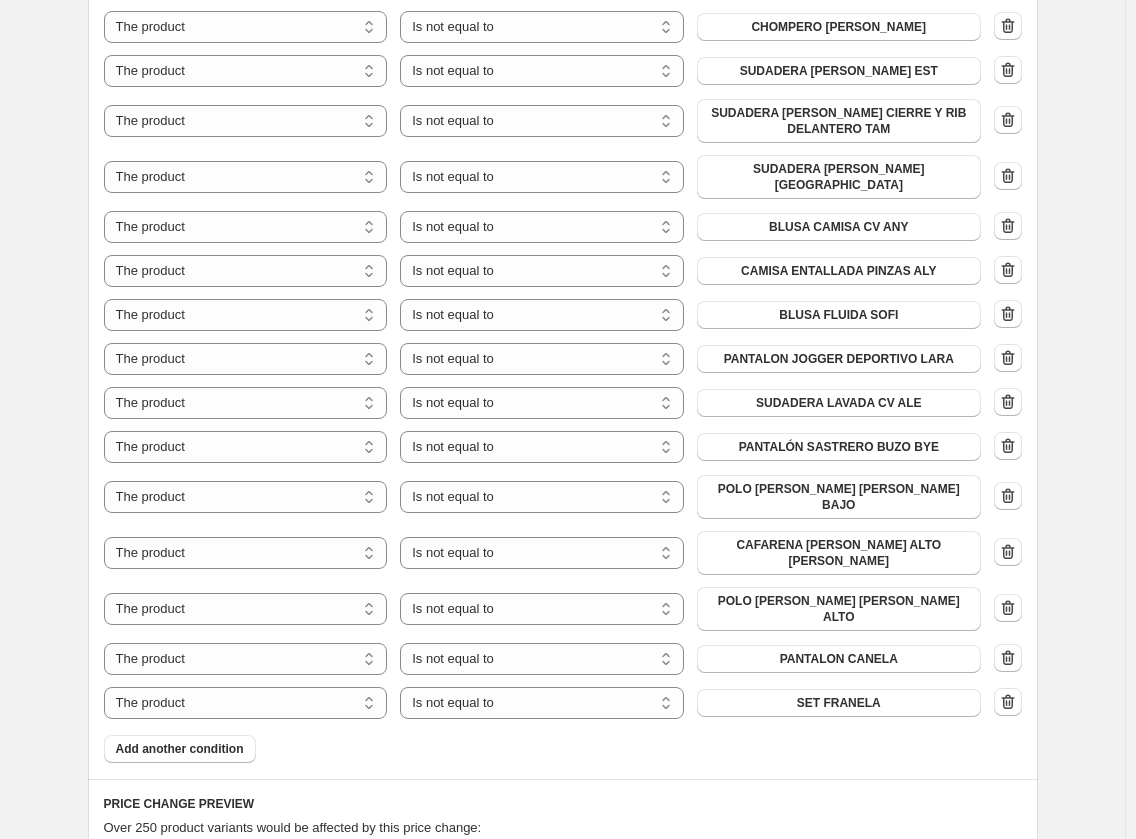 type on "30% OFF NEW ARRIVALS" 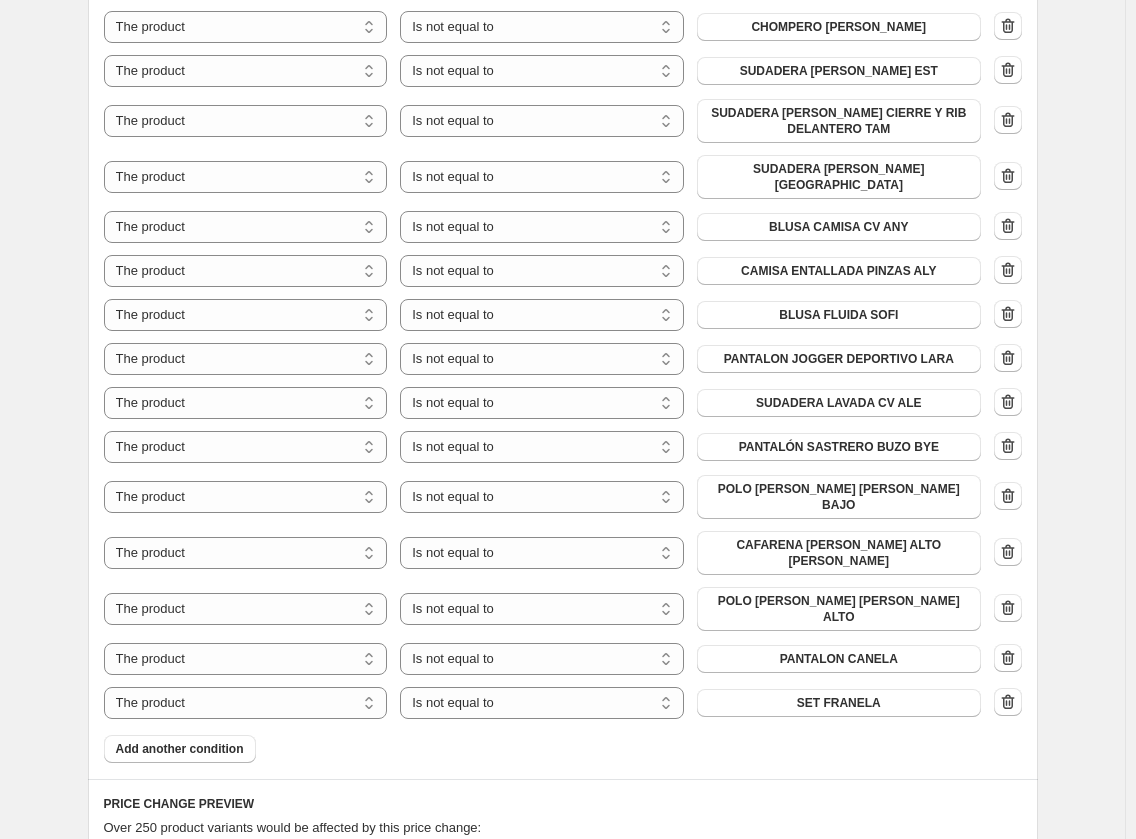 click on "Create new price [MEDICAL_DATA]. This page is ready Create new price [MEDICAL_DATA] Draft Step 1. Optionally give your price [MEDICAL_DATA] a title (eg "March 30% off sale on boots") 30% OFF NEW ARRIVALS This title is just for internal use, customers won't see it Step 2. Select how the prices should change Use bulk price change rules Set product prices individually Use CSV upload Price Change type Change the price to a certain amount Change the price by a certain amount Change the price by a certain percentage Change the price to the current compare at price (price before sale) Change the price by a certain amount relative to the compare at price Change the price by a certain percentage relative to the compare at price Don't change the price Change the price by a certain percentage relative to the cost per item Change price to certain cost margin Change the price by a certain percentage Price change amount -20 % (Price drop) Rounding Round to nearest .01 Round to nearest whole number End prices in .99 Compare at price" at bounding box center (562, -266) 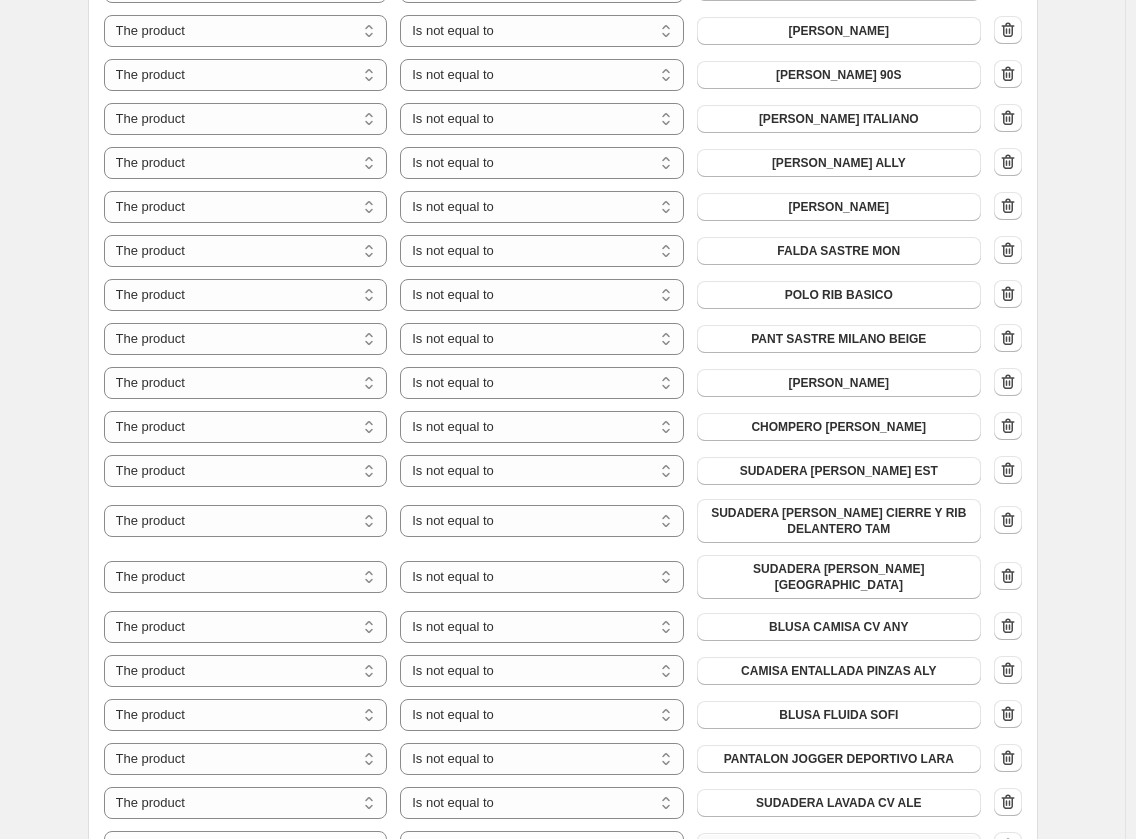 scroll, scrollTop: 1700, scrollLeft: 0, axis: vertical 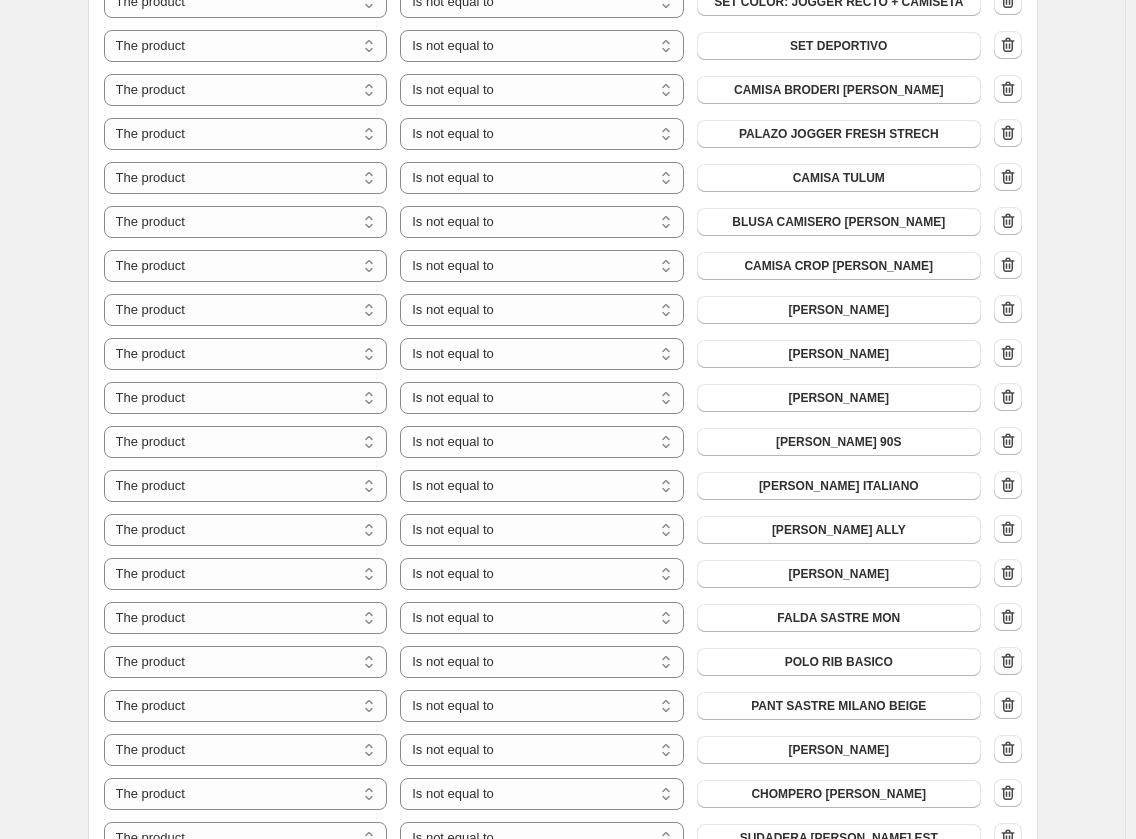 click 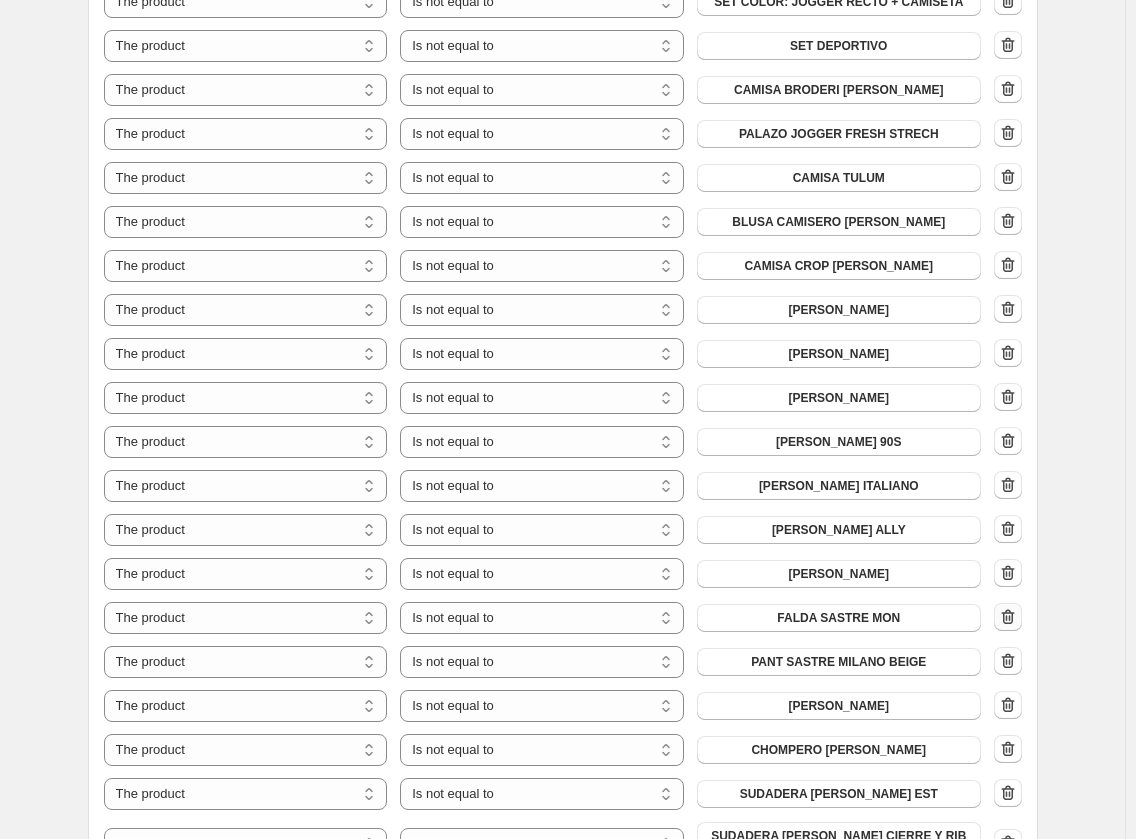 click 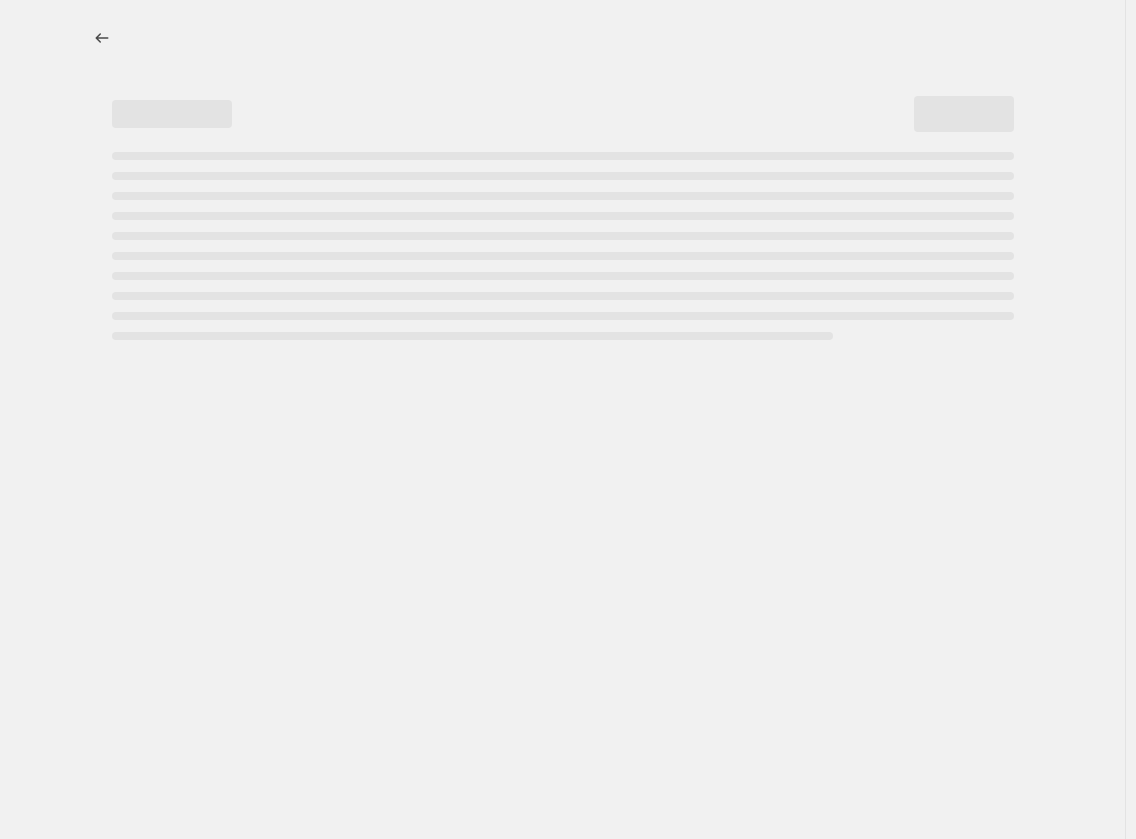 scroll, scrollTop: 0, scrollLeft: 0, axis: both 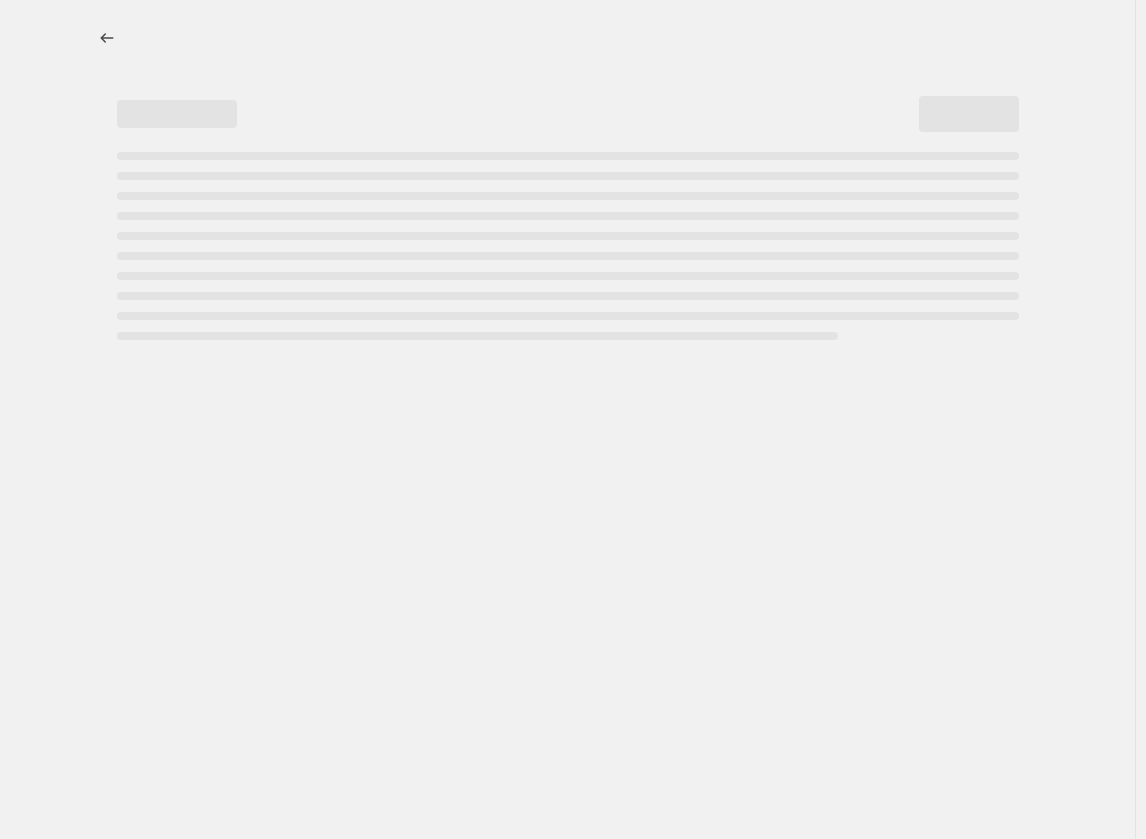select on "percentage" 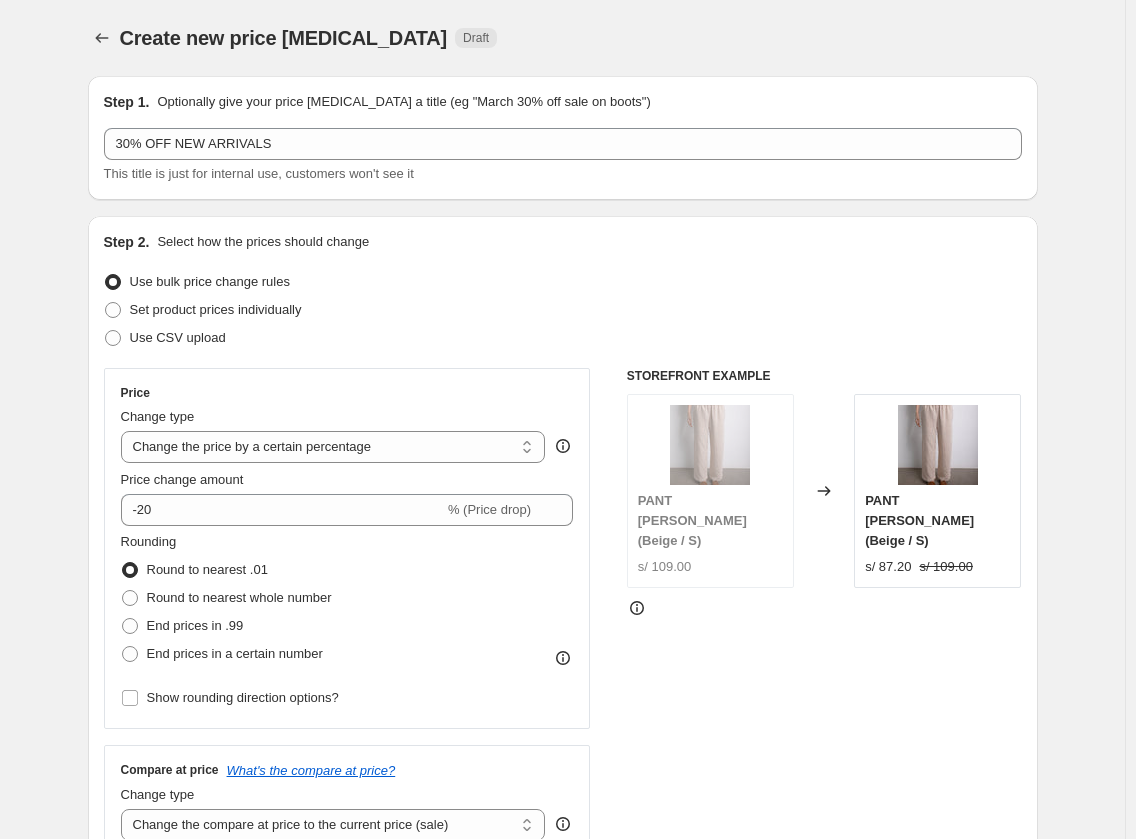 select on "percentage" 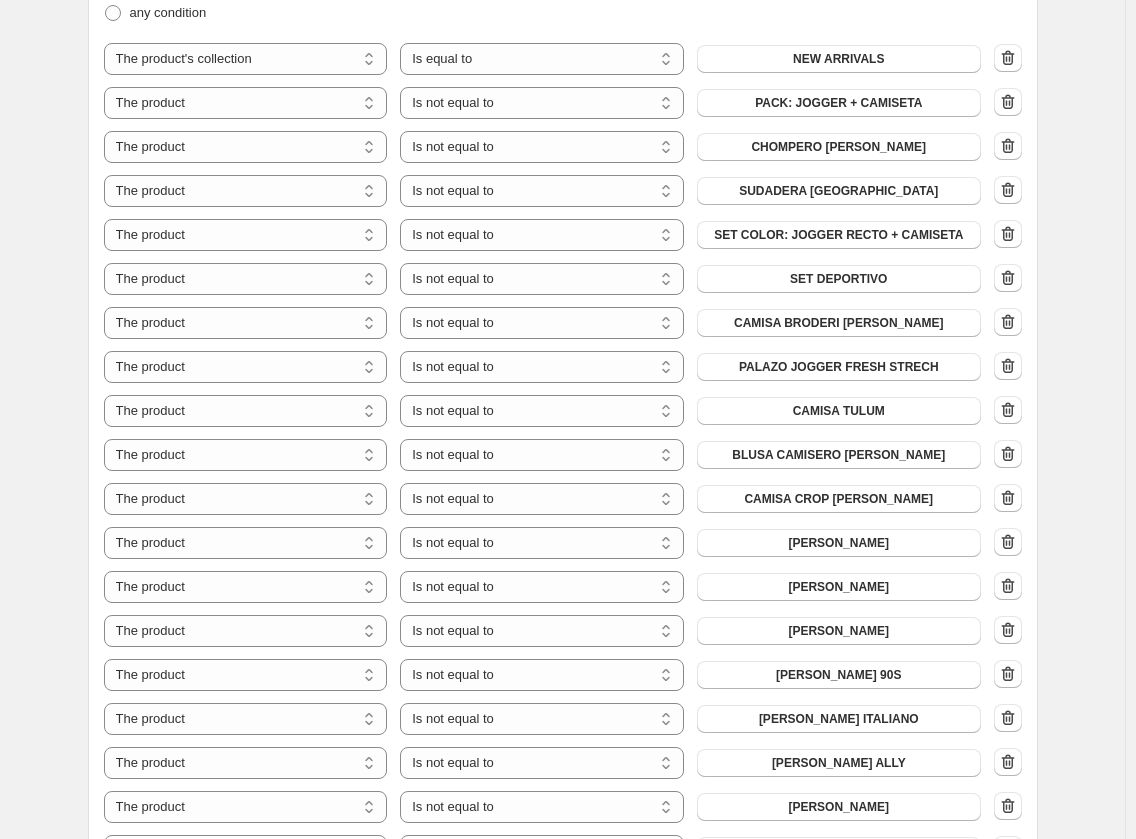 scroll, scrollTop: 1100, scrollLeft: 0, axis: vertical 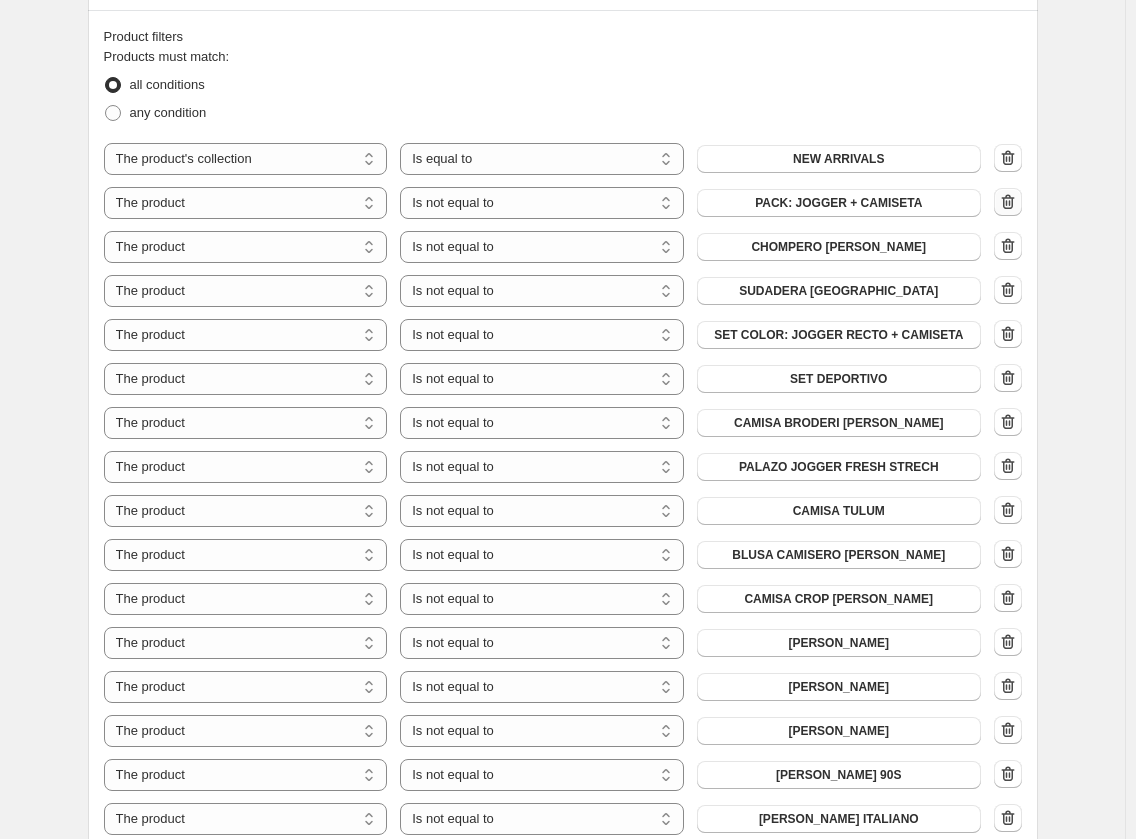 click 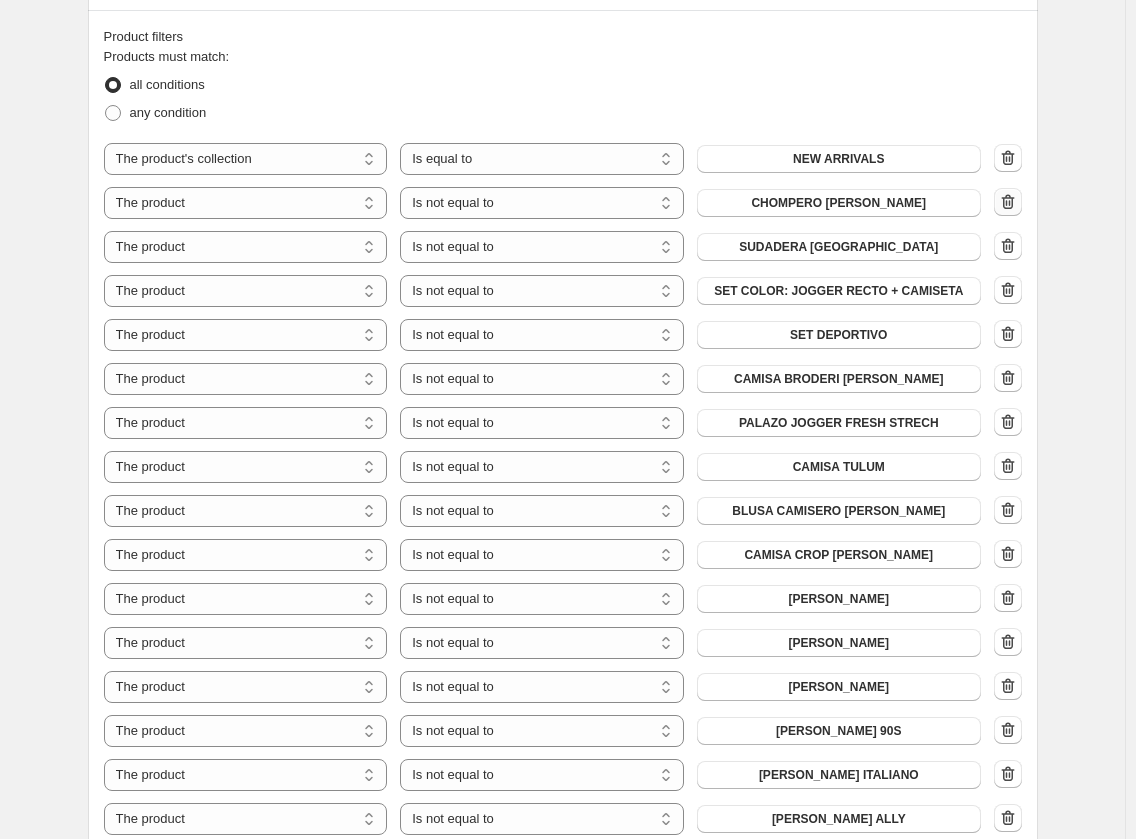 click 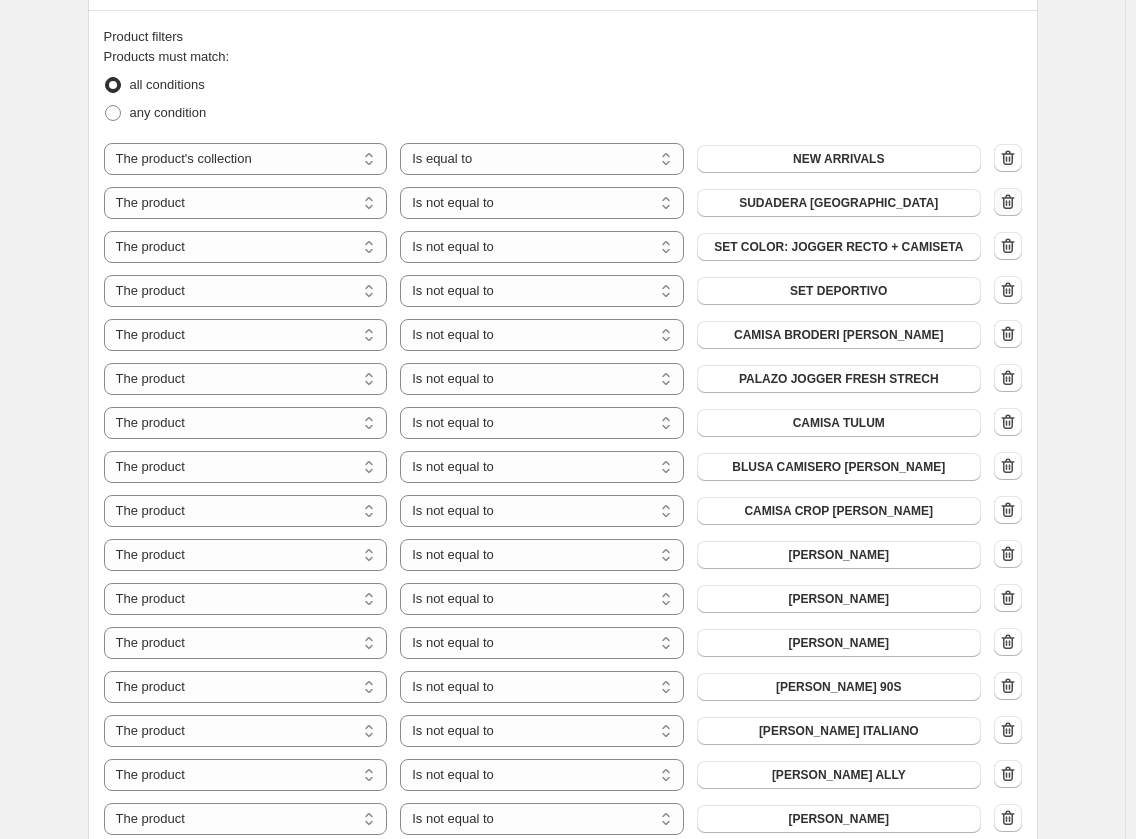 click 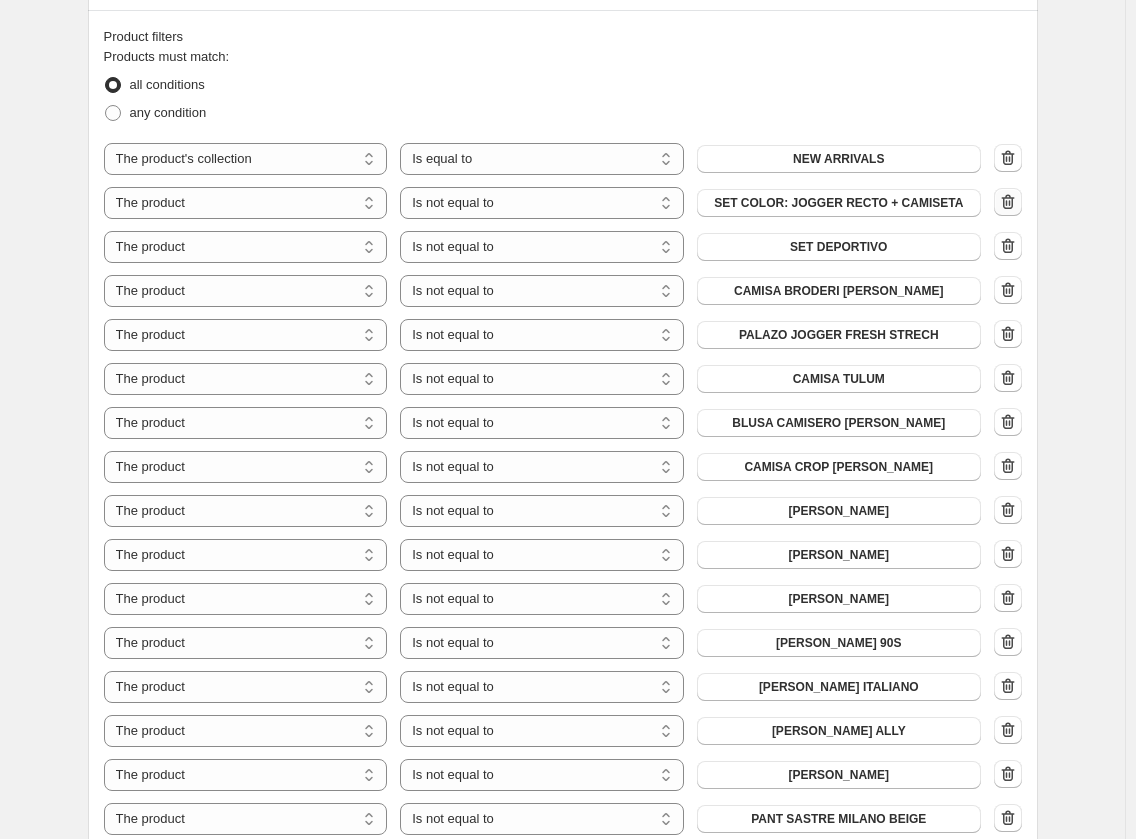 click 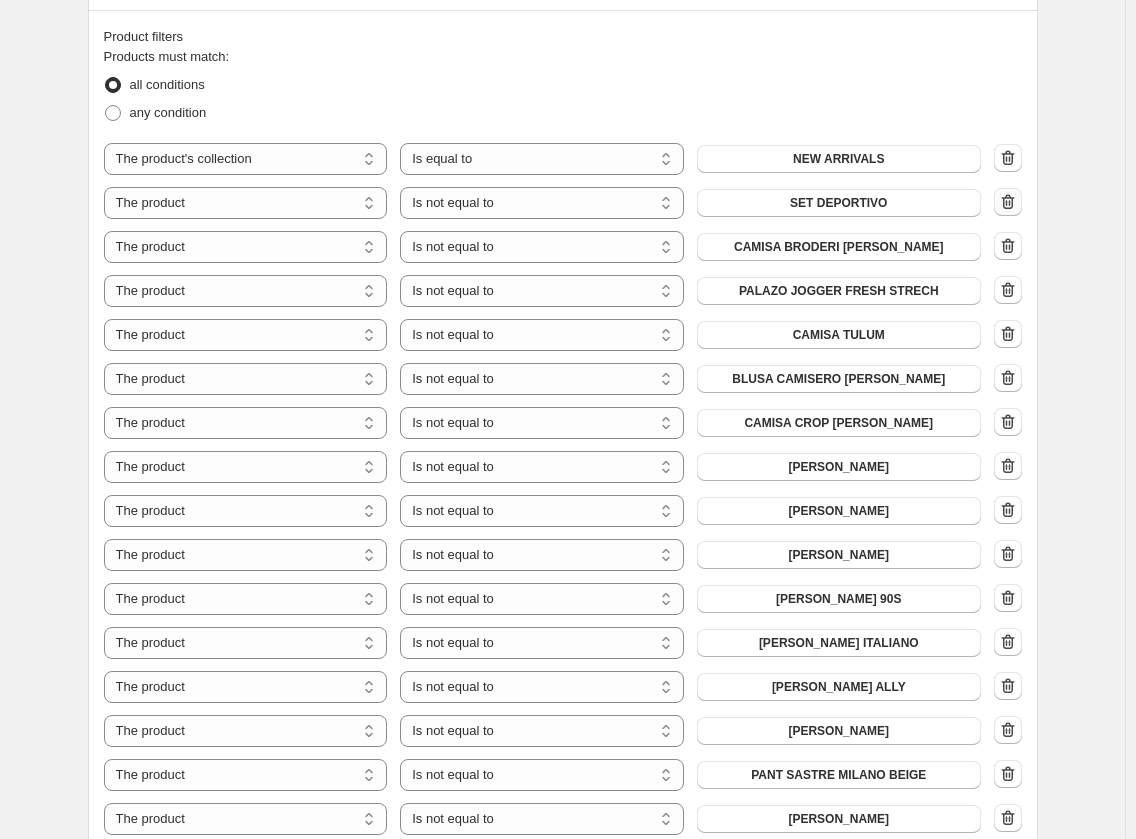 click 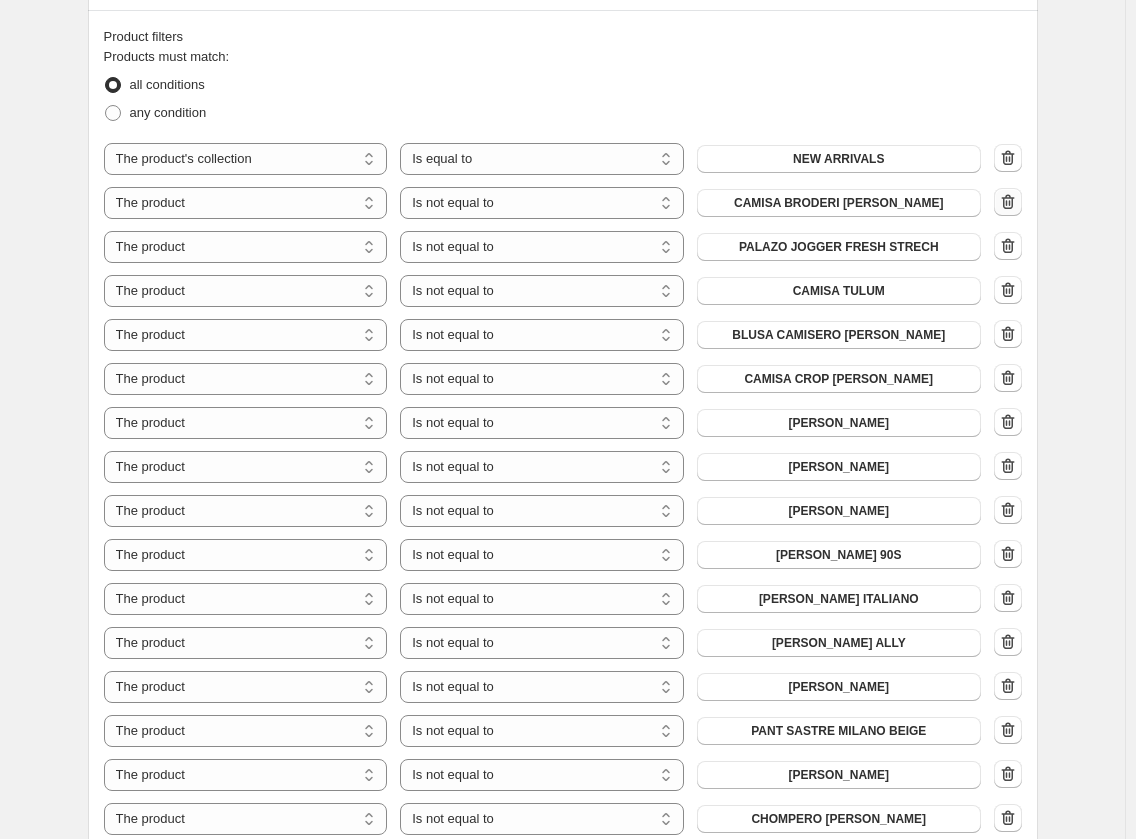 click at bounding box center (1008, 203) 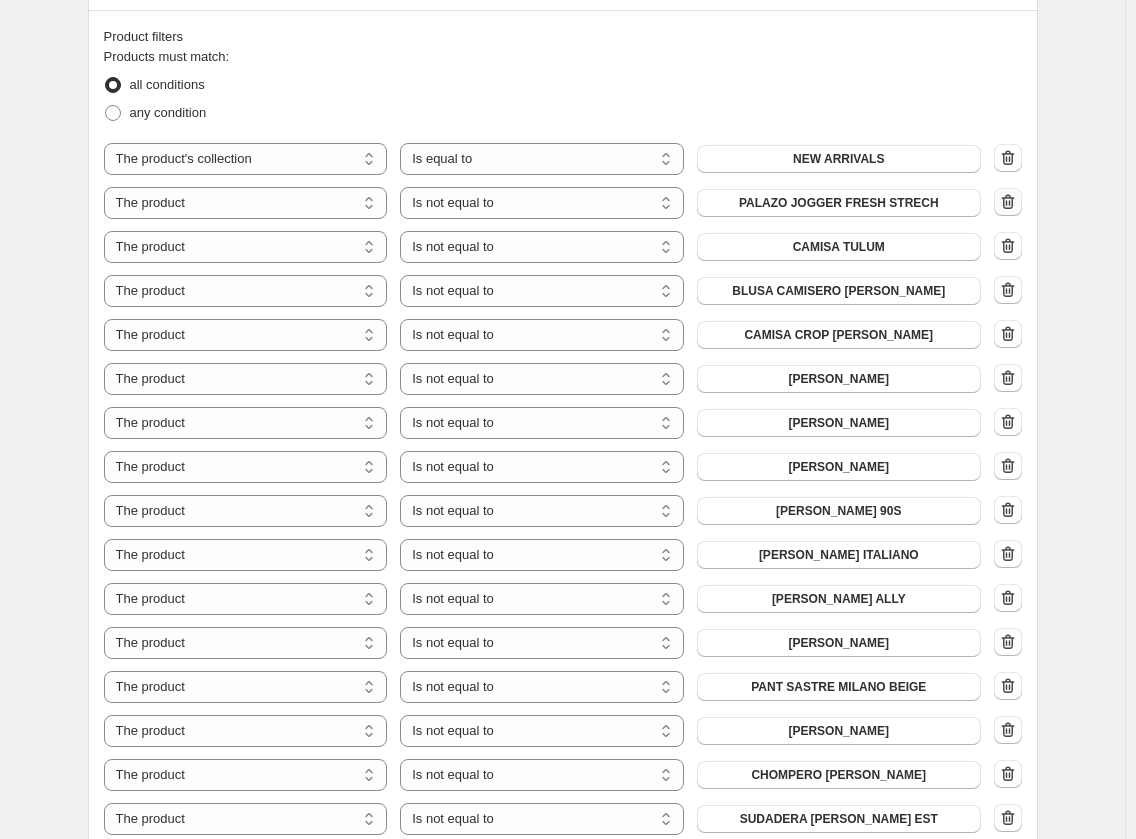 click 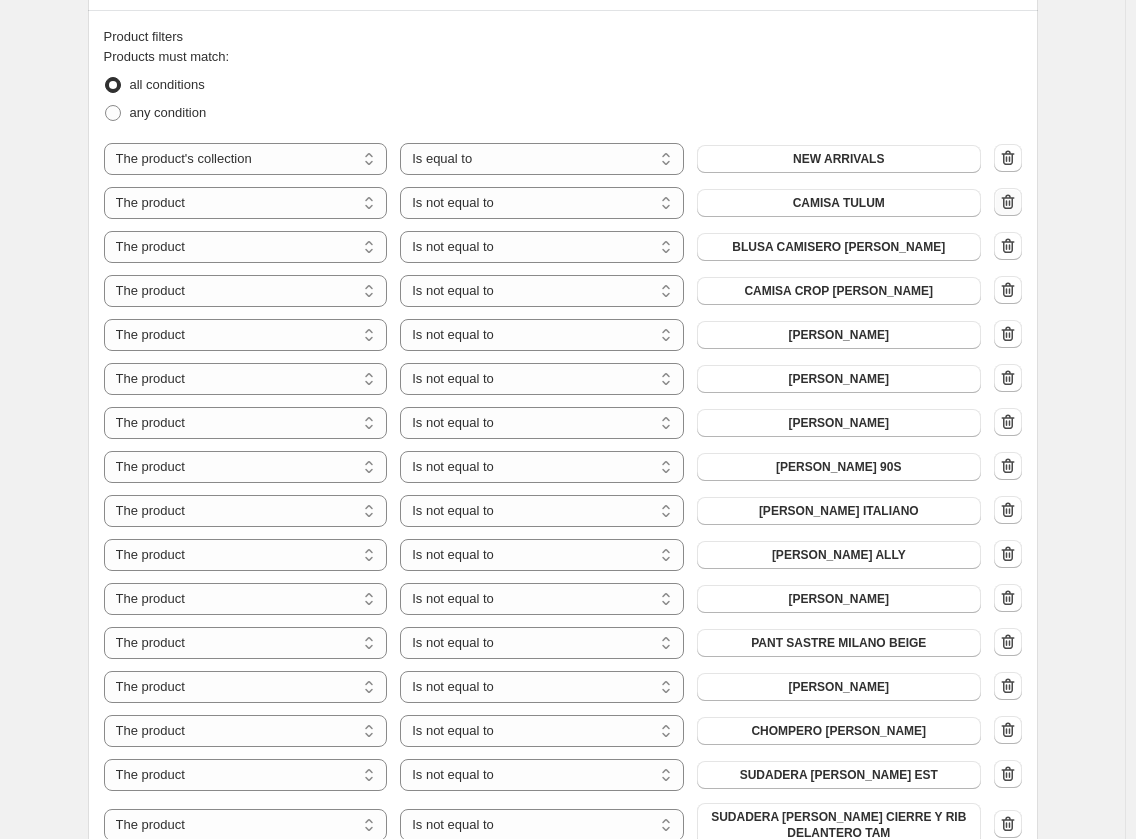 click 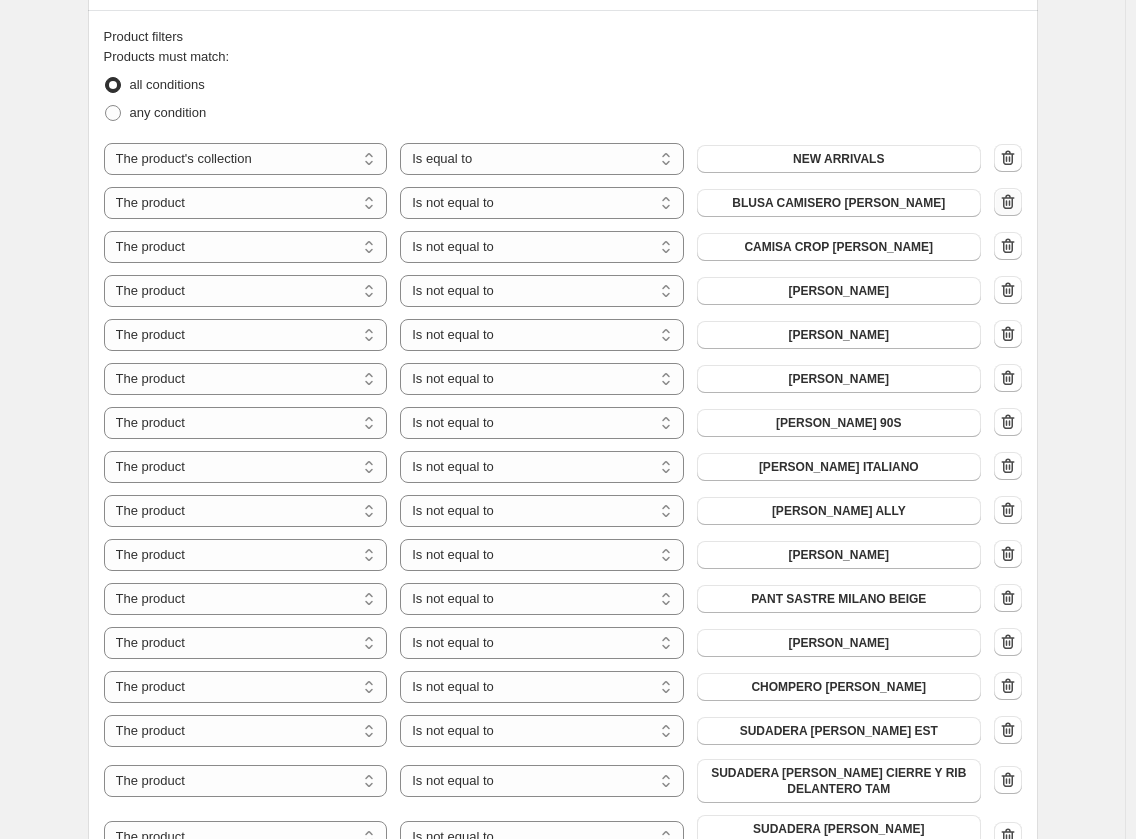 click 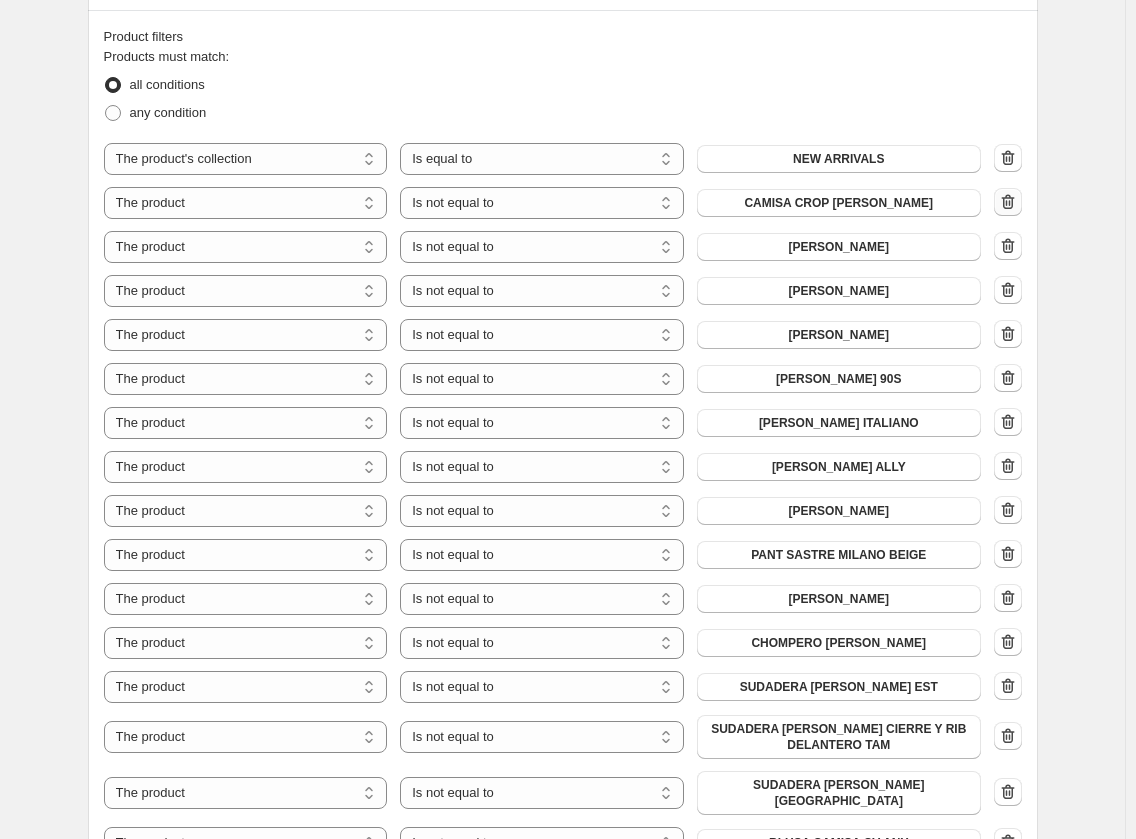 click 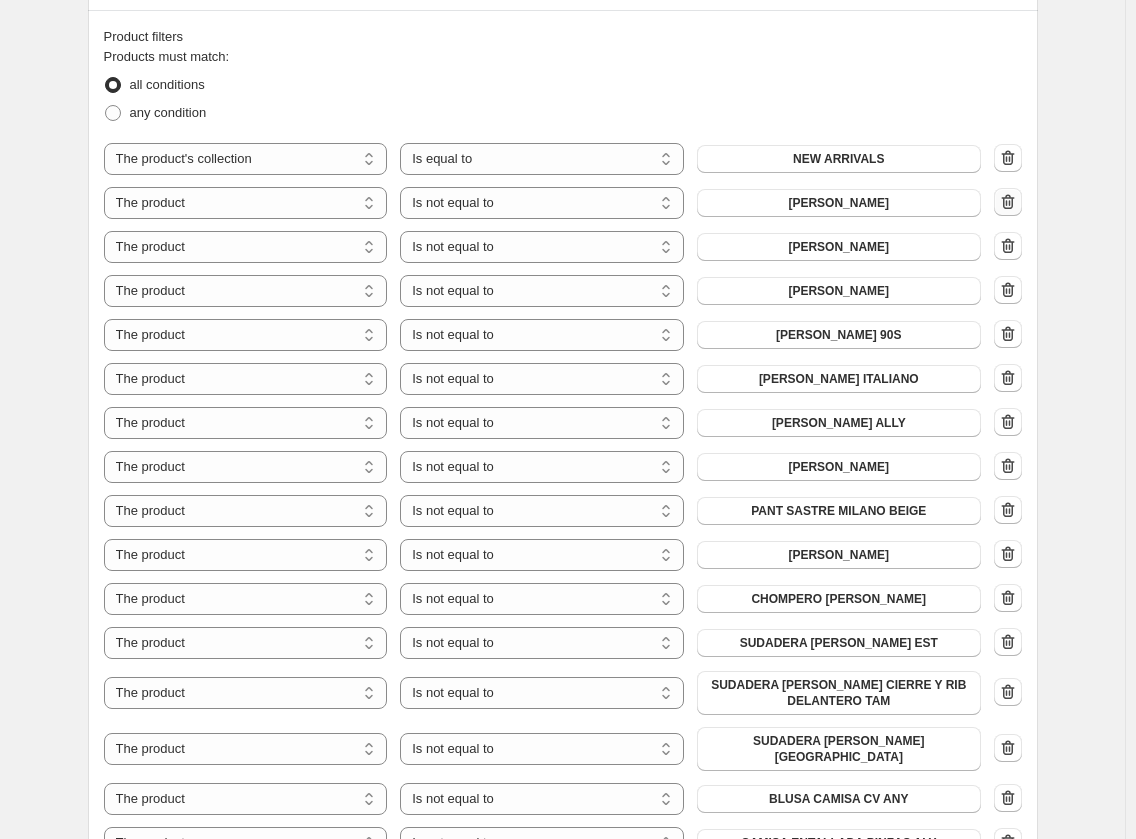 click 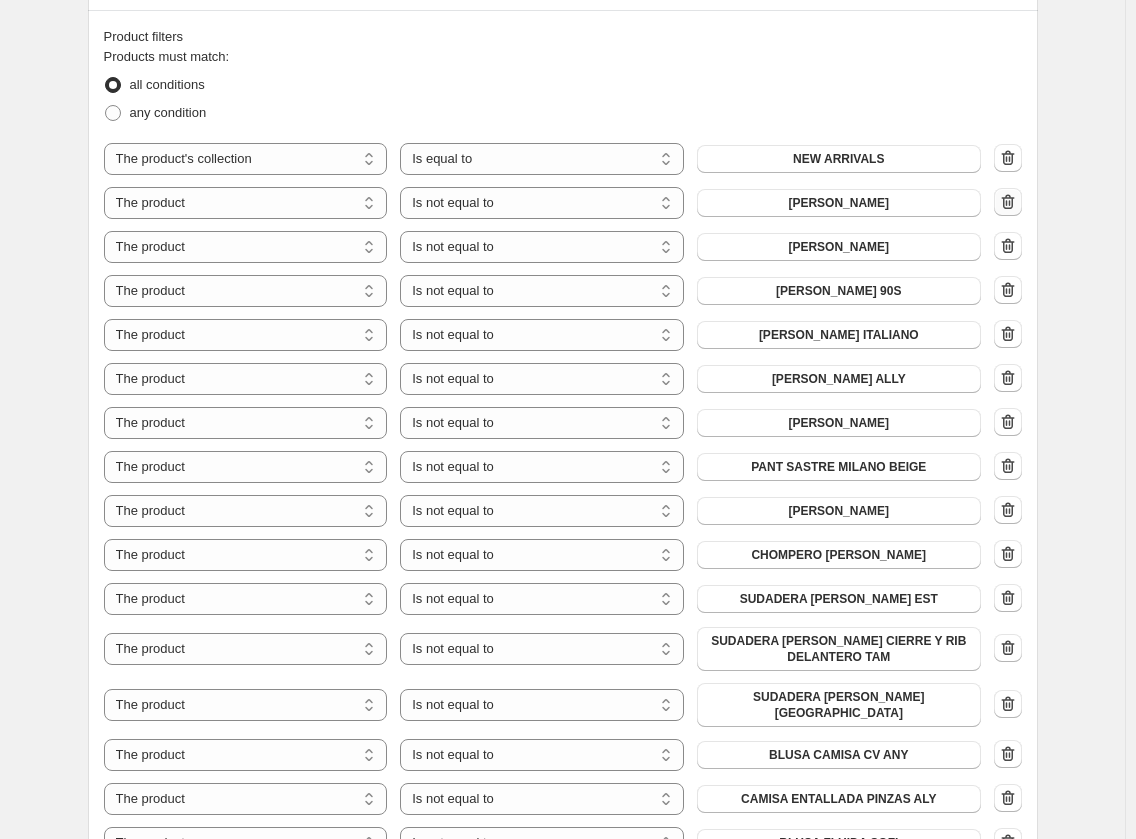 click 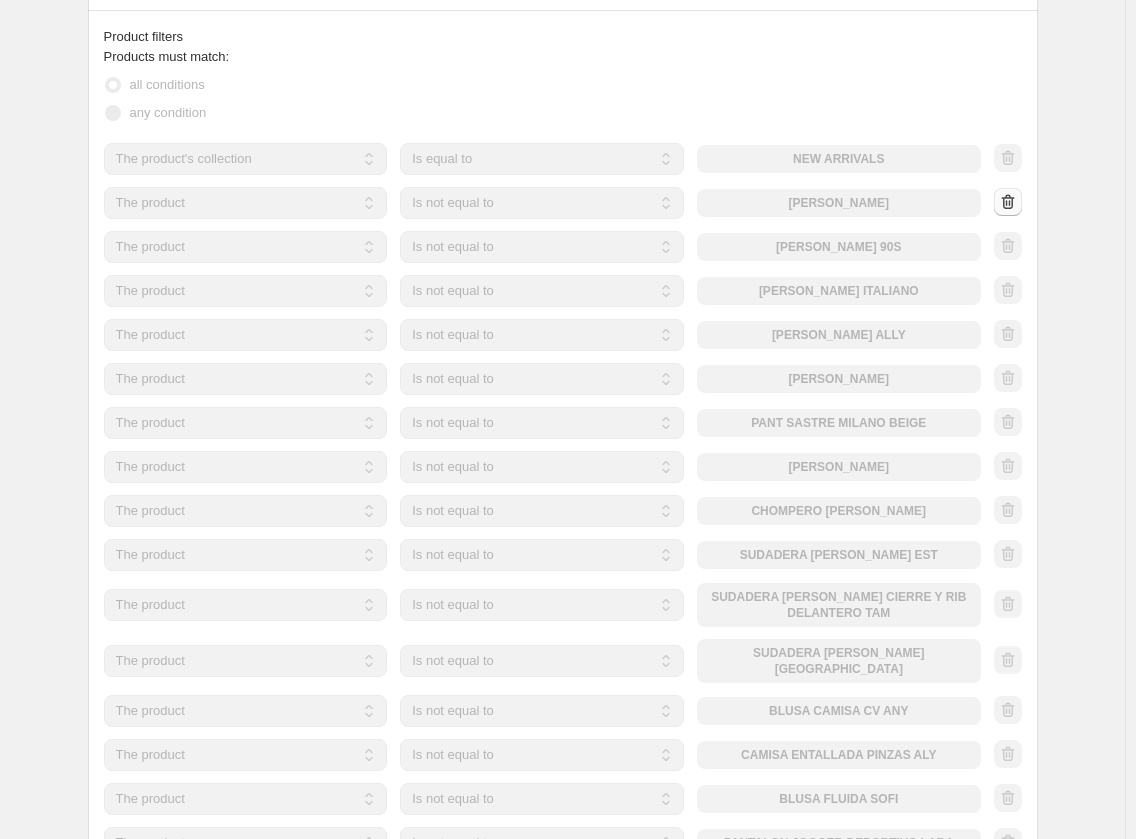 click at bounding box center (1008, 203) 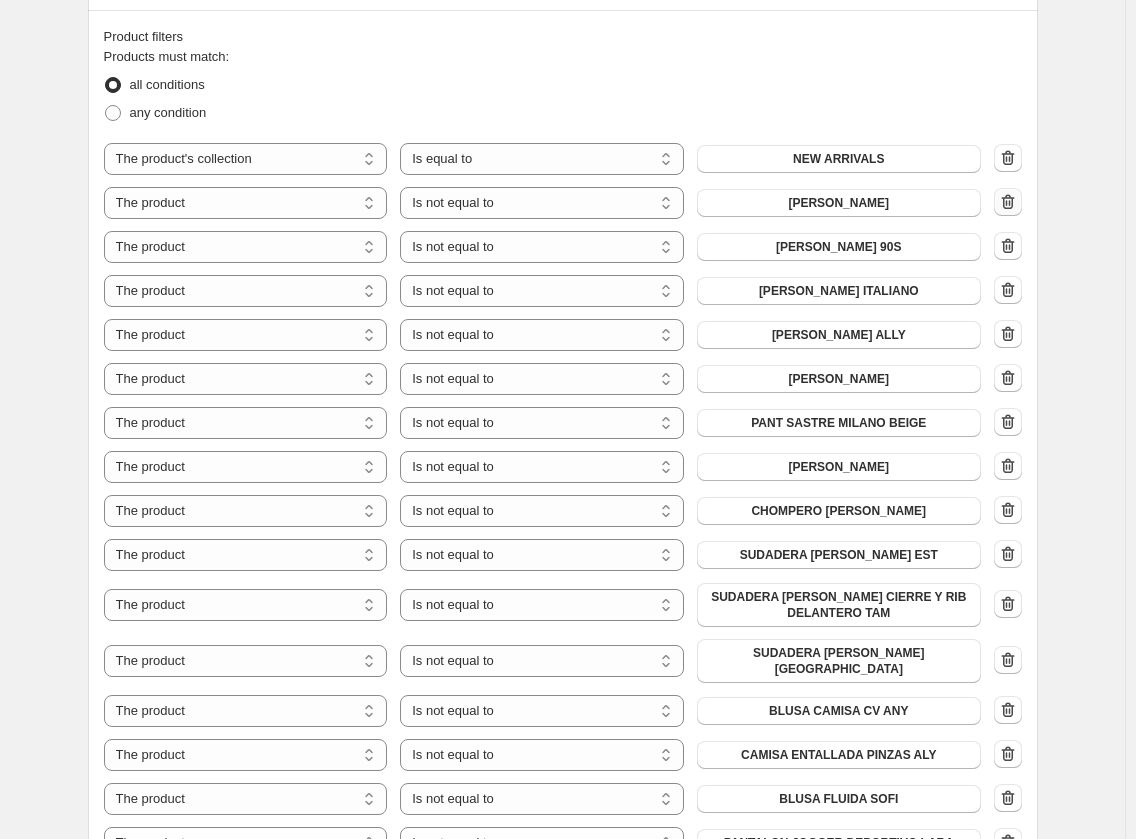 click 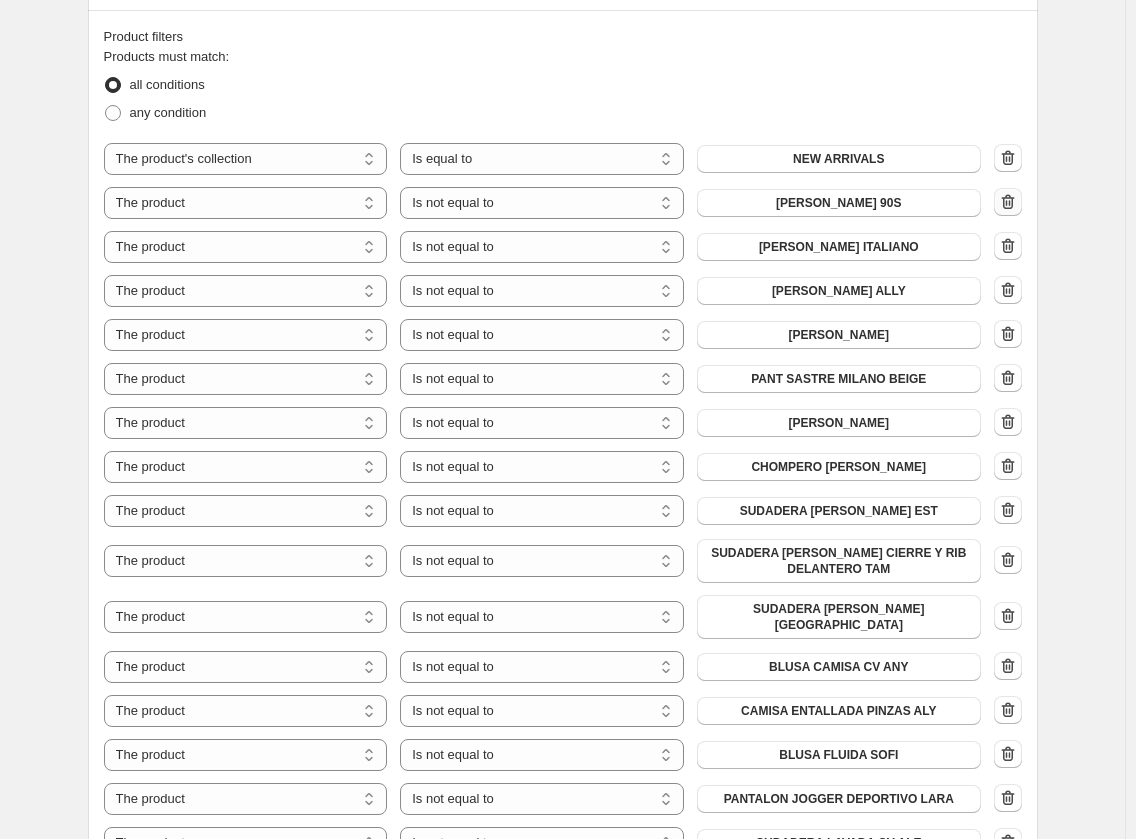click 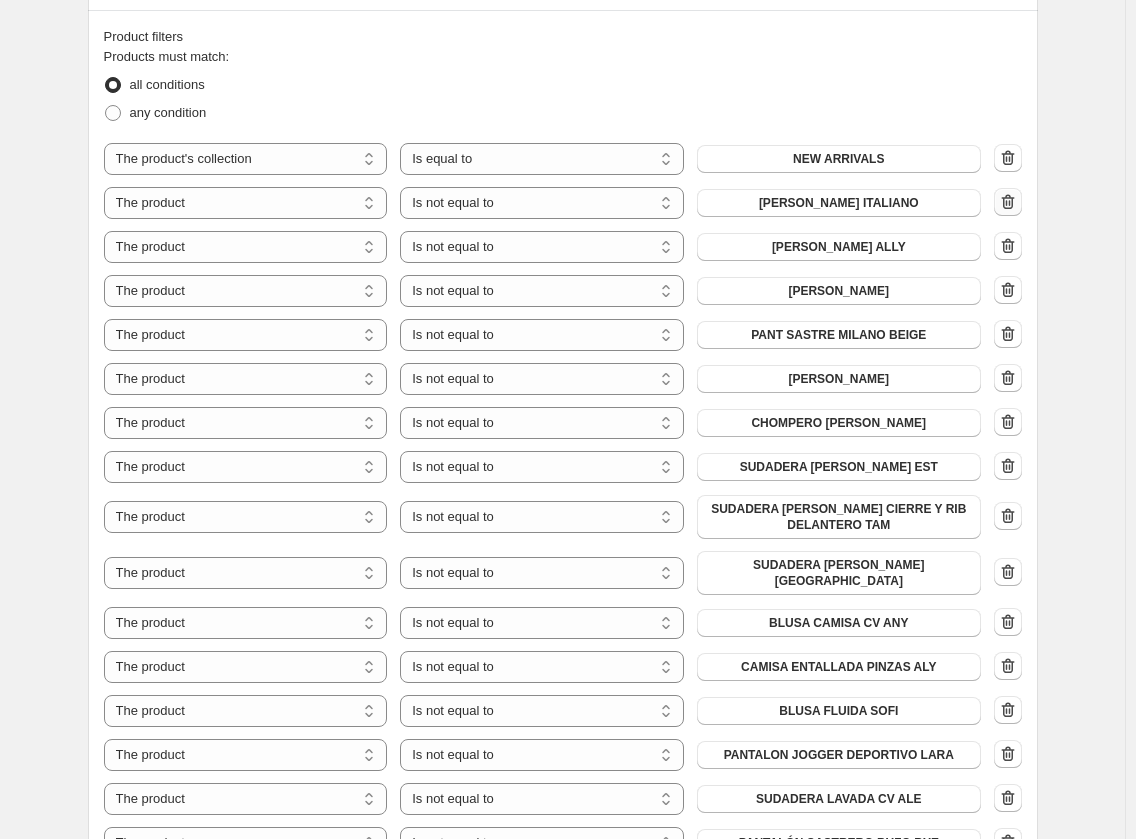 click 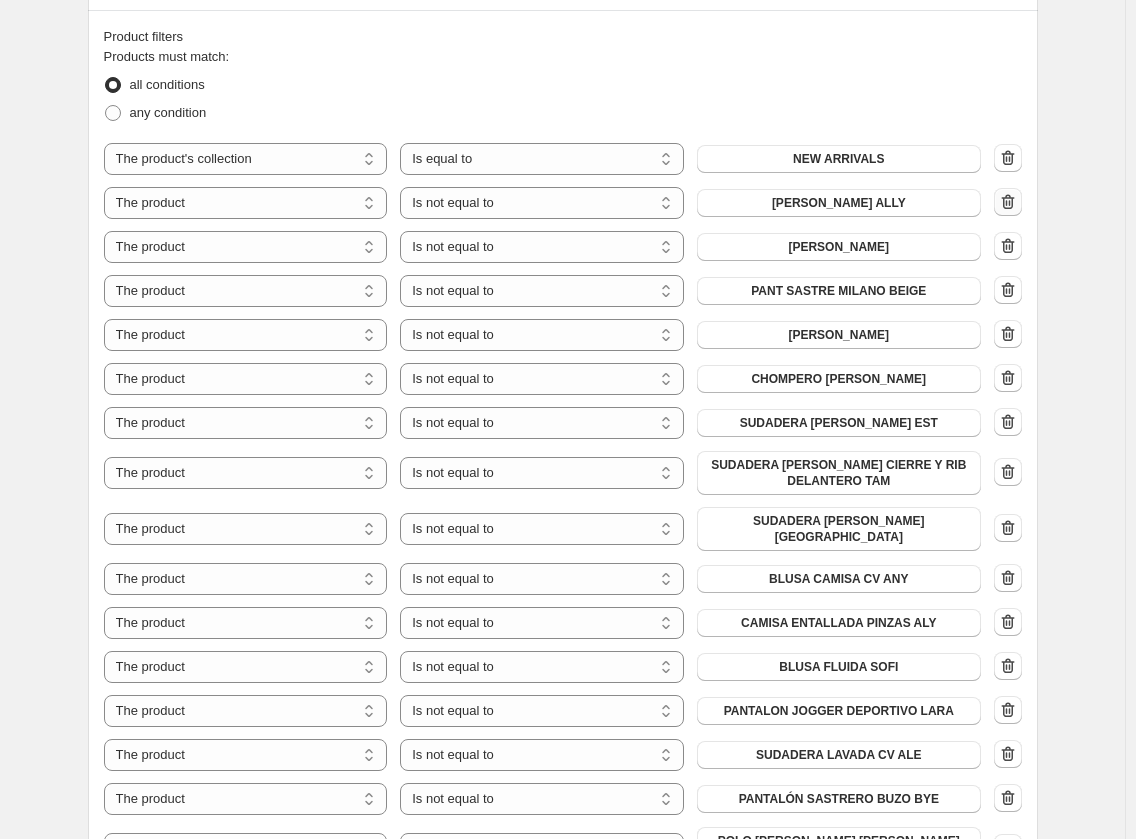 click at bounding box center [1008, 203] 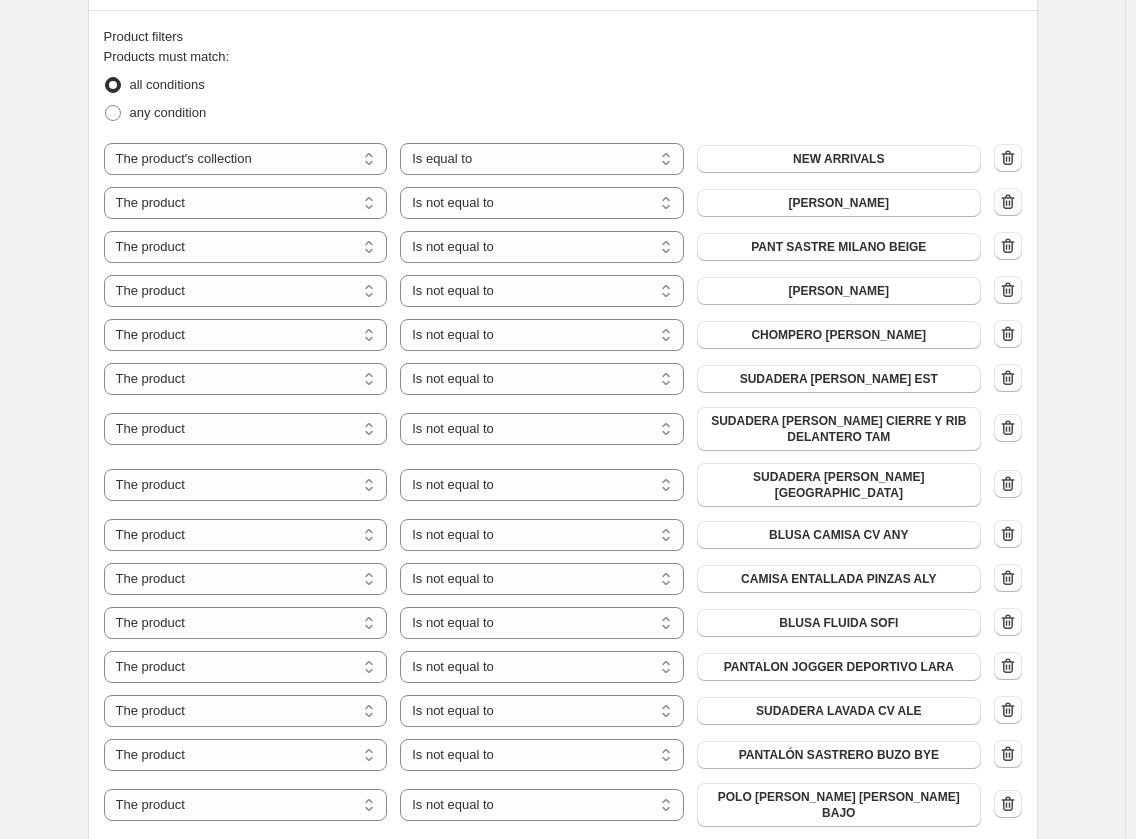 click 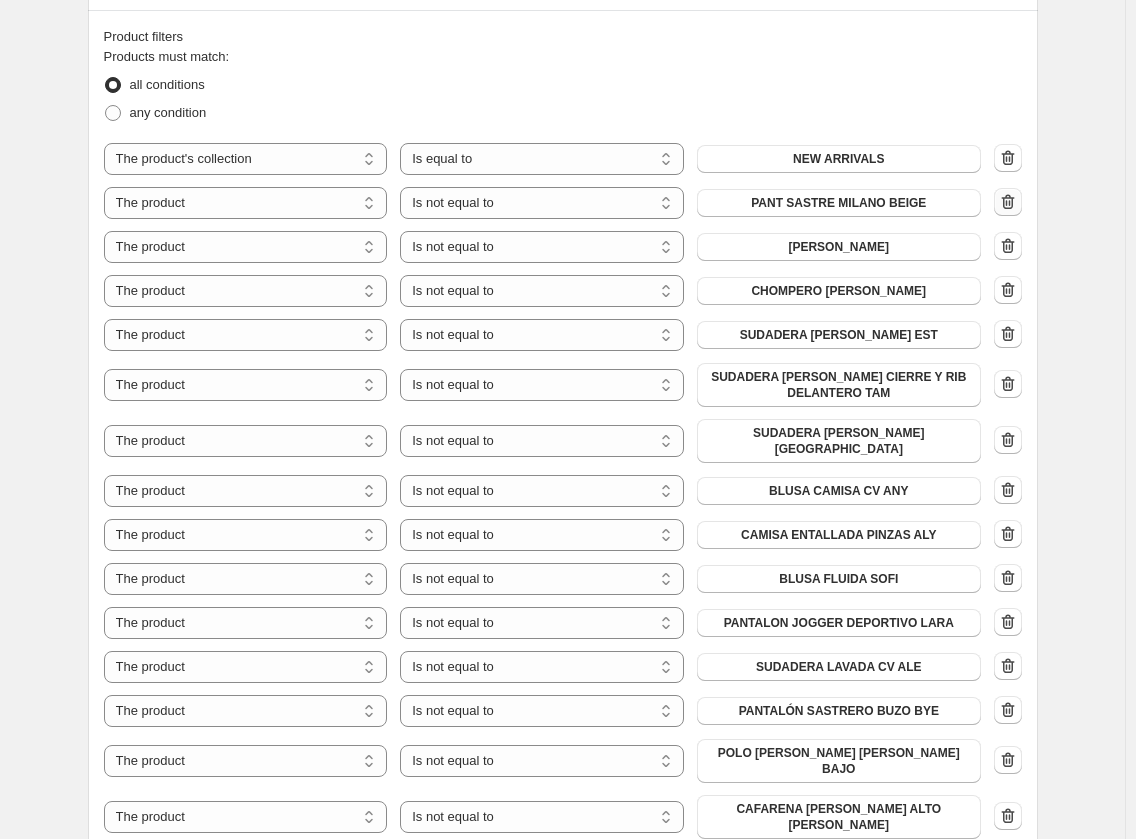 click 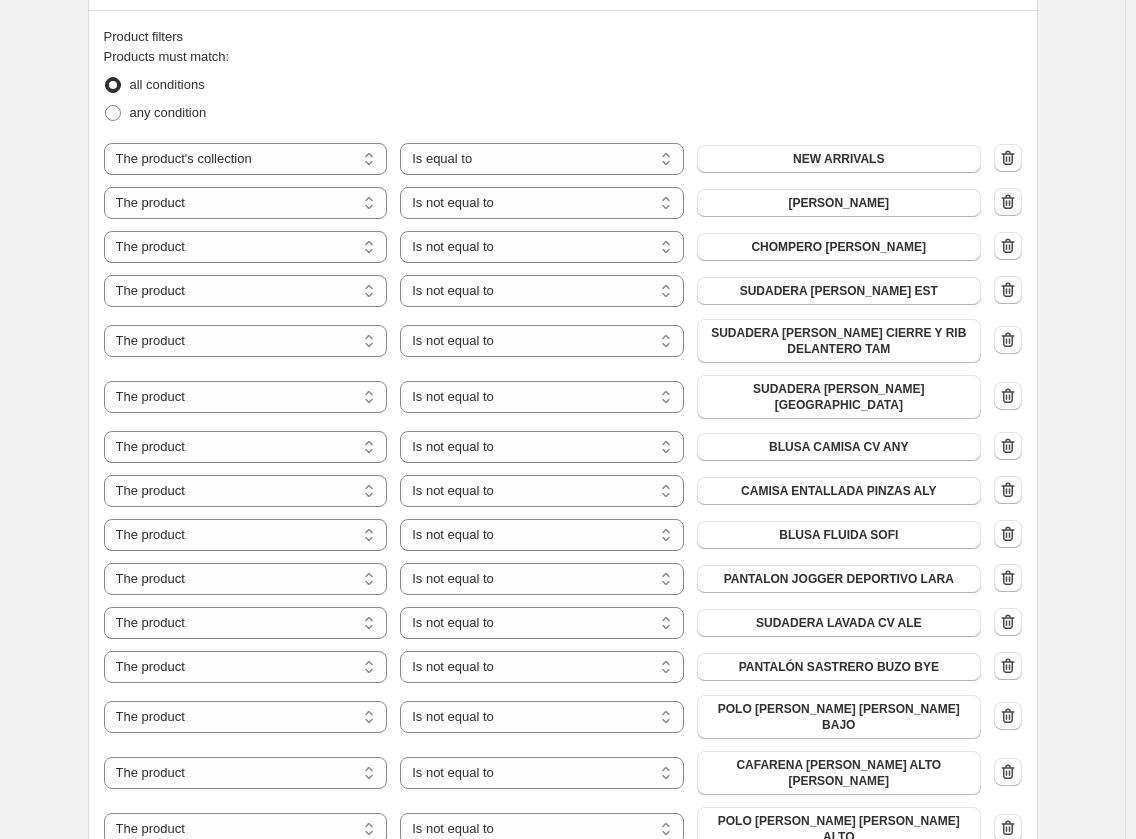 click 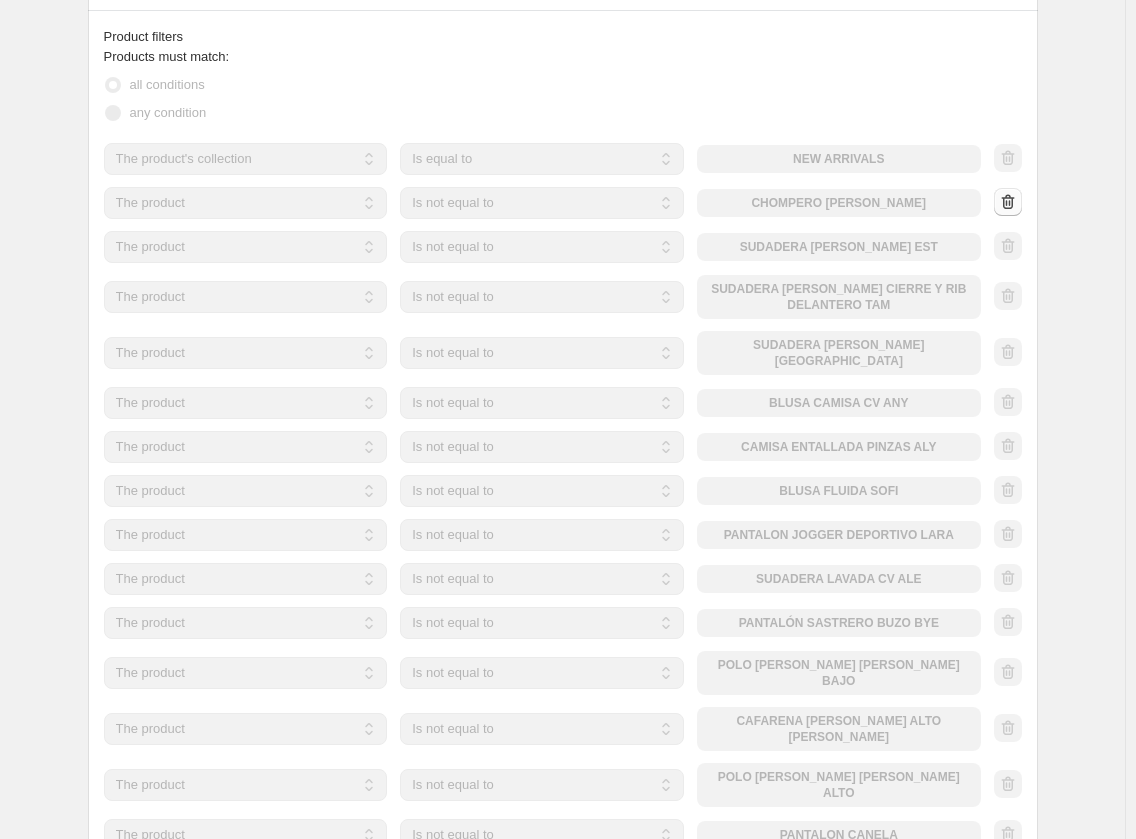click at bounding box center [1008, 203] 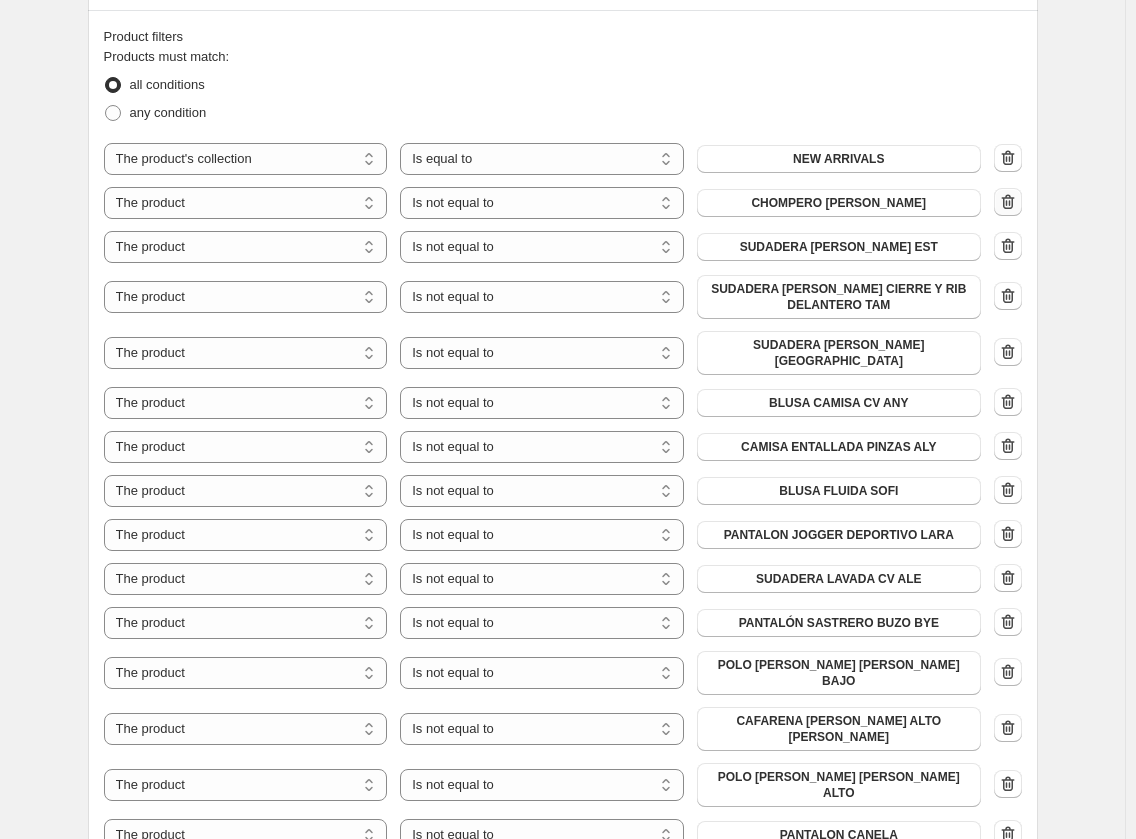 click 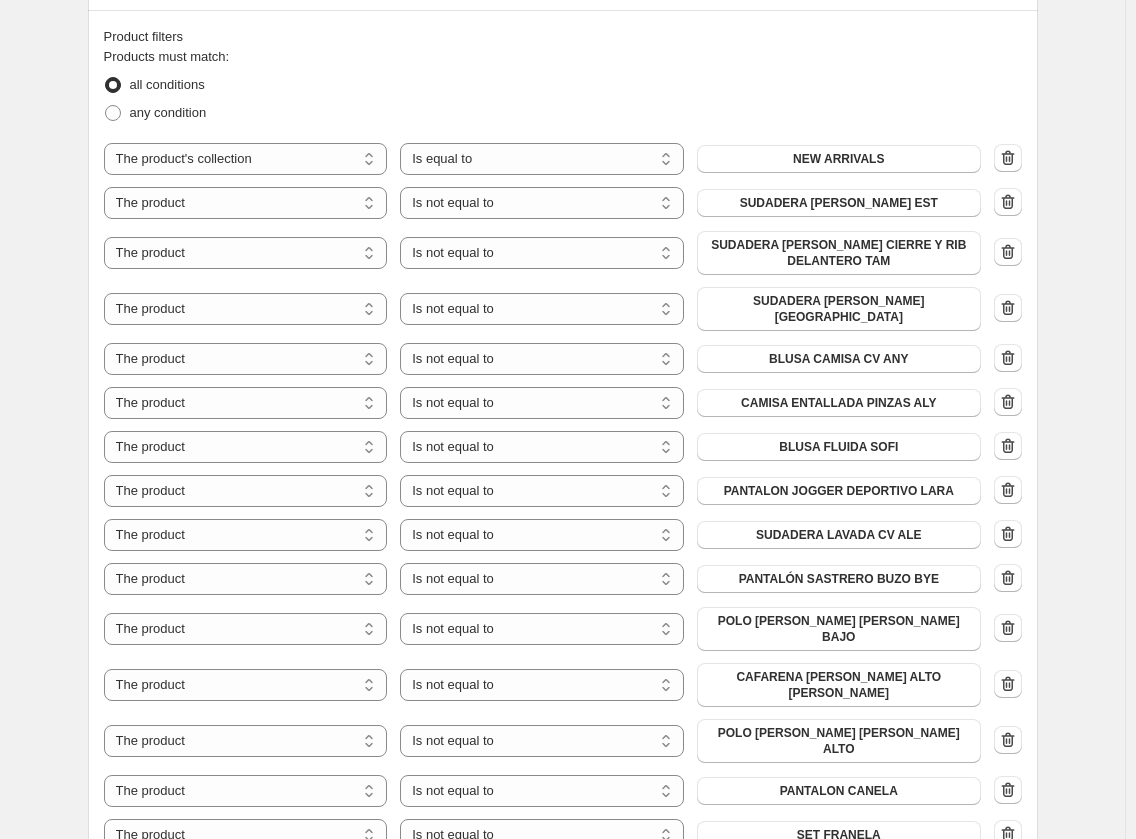 scroll, scrollTop: 1200, scrollLeft: 0, axis: vertical 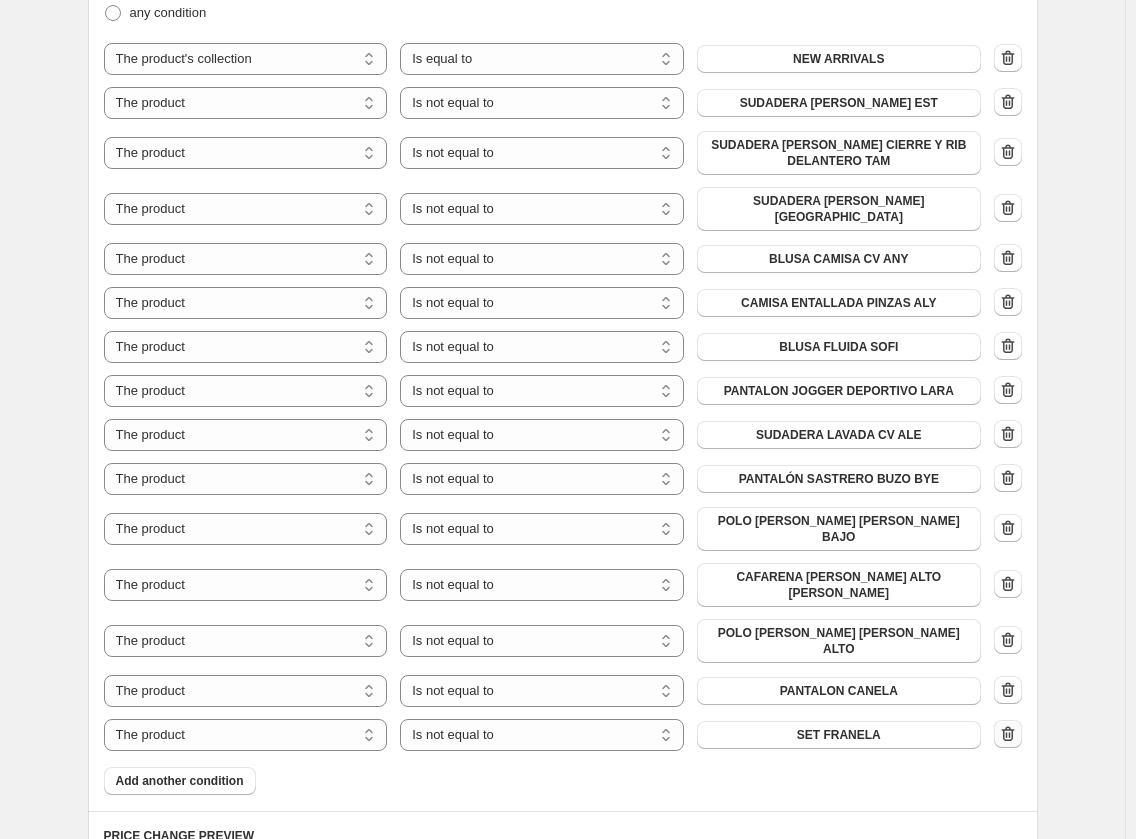 click at bounding box center [1008, 734] 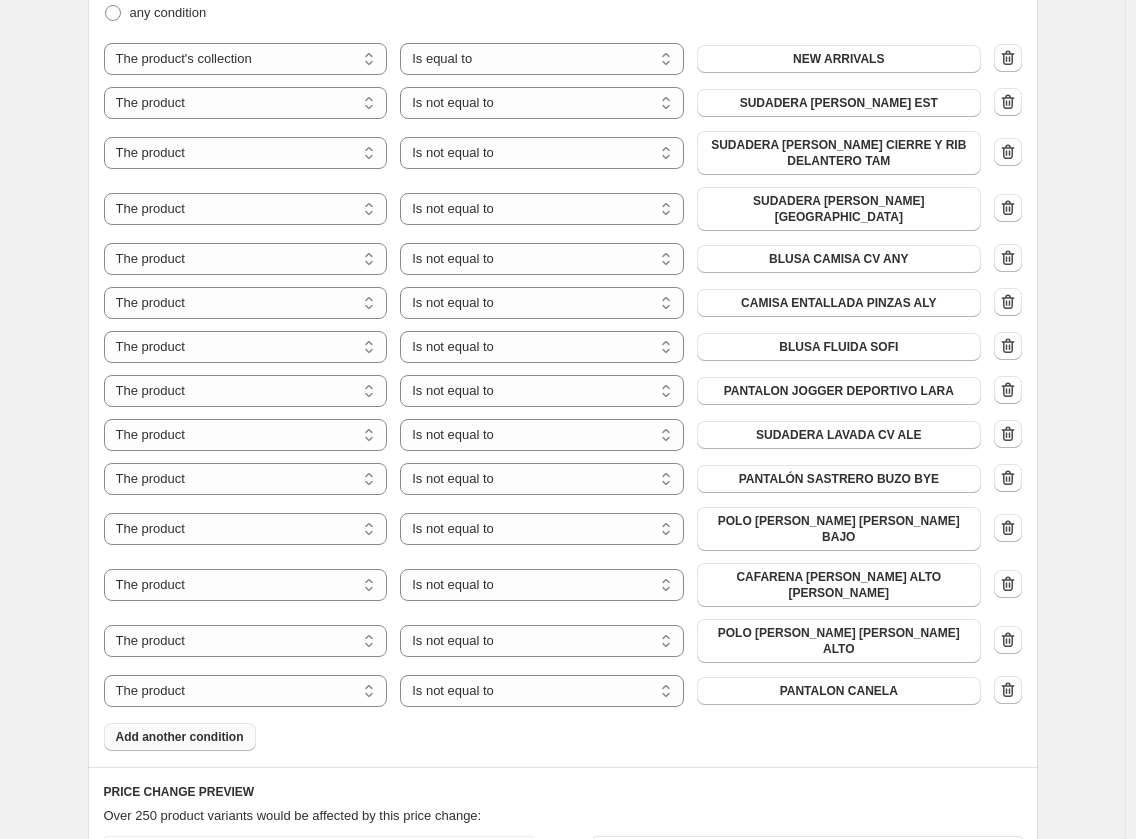 click on "Add another condition" at bounding box center (180, 737) 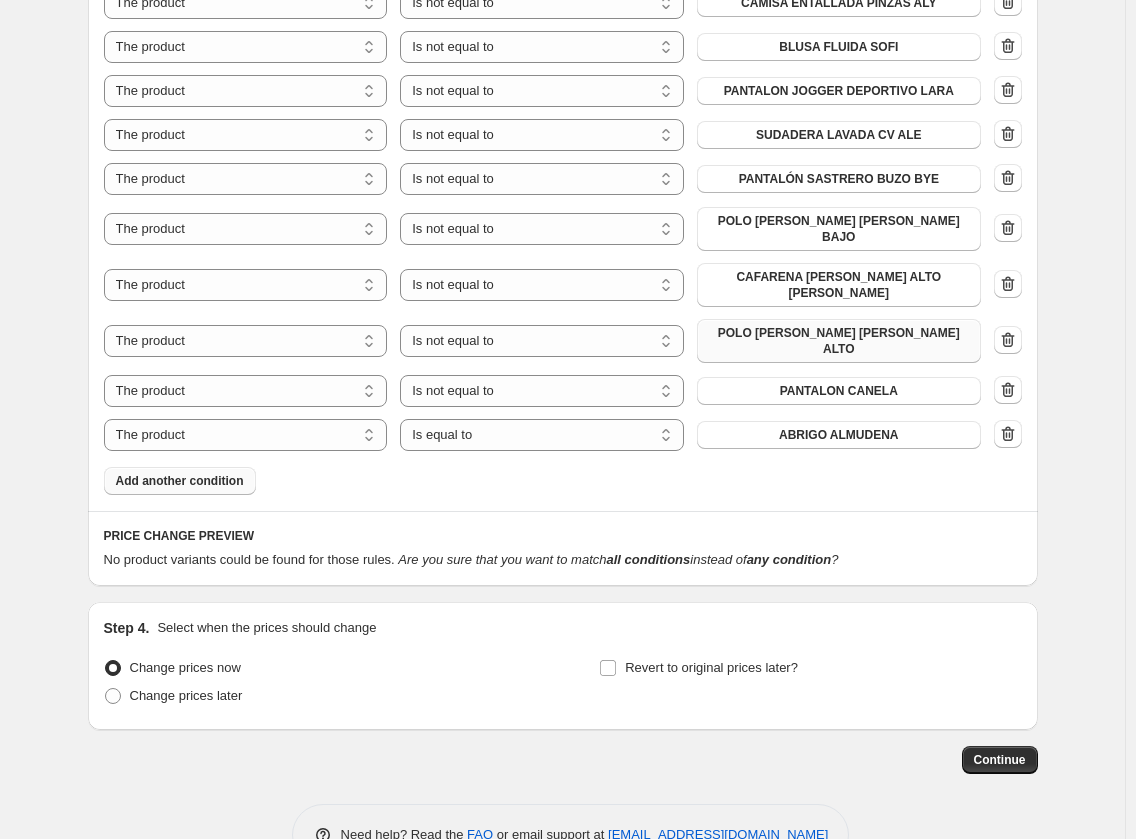 scroll, scrollTop: 1510, scrollLeft: 0, axis: vertical 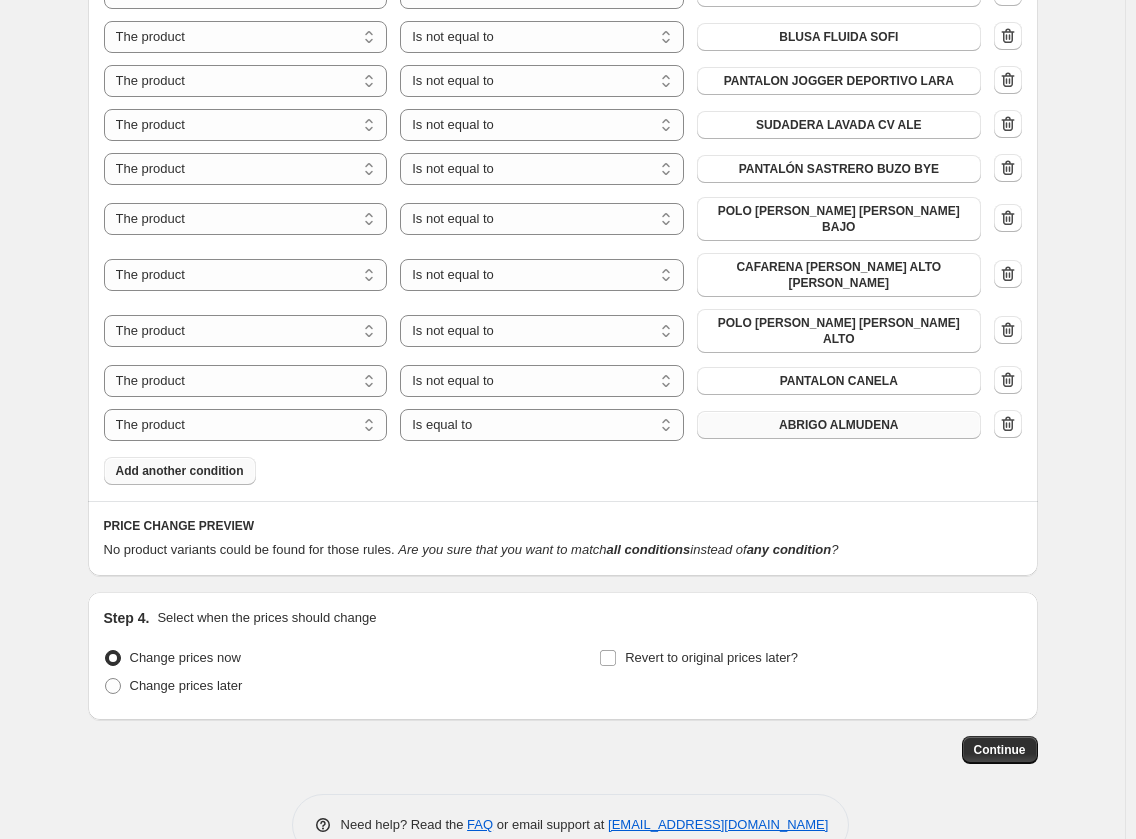 click on "ABRIGO ALMUDENA" at bounding box center [839, 425] 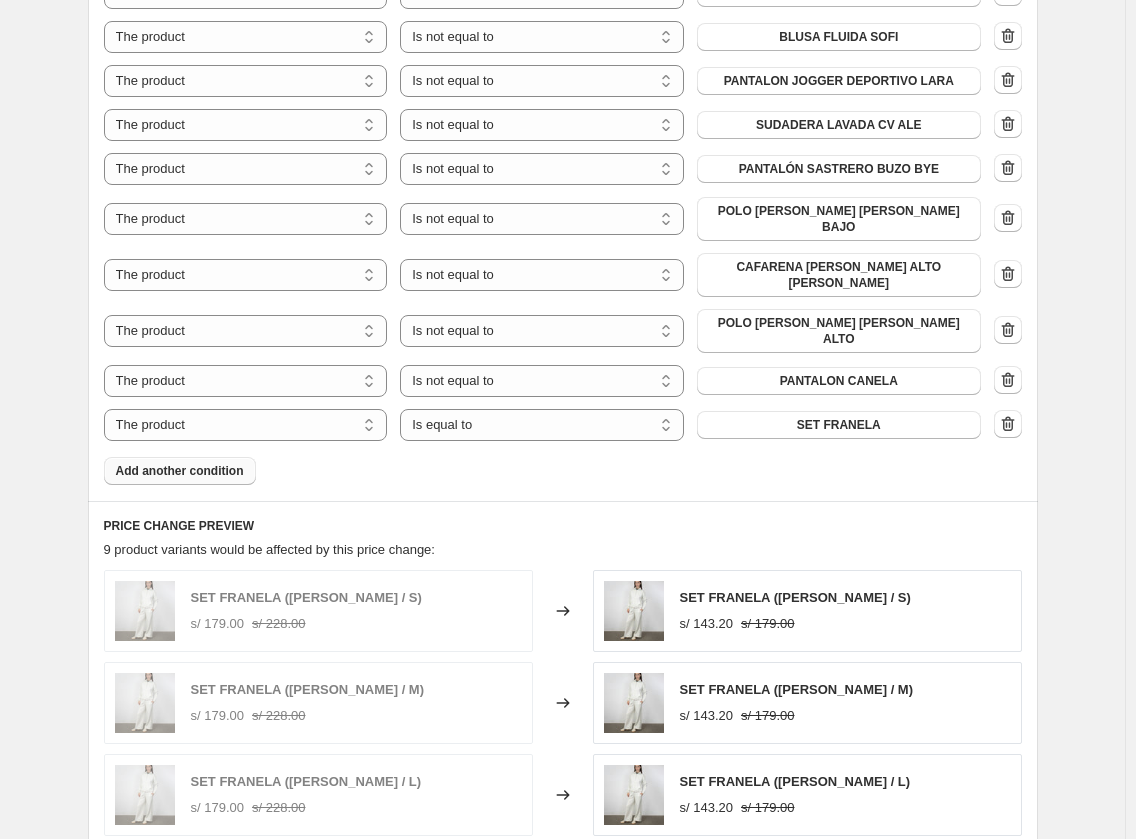 click on "Add another condition" at bounding box center [180, 471] 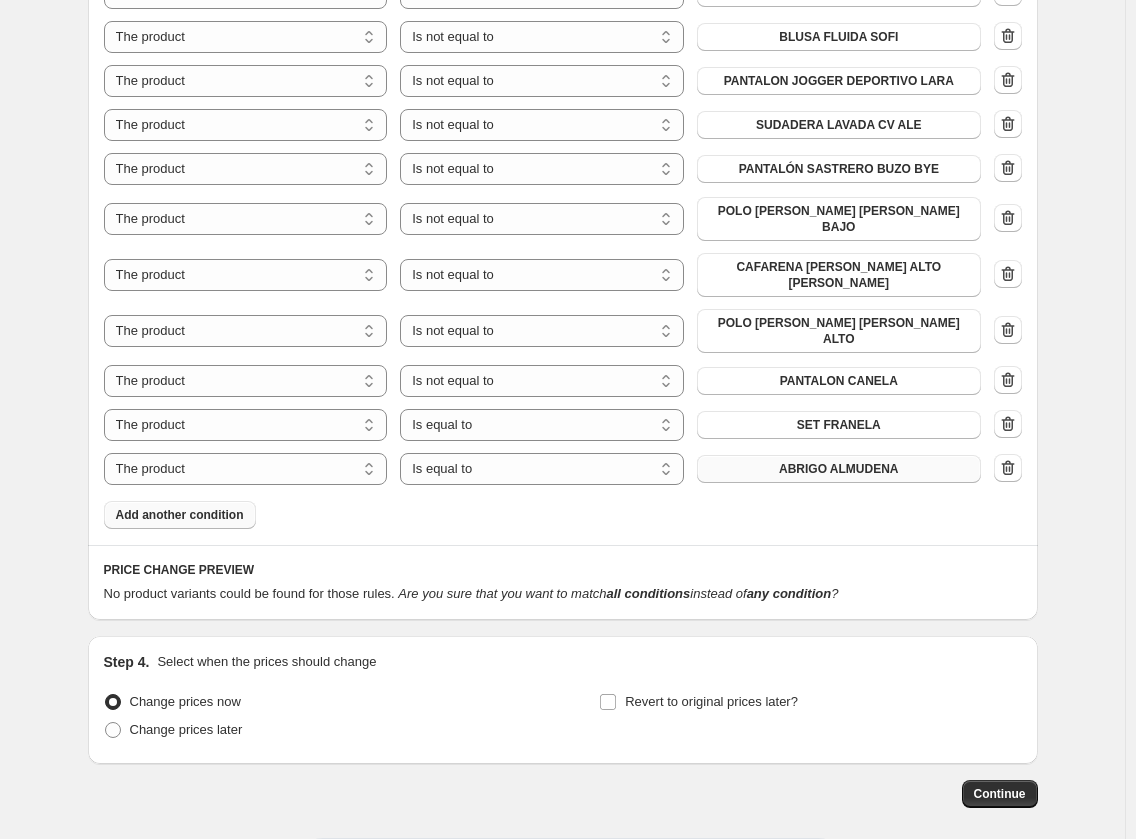 click on "ABRIGO ALMUDENA" at bounding box center (839, 469) 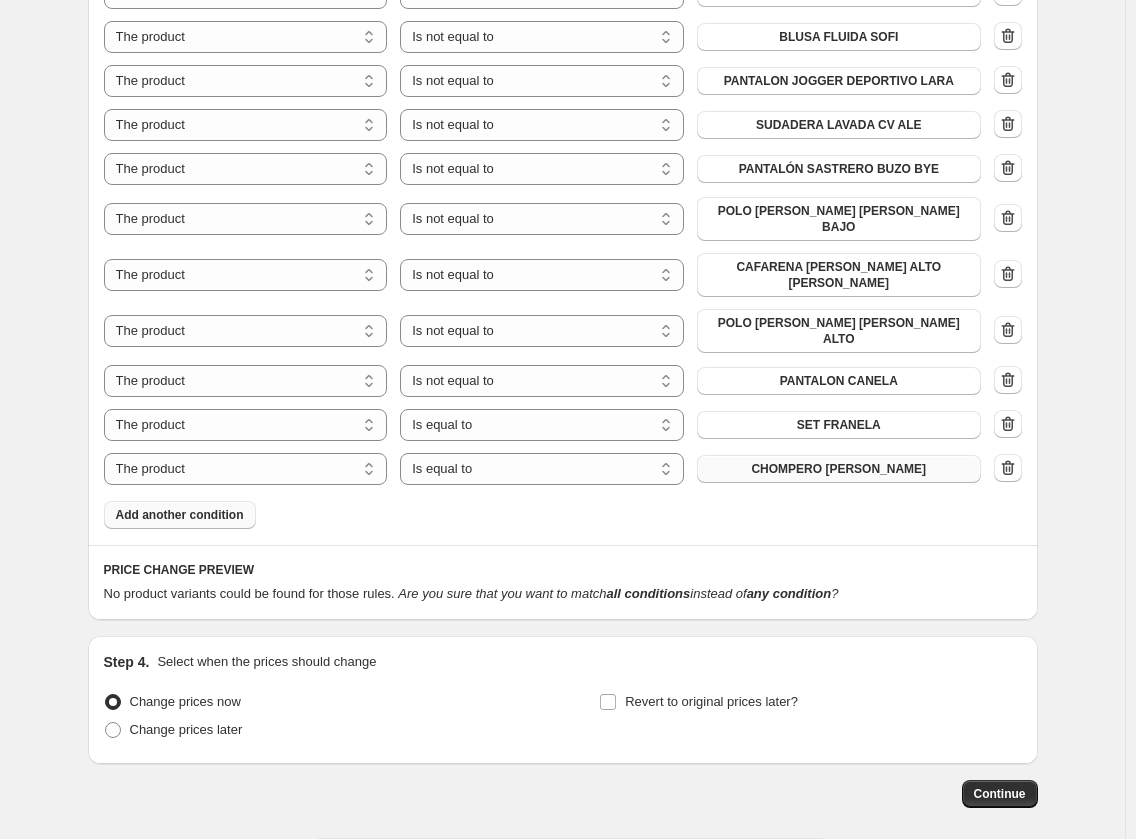 click on "Add another condition" at bounding box center [180, 515] 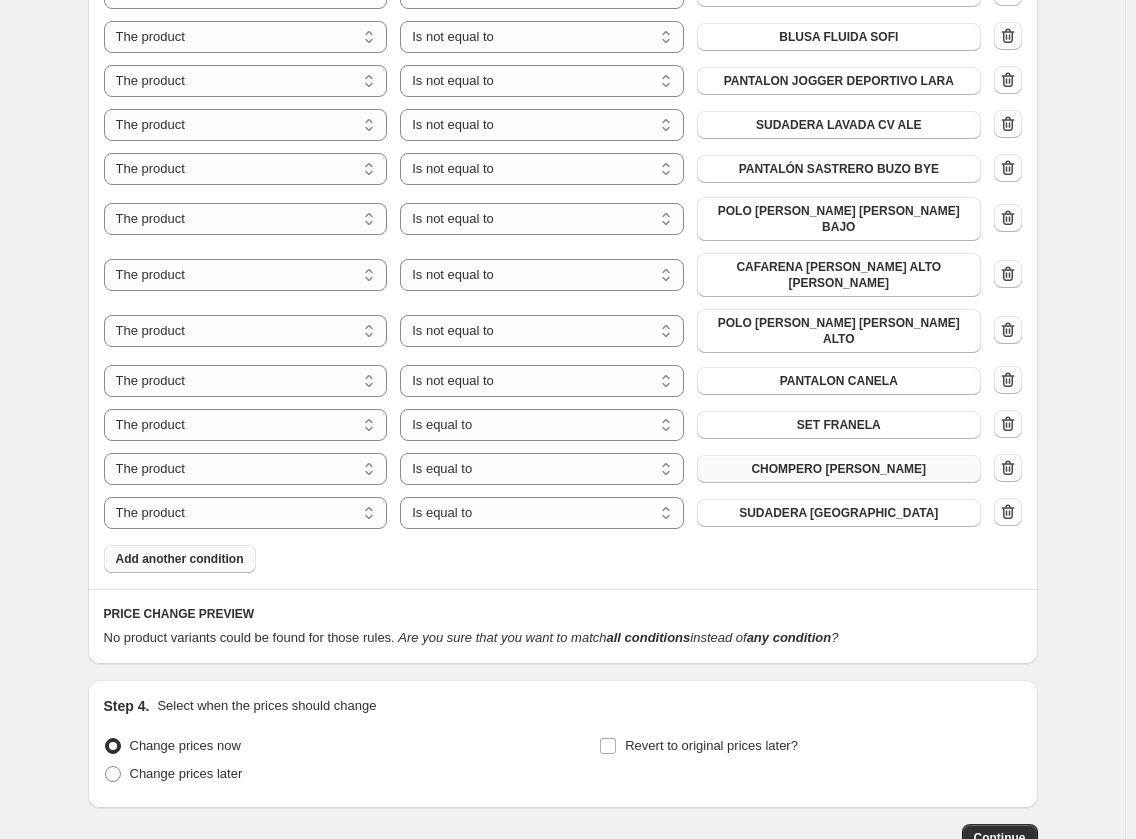 click on "Add another condition" at bounding box center [180, 559] 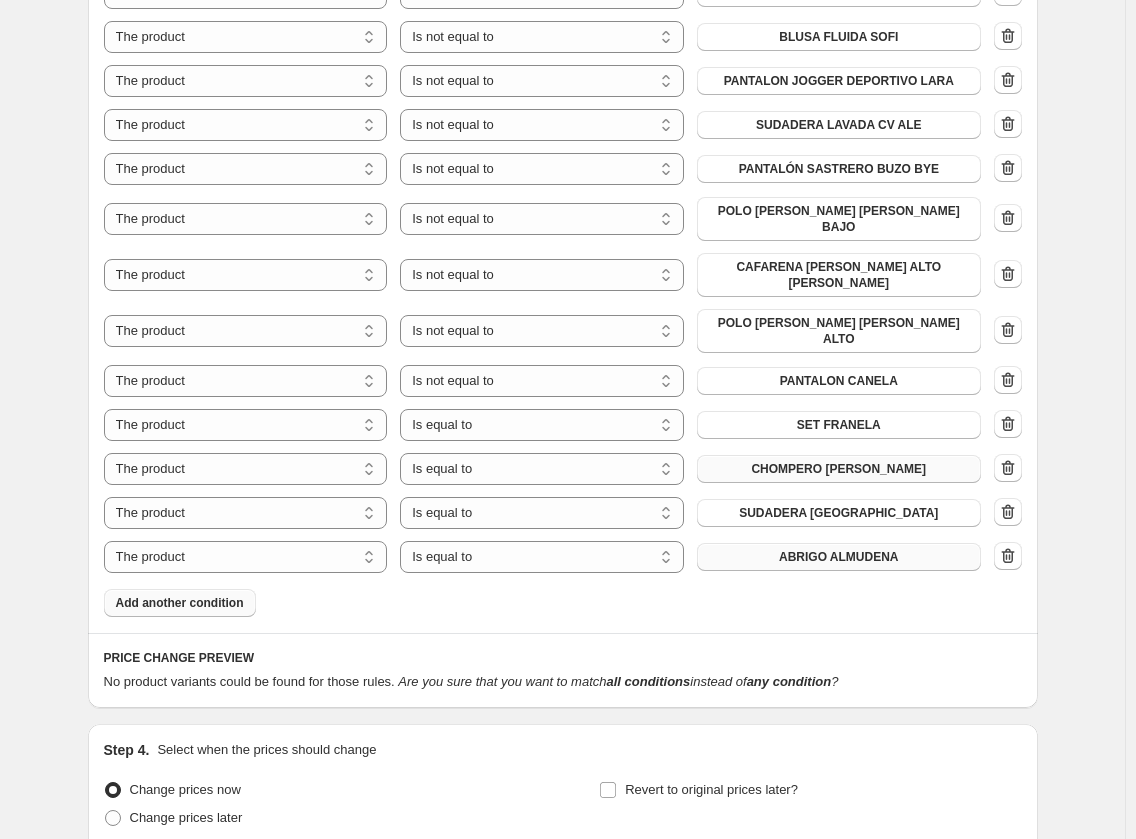 click on "ABRIGO ALMUDENA" at bounding box center (839, 557) 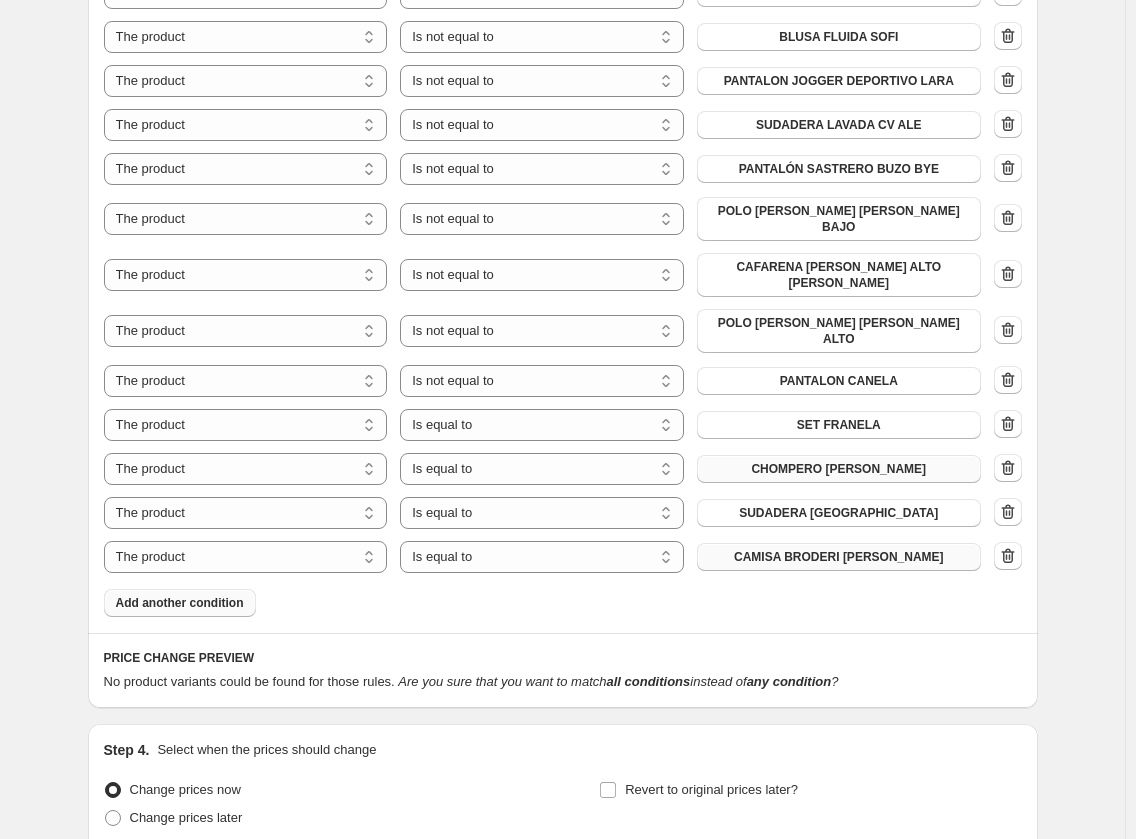click on "Add another condition" at bounding box center (180, 603) 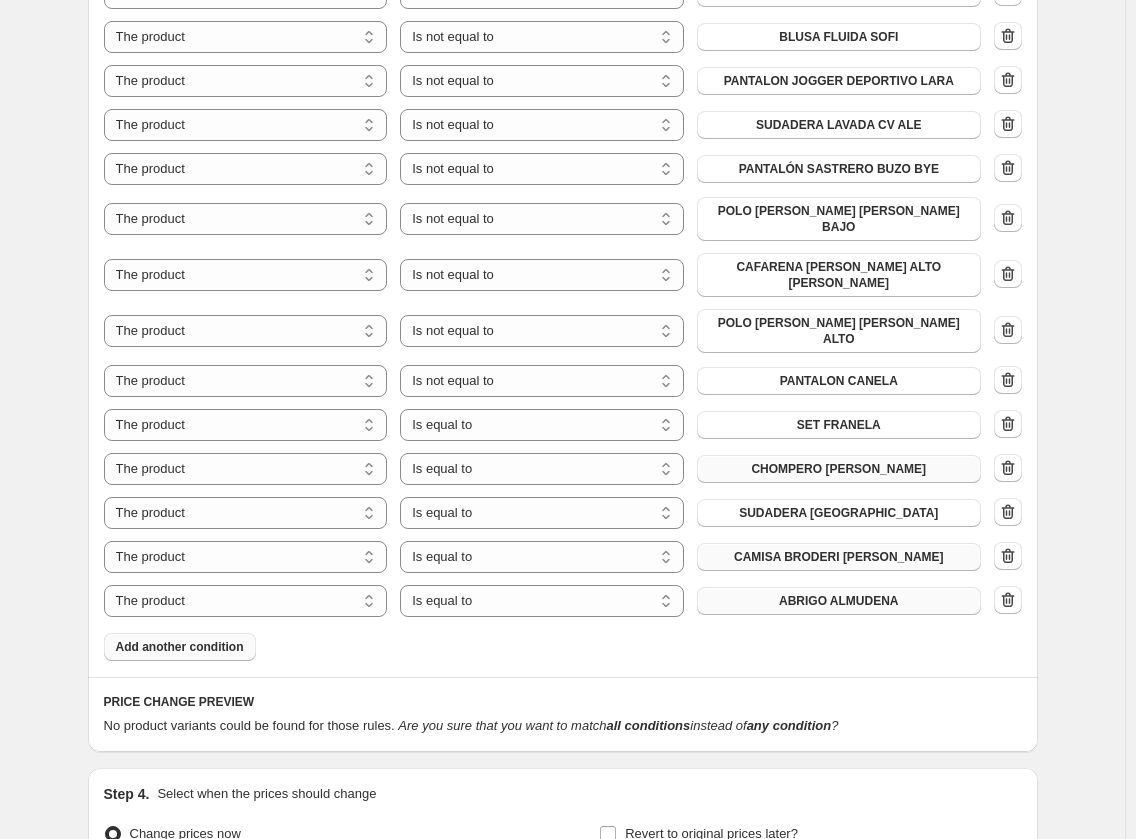 click on "ABRIGO ALMUDENA" at bounding box center [839, 601] 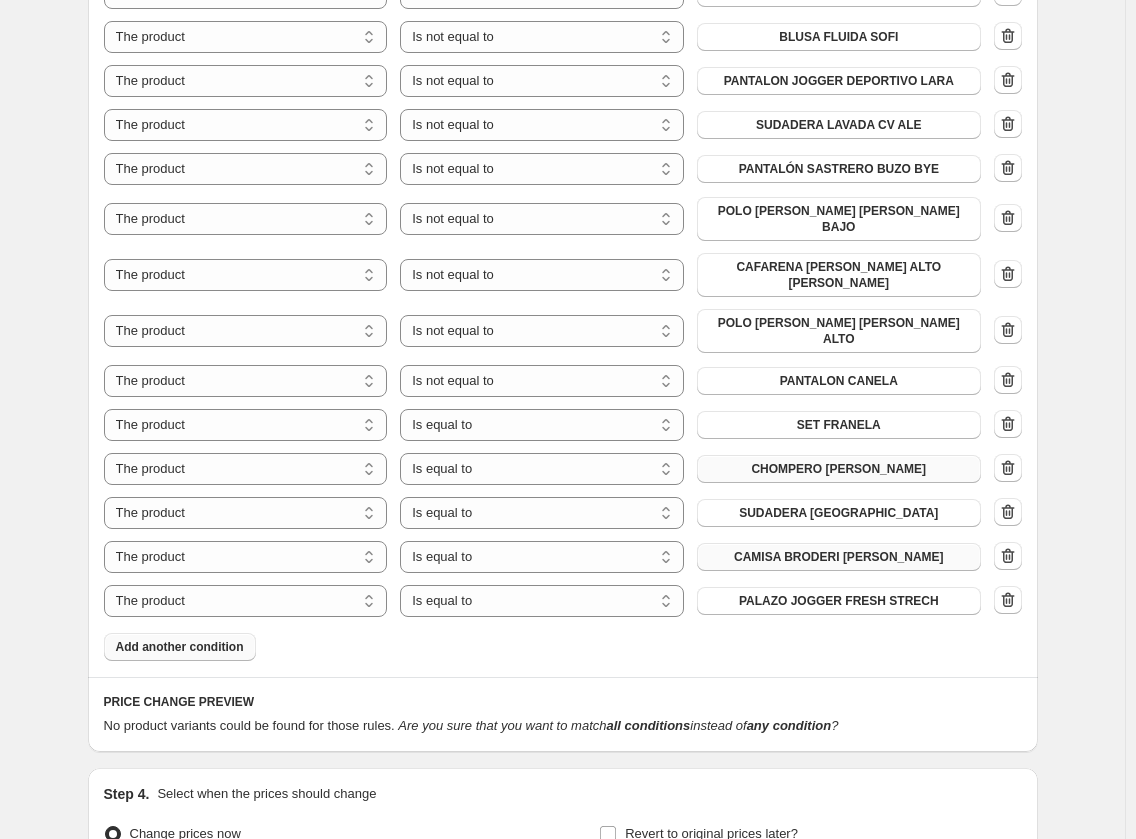 click on "Add another condition" at bounding box center (180, 647) 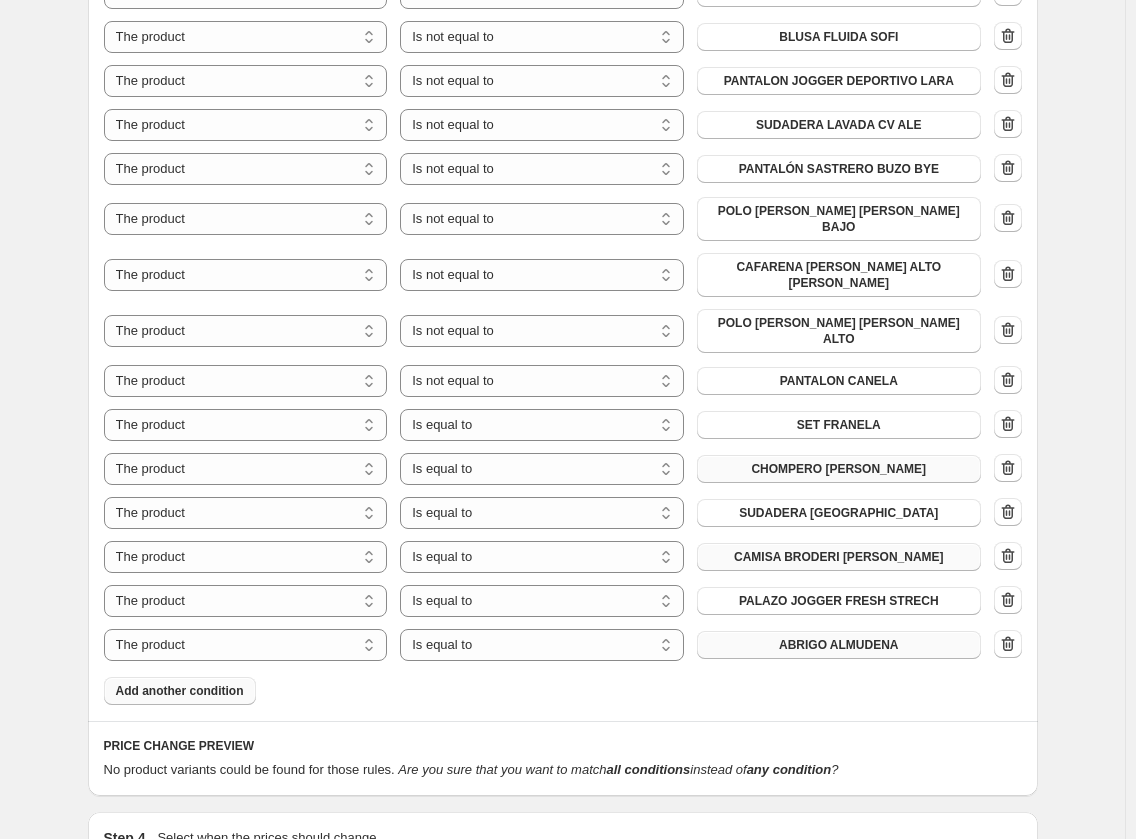 click on "ABRIGO ALMUDENA" at bounding box center (839, 645) 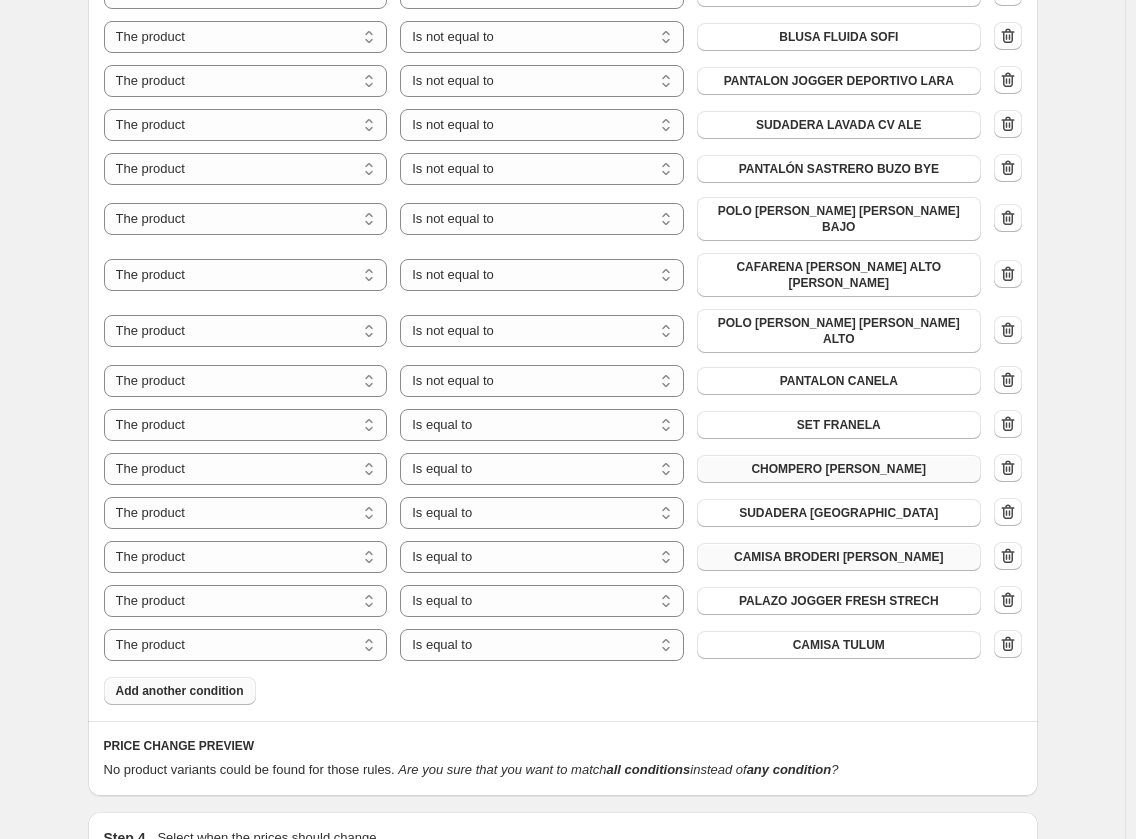 click on "Add another condition" at bounding box center [180, 691] 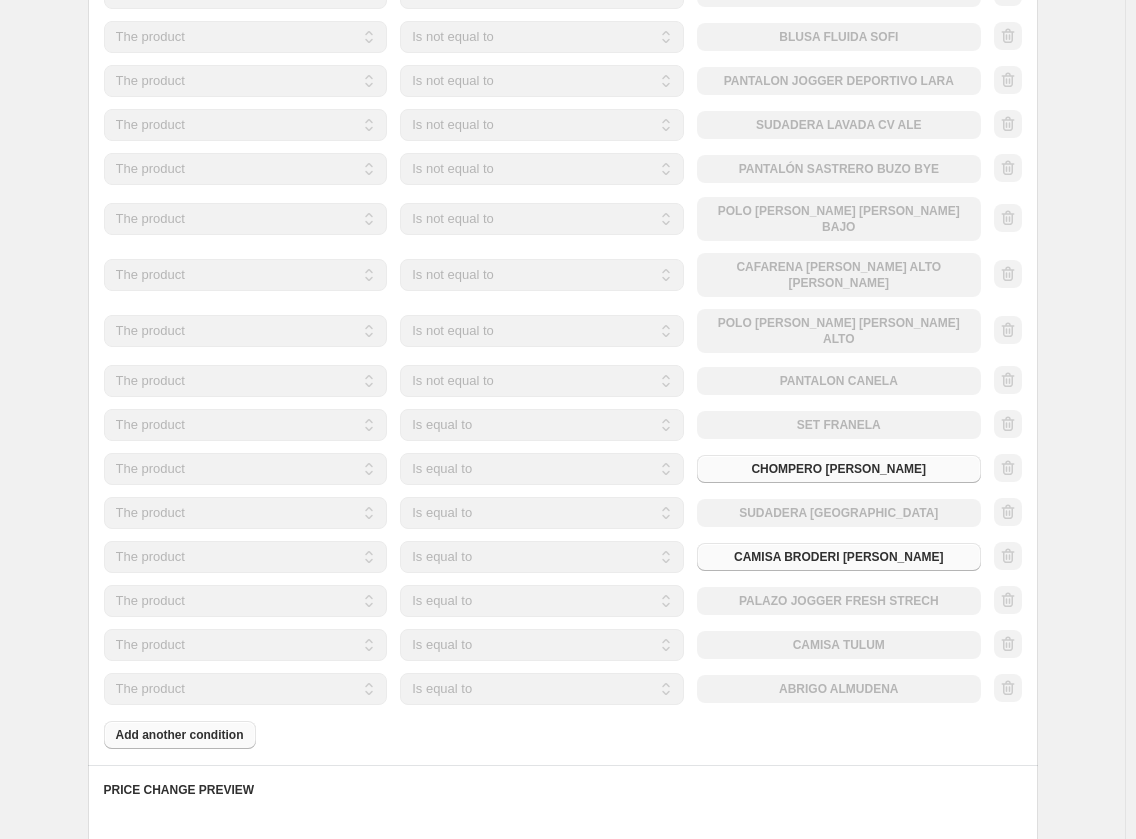 click on "The product The product's collection The product's tag The product's vendor The product's type The product's status The variant's title Inventory quantity The product Is equal to Is not equal to Is equal to ABRIGO ALMUDENA" at bounding box center [542, 689] 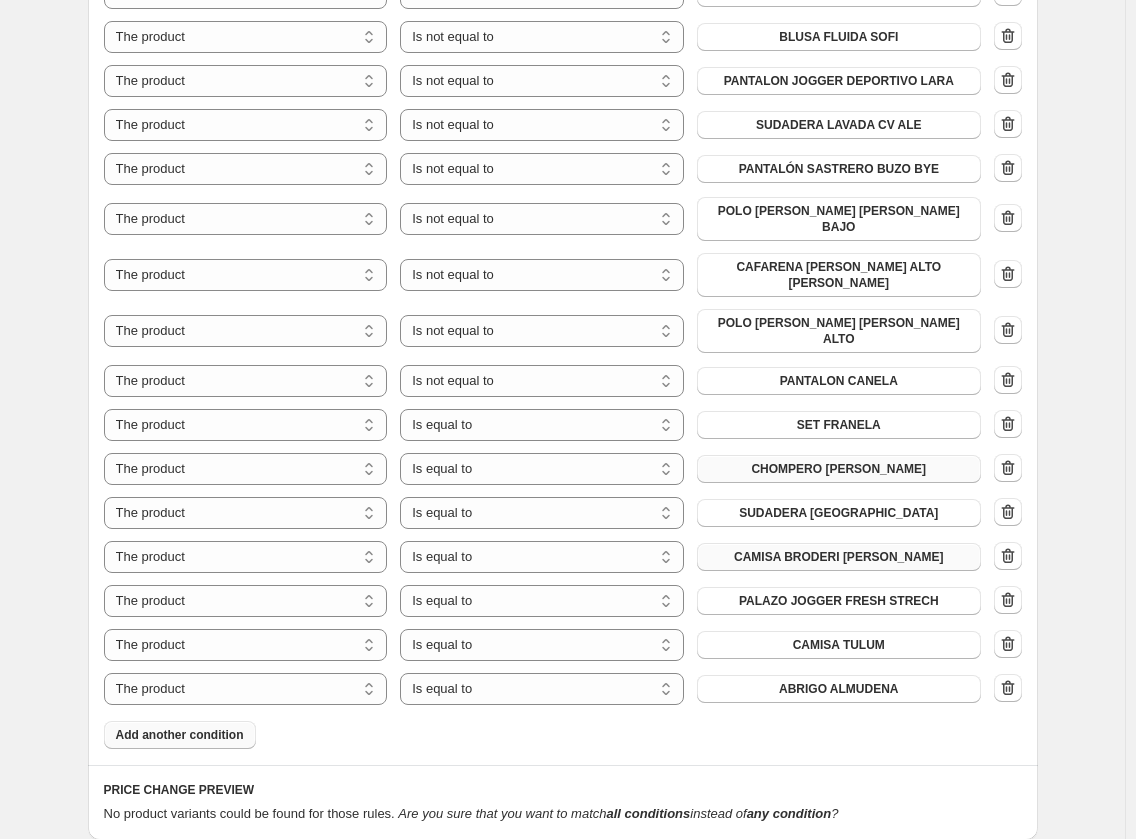 click on "ABRIGO ALMUDENA" at bounding box center [839, 689] 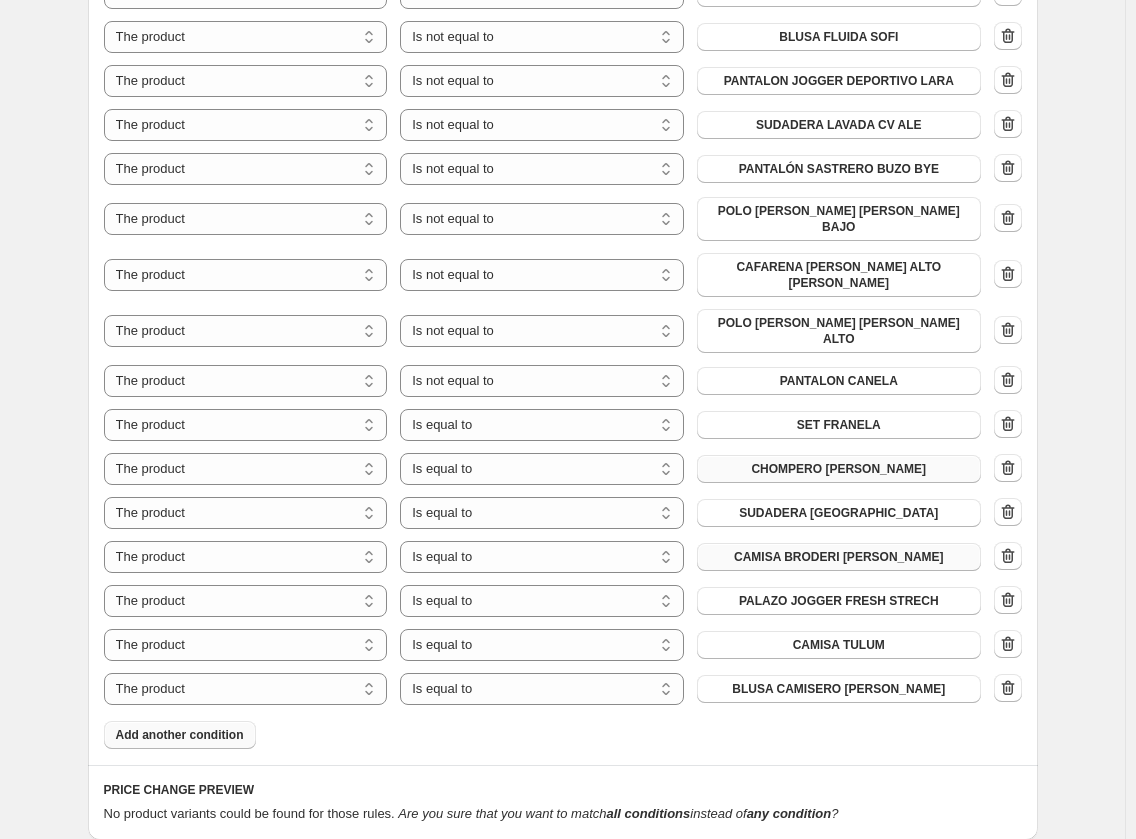 drag, startPoint x: 217, startPoint y: 661, endPoint x: 205, endPoint y: 674, distance: 17.691807 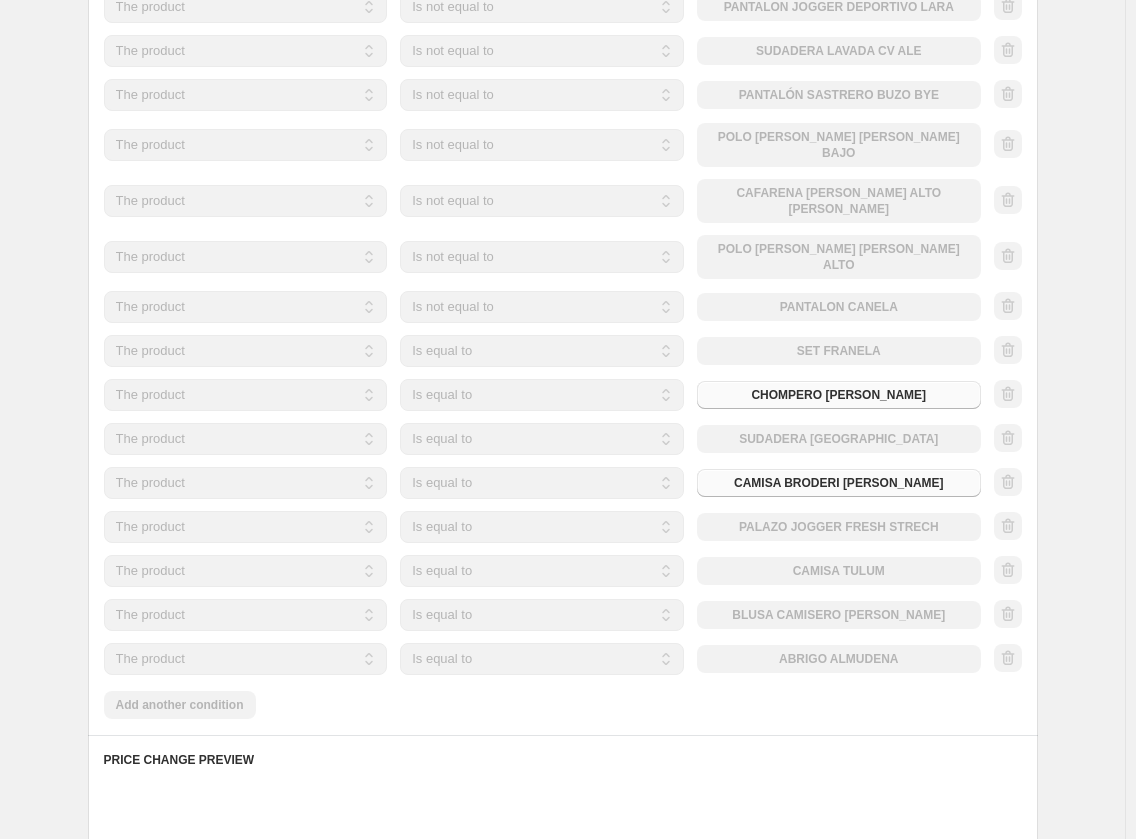 scroll, scrollTop: 1710, scrollLeft: 0, axis: vertical 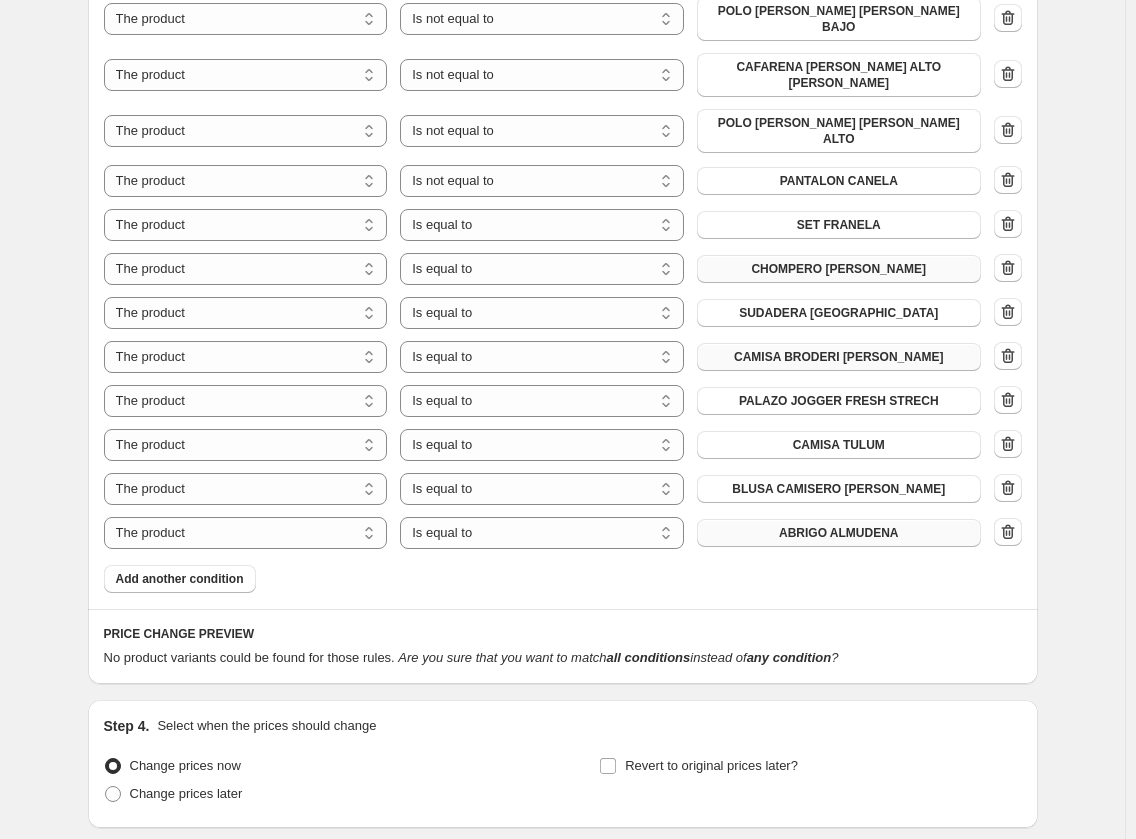 click on "ABRIGO ALMUDENA" at bounding box center (839, 533) 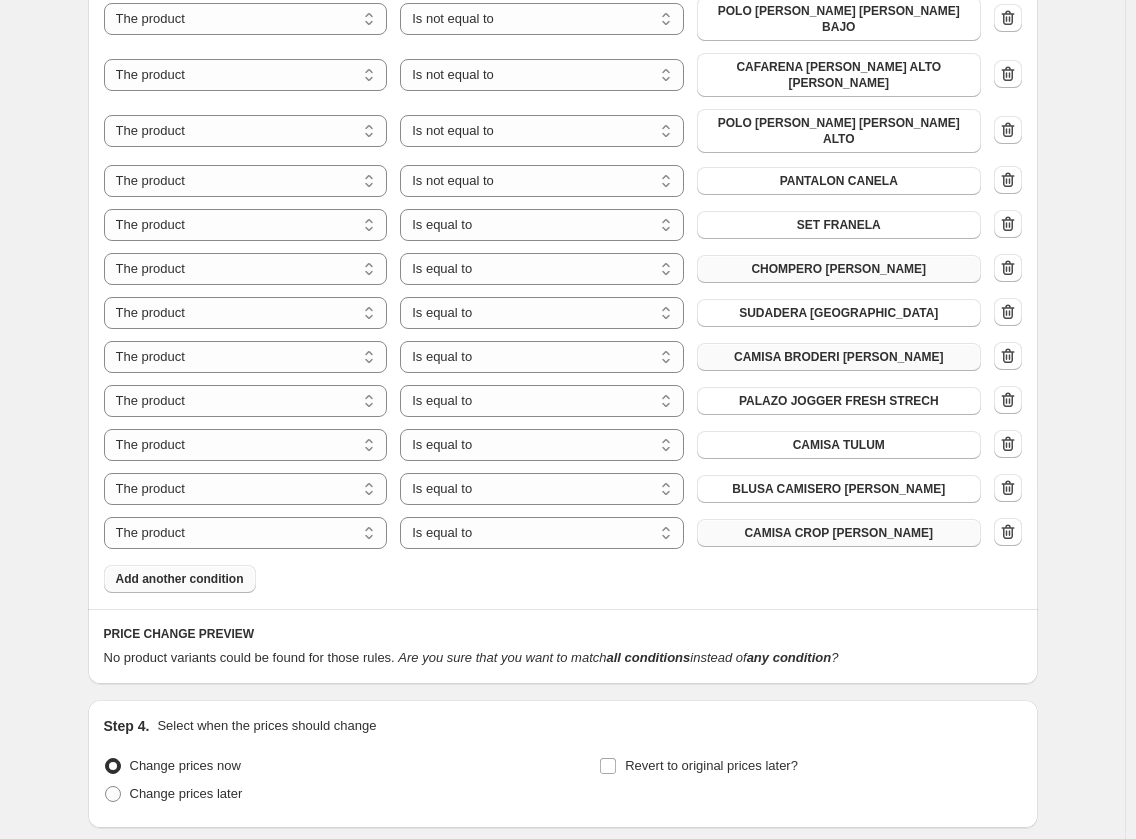 click on "Add another condition" at bounding box center (180, 579) 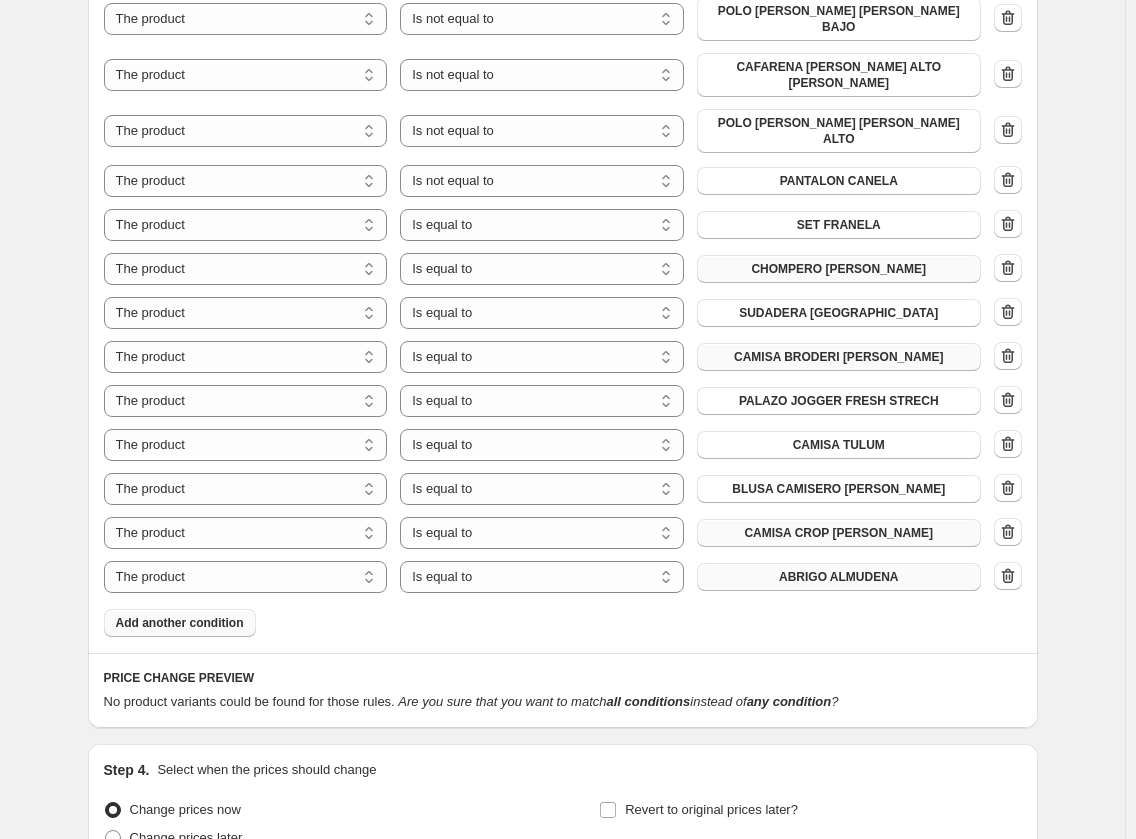 click on "ABRIGO ALMUDENA" at bounding box center [839, 577] 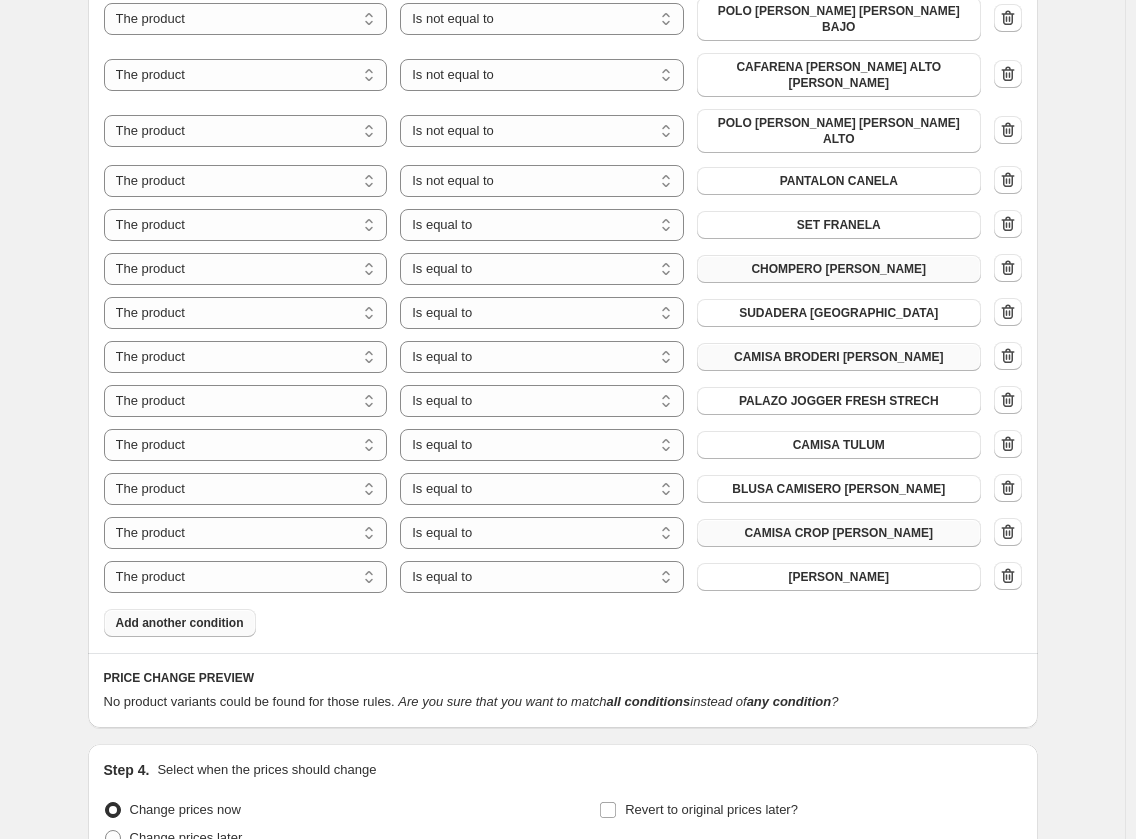 click on "Add another condition" at bounding box center [180, 623] 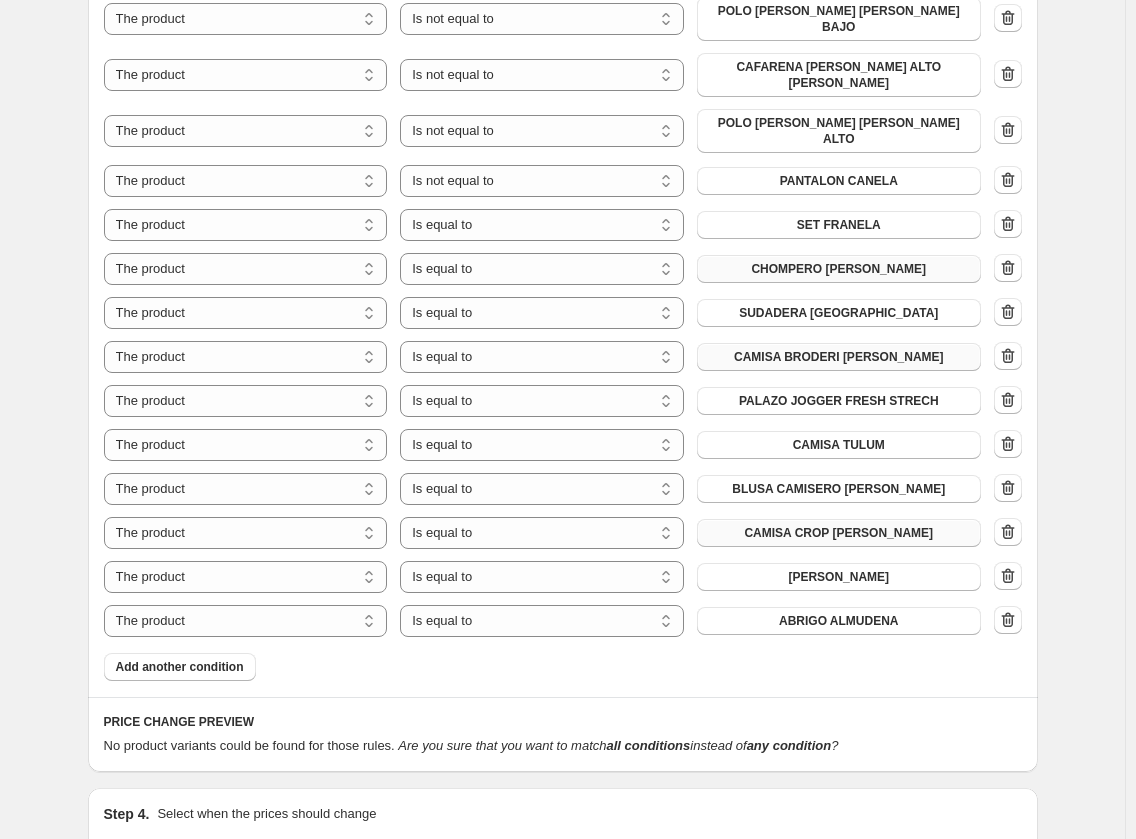 click on "ABRIGO ALMUDENA" at bounding box center (839, 621) 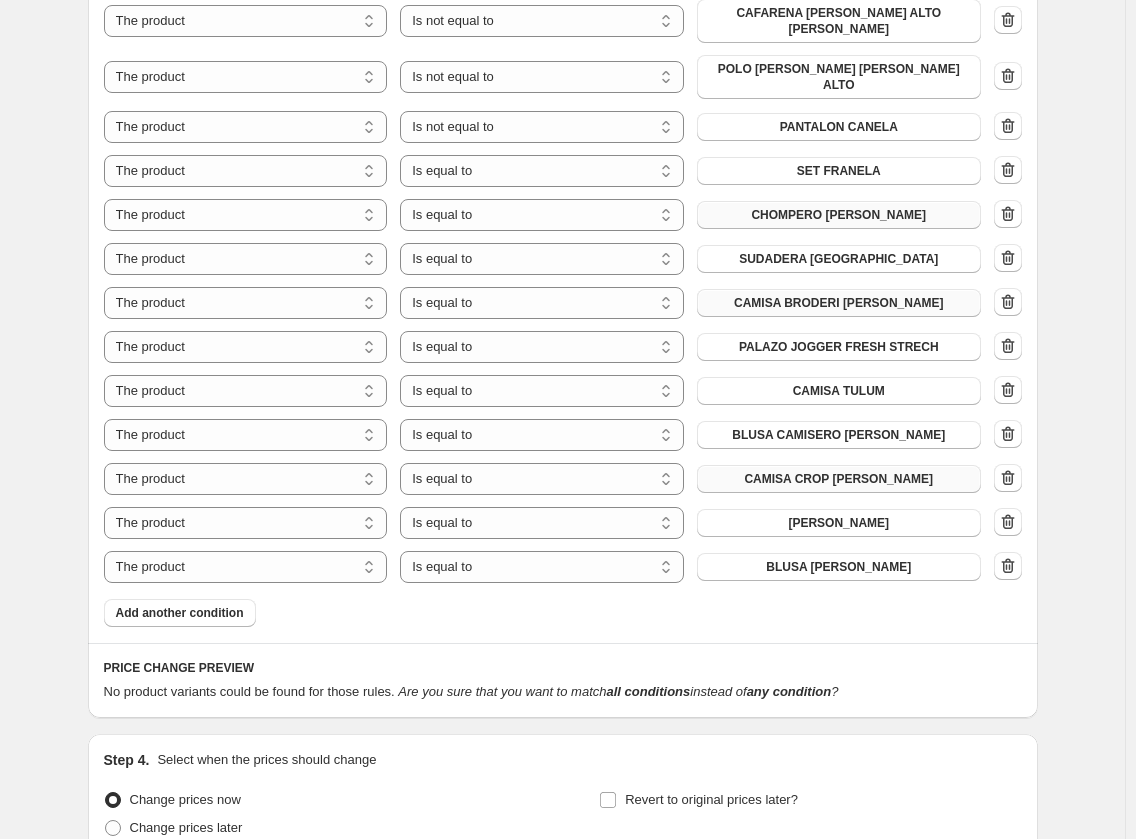 scroll, scrollTop: 1810, scrollLeft: 0, axis: vertical 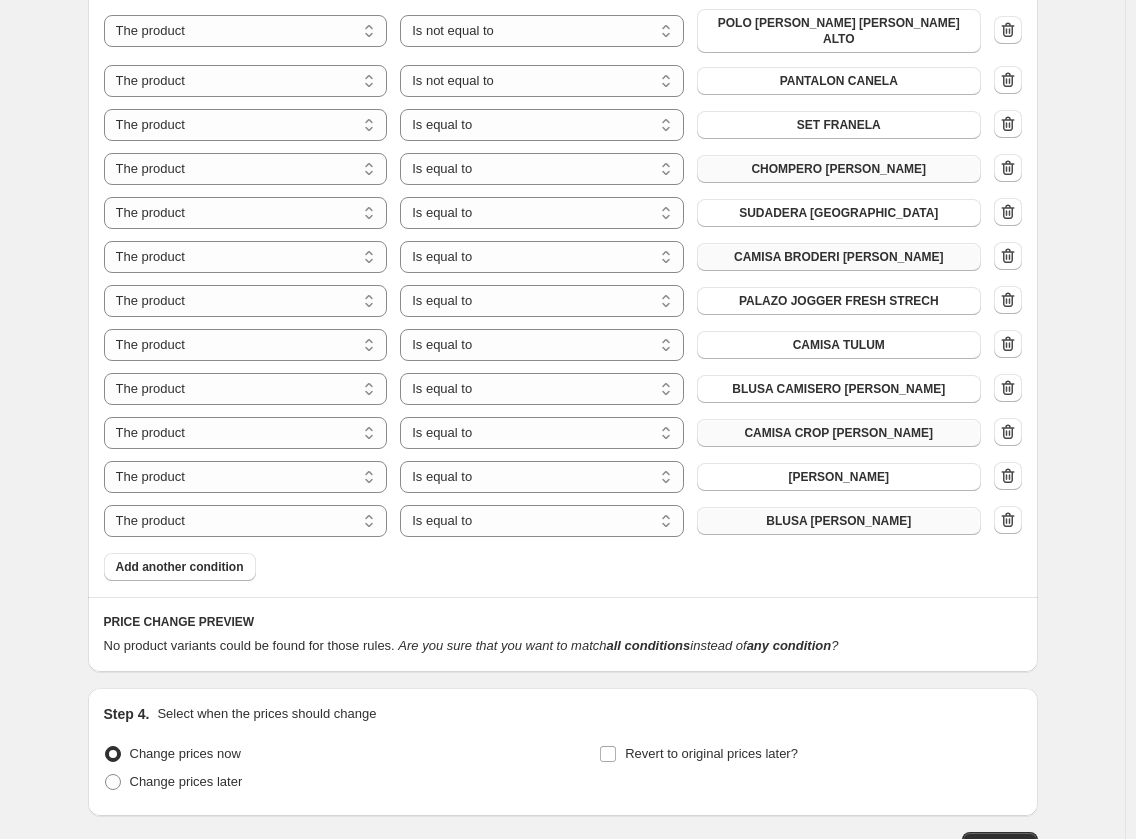 click on "BLUSA [PERSON_NAME]" at bounding box center [838, 521] 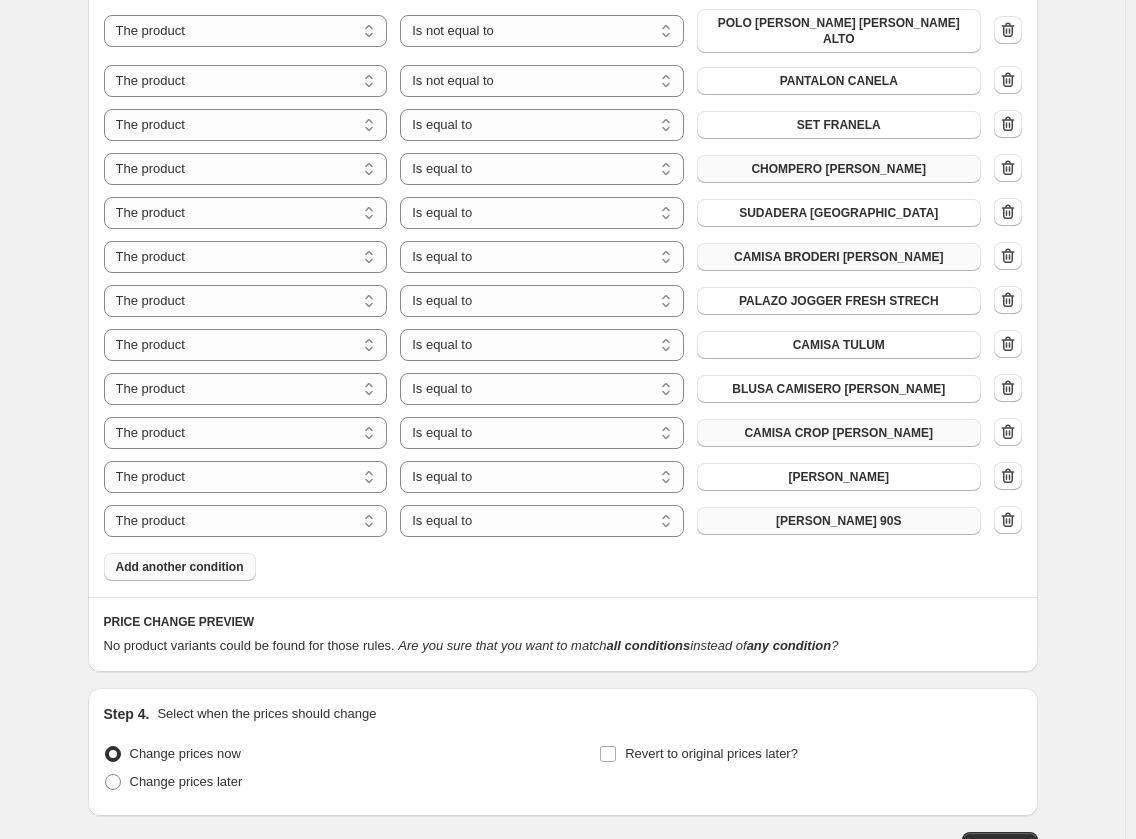 click on "Add another condition" at bounding box center (180, 567) 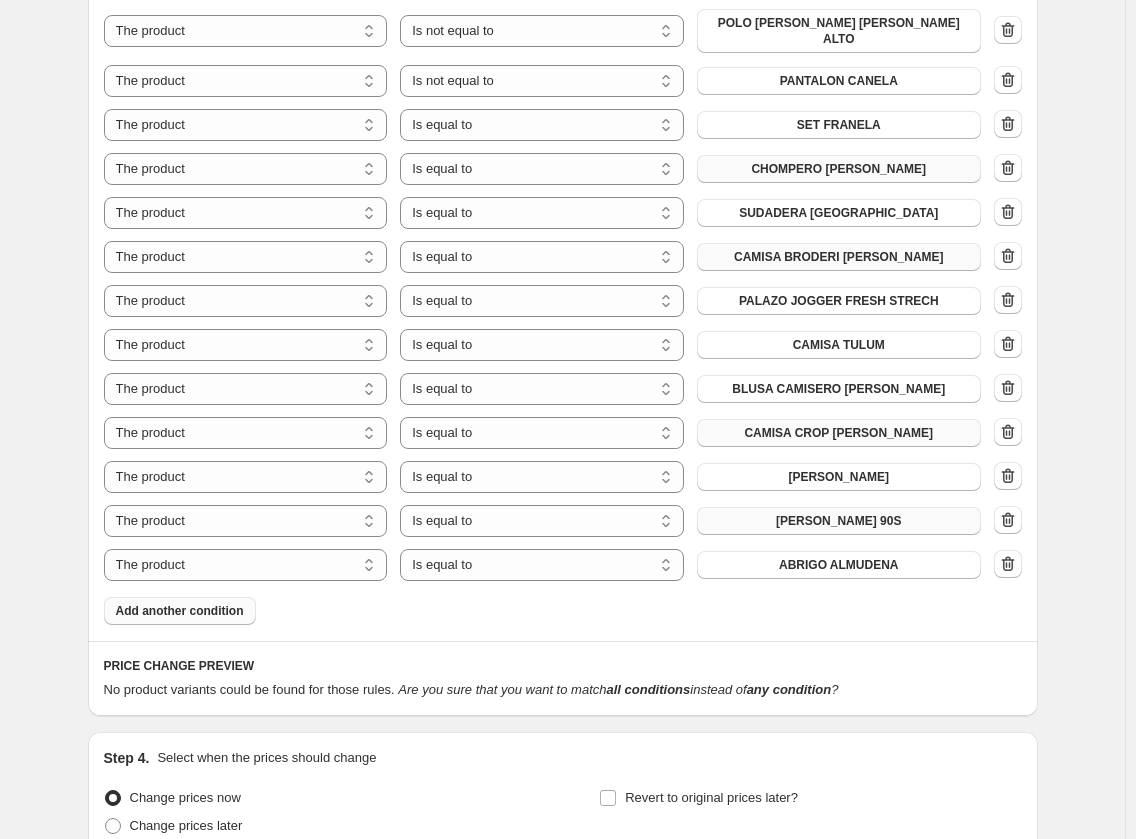 click on "ABRIGO ALMUDENA" at bounding box center [839, 565] 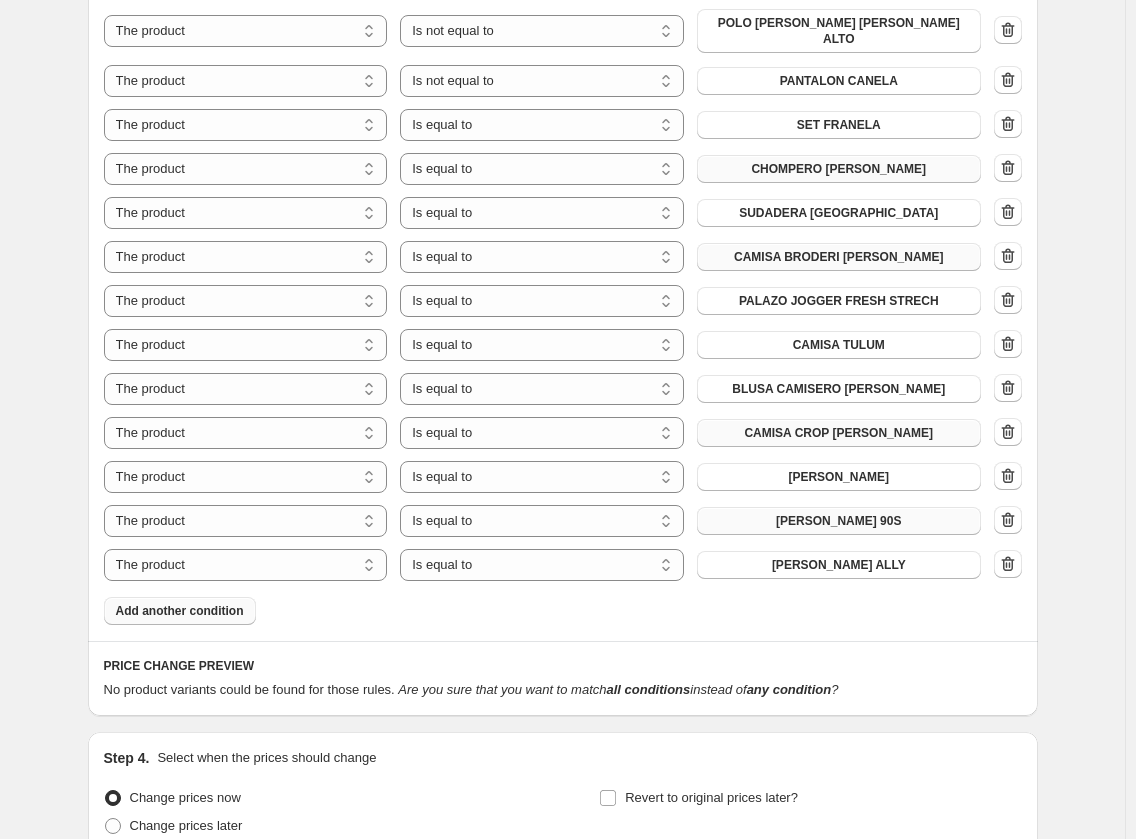 click on "Add another condition" at bounding box center [180, 611] 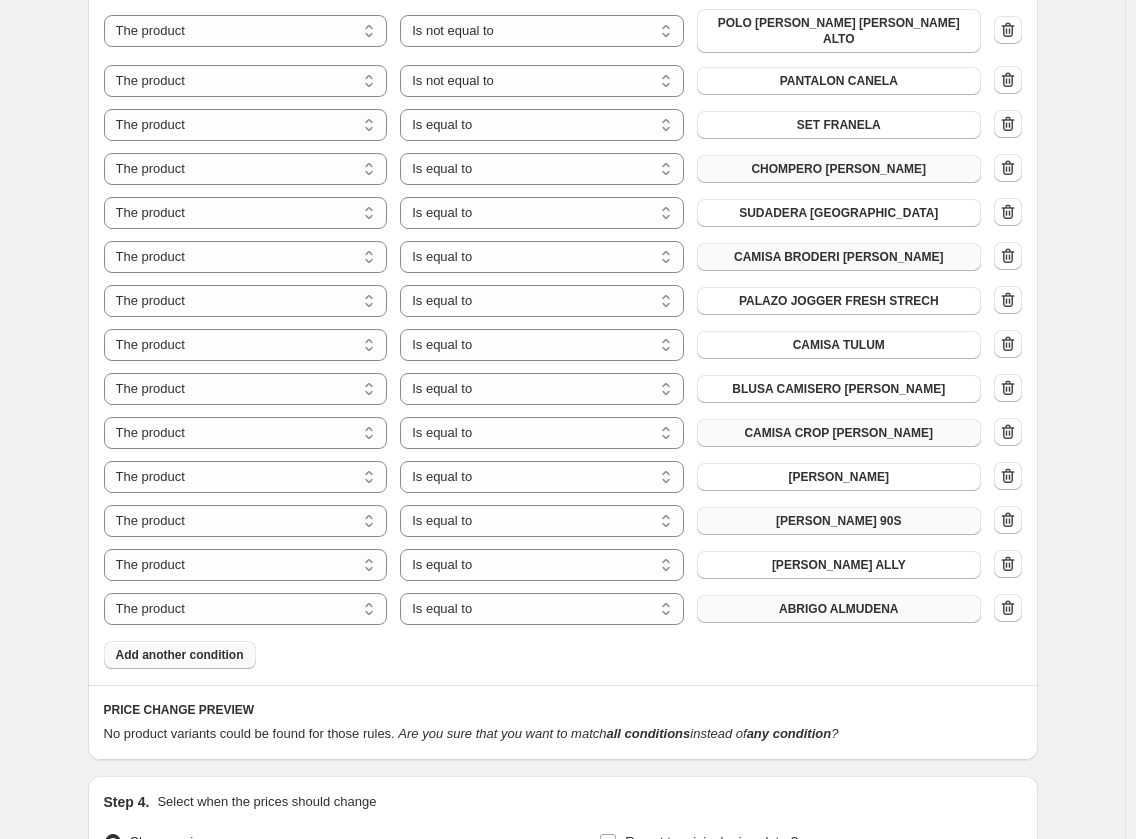 click on "ABRIGO ALMUDENA" at bounding box center [839, 609] 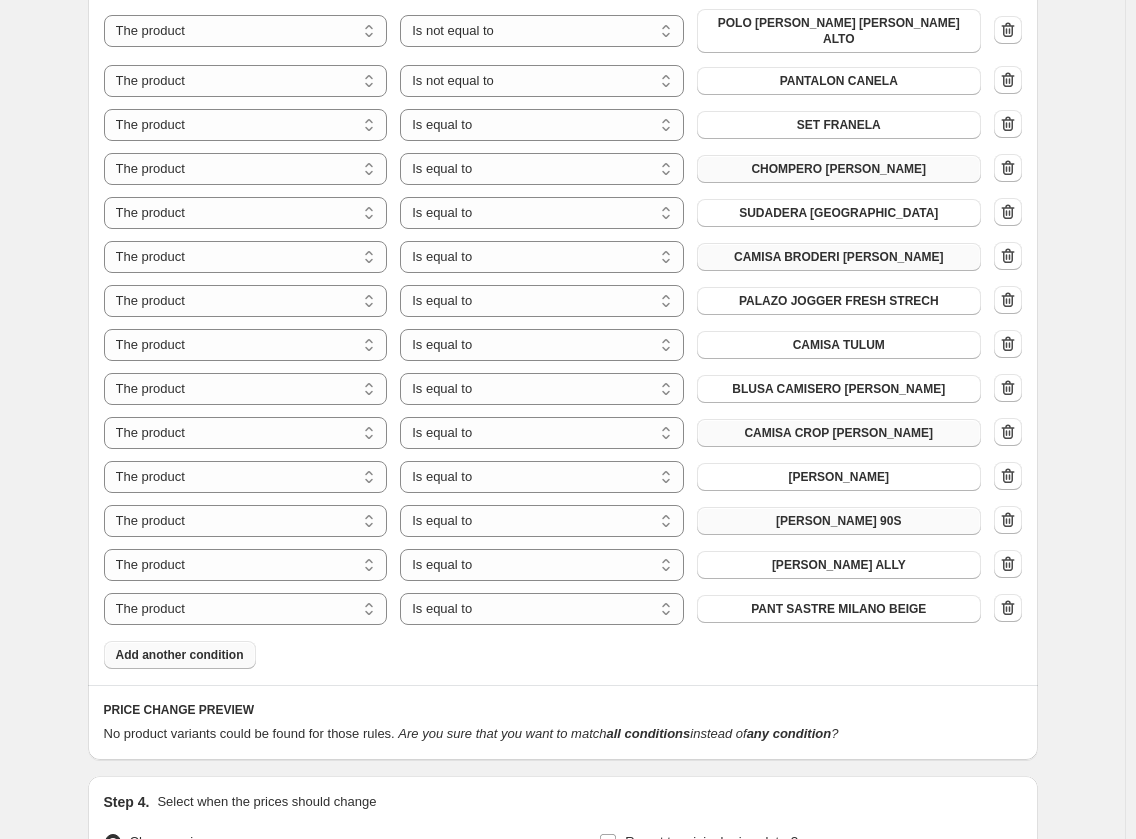 click on "Add another condition" at bounding box center [180, 655] 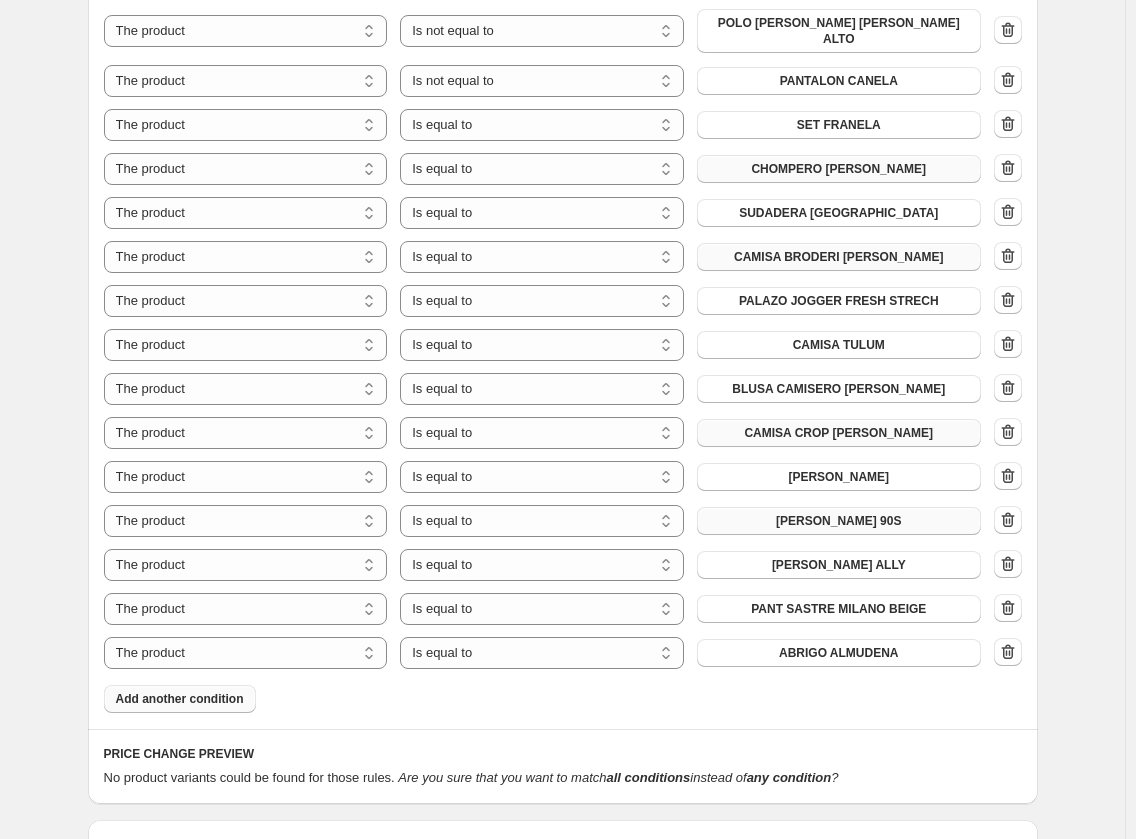 click on "ABRIGO ALMUDENA" at bounding box center (839, 653) 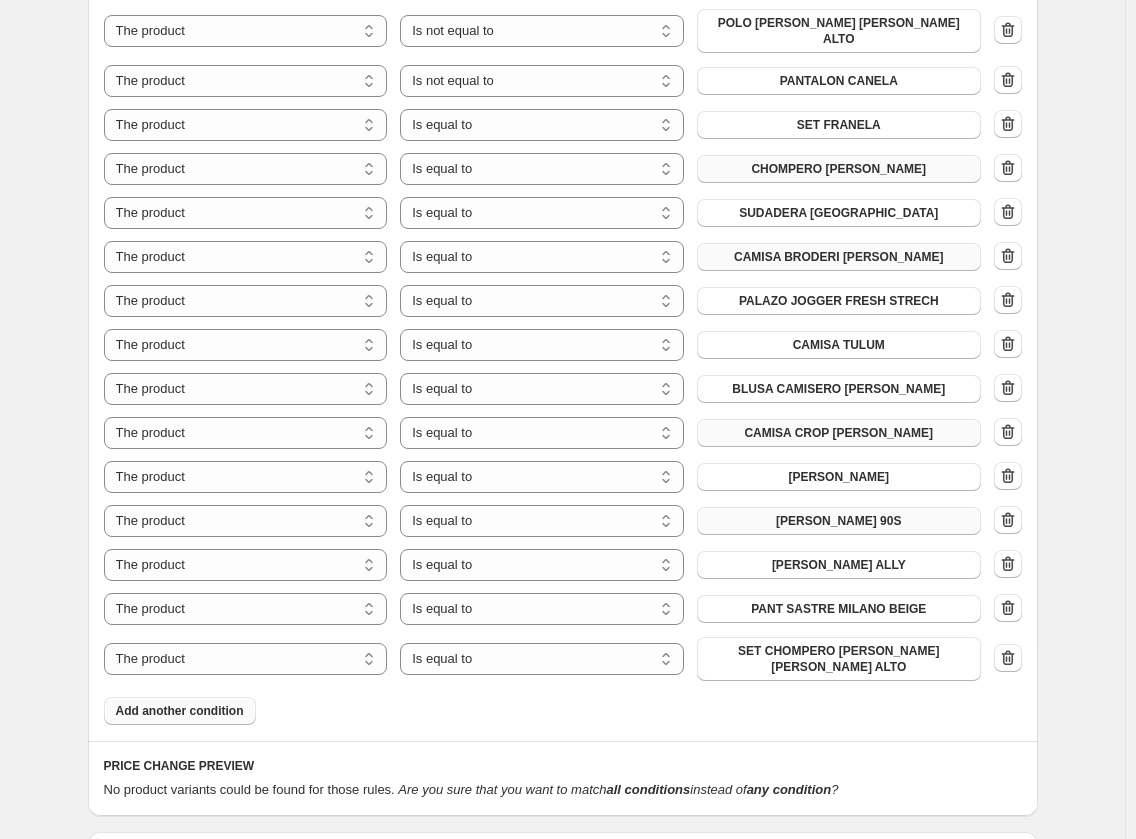 click on "Add another condition" at bounding box center [180, 711] 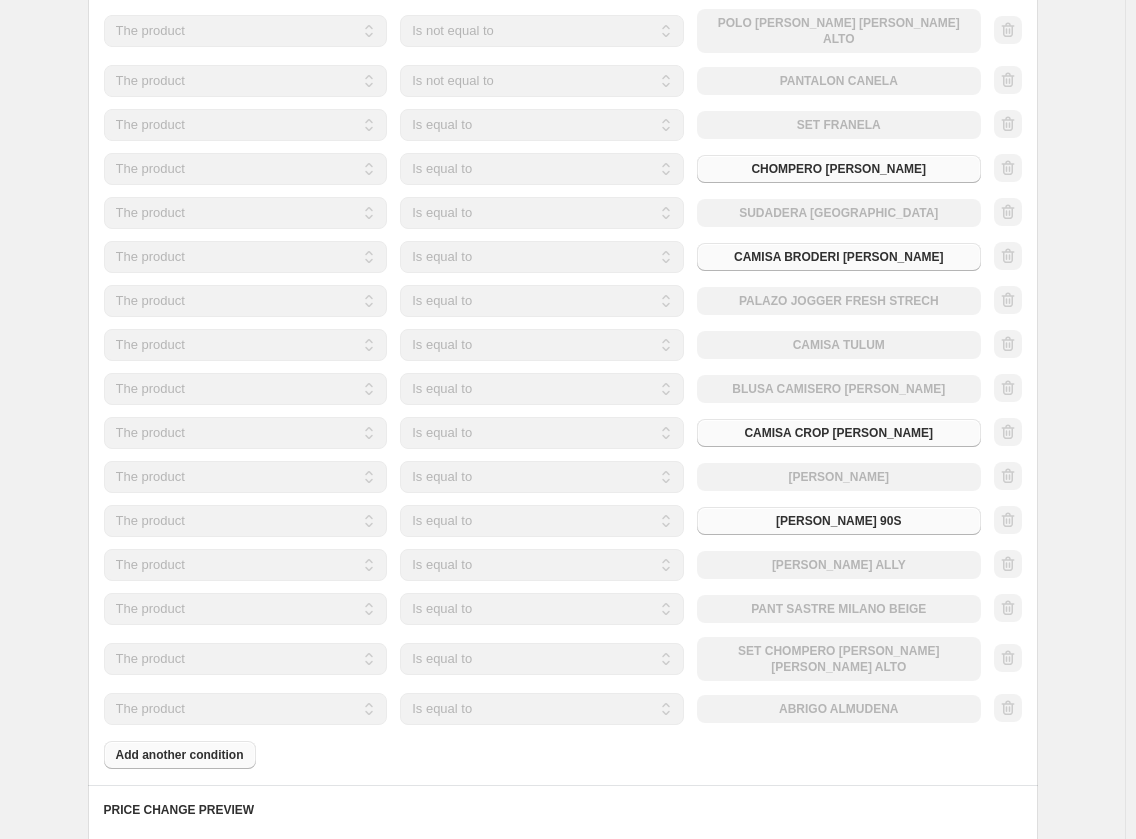 click on "The product The product's collection The product's tag The product's vendor The product's type The product's status The variant's title Inventory quantity The product Is equal to Is not equal to Is equal to ABRIGO ALMUDENA" at bounding box center (542, 709) 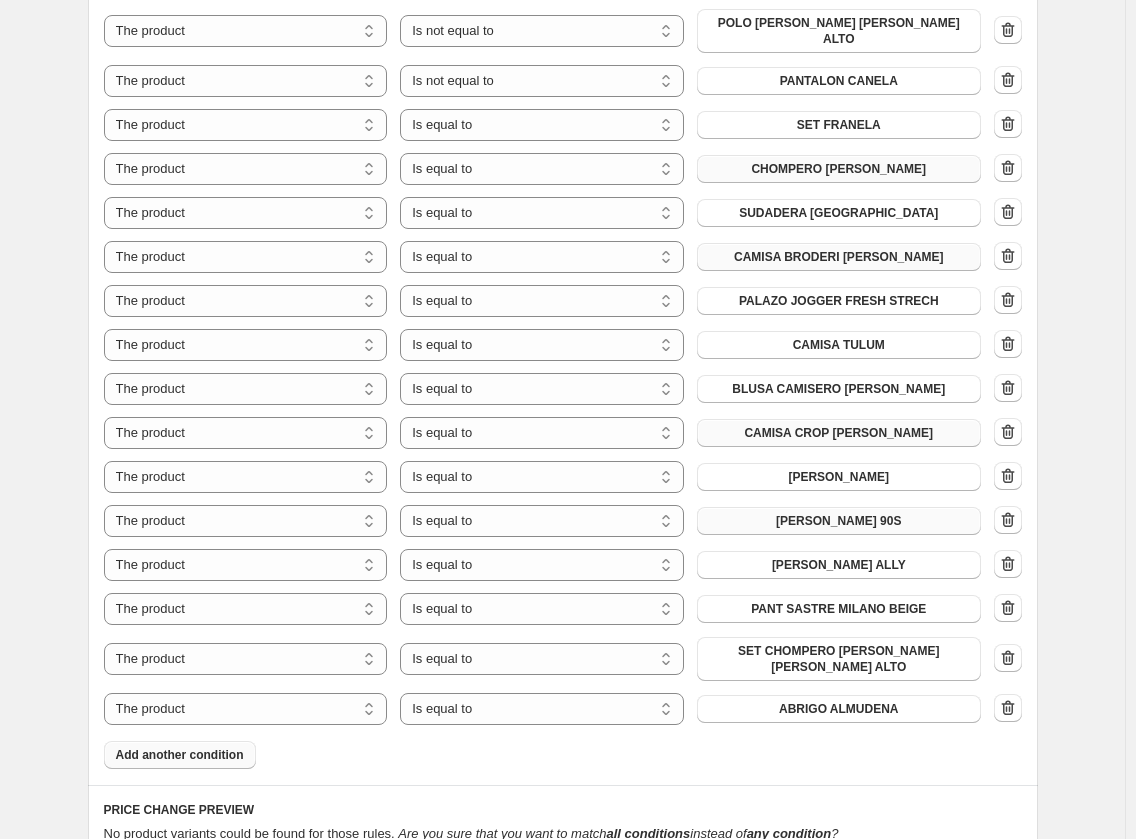 click on "ABRIGO ALMUDENA" at bounding box center (839, 709) 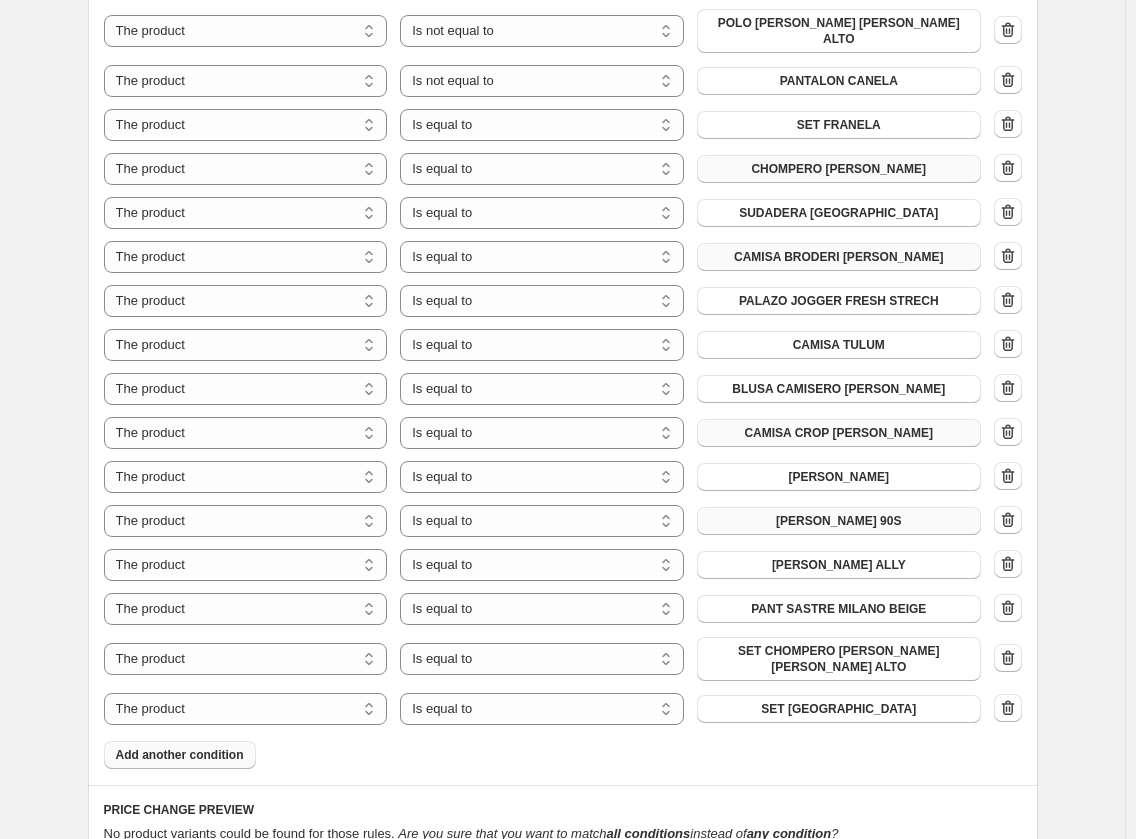 click on "Product filters Products must match: all conditions any condition The product The product's collection The product's tag The product's vendor The product's type The product's status The variant's title Inventory quantity The product's collection Is equal to Is not equal to Is equal to NEW ARRIVALS The product The product's collection The product's tag The product's vendor The product's type The product's status The variant's title Inventory quantity The product Is equal to Is not equal to Is not equal to SUDADERA [PERSON_NAME] EST The product The product's collection The product's tag The product's vendor The product's type The product's status The variant's title Inventory quantity The product Is equal to Is not equal to Is not equal to SUDADERA [PERSON_NAME] CIERRE Y RIB DELANTERO TAM The product The product's collection The product's tag The product's vendor The product's type The product's status The variant's title Inventory quantity The product Is equal to Is not equal to Is not equal to SUDADERA [PERSON_NAME] NYC SET NYC" at bounding box center (563, 42) 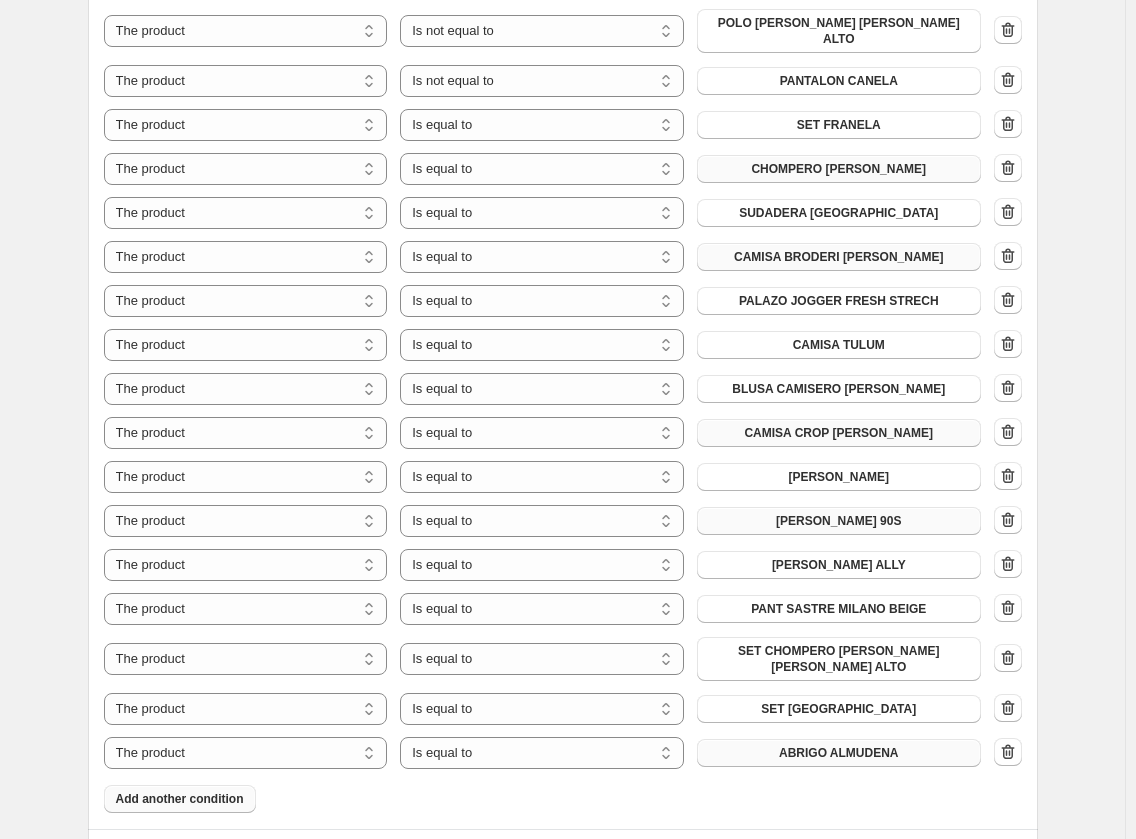 click on "ABRIGO ALMUDENA" at bounding box center [839, 753] 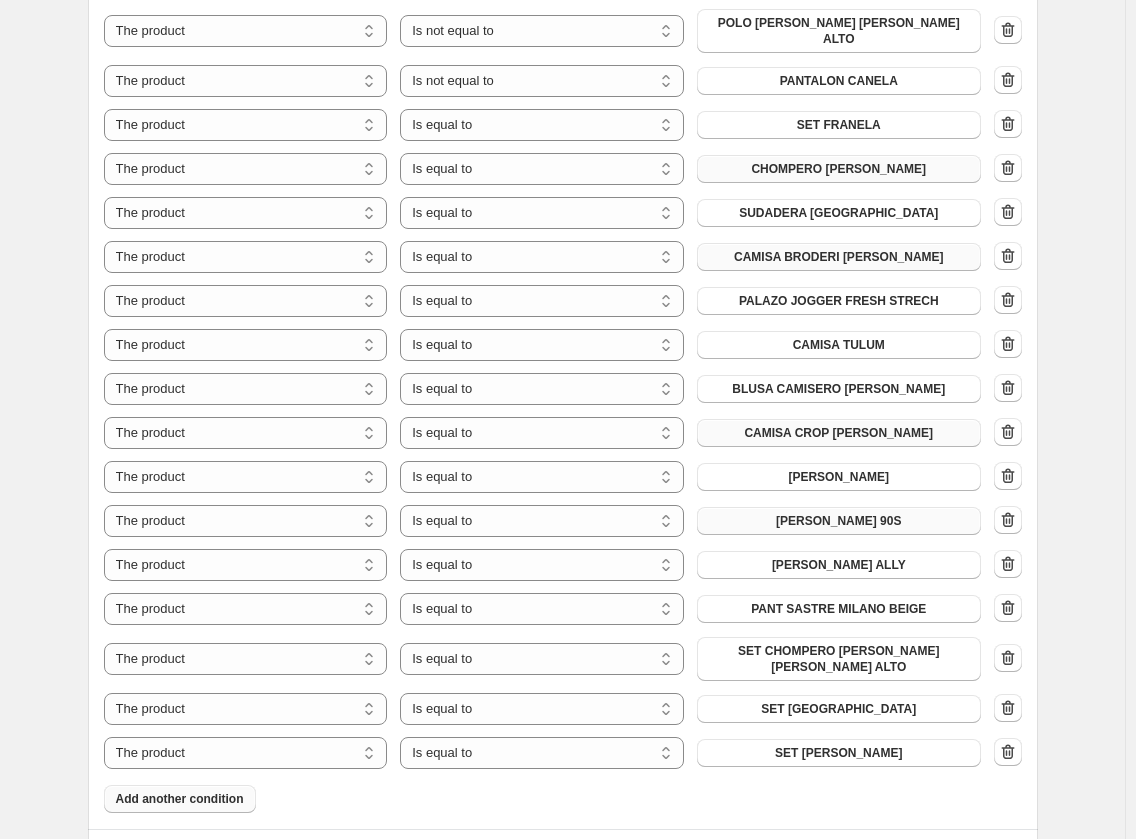 click on "Create new price [MEDICAL_DATA]. This page is ready Create new price [MEDICAL_DATA] Draft Step 1. Optionally give your price [MEDICAL_DATA] a title (eg "March 30% off sale on boots") 30% OFF NEW ARRIVALS This title is just for internal use, customers won't see it Step 2. Select how the prices should change Use bulk price change rules Set product prices individually Use CSV upload Price Change type Change the price to a certain amount Change the price by a certain amount Change the price by a certain percentage Change the price to the current compare at price (price before sale) Change the price by a certain amount relative to the compare at price Change the price by a certain percentage relative to the compare at price Don't change the price Change the price by a certain percentage relative to the cost per item Change price to certain cost margin Change the price by a certain percentage Price change amount -20 % (Price drop) Rounding Round to nearest .01 Round to nearest whole number End prices in .99 Compare at price" at bounding box center [562, -298] 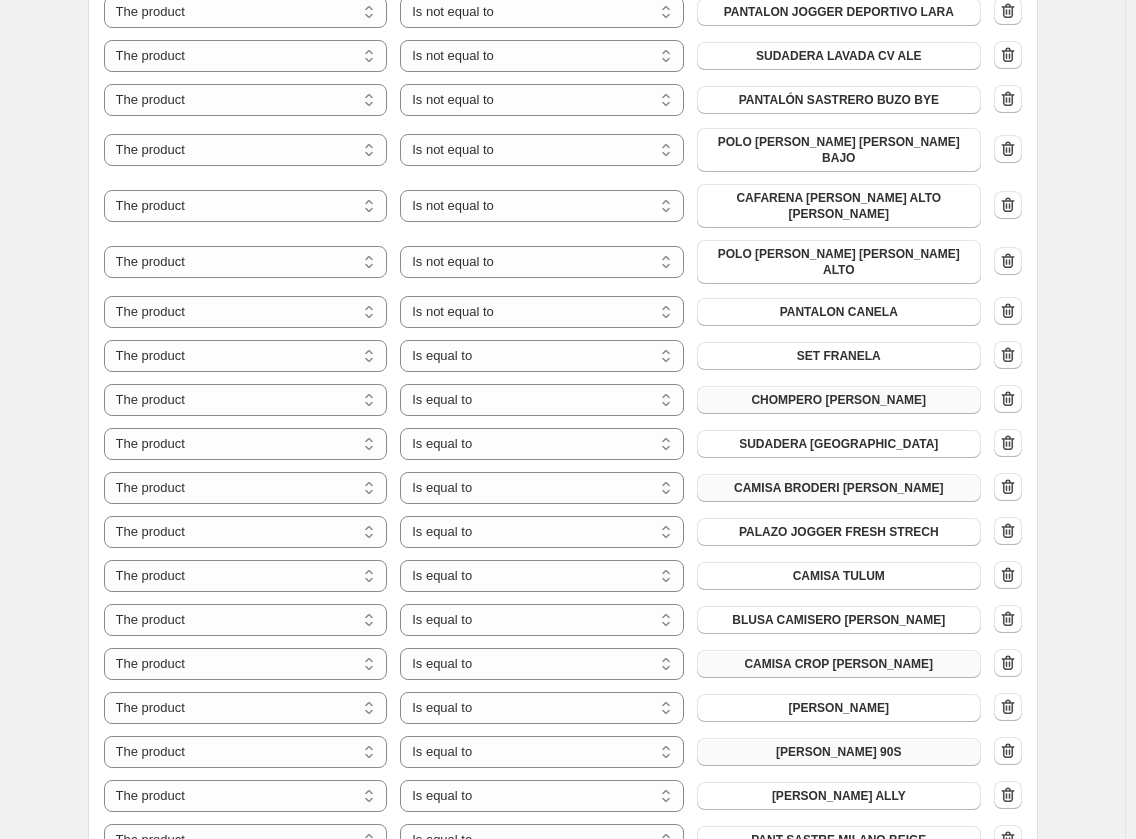 scroll, scrollTop: 1610, scrollLeft: 0, axis: vertical 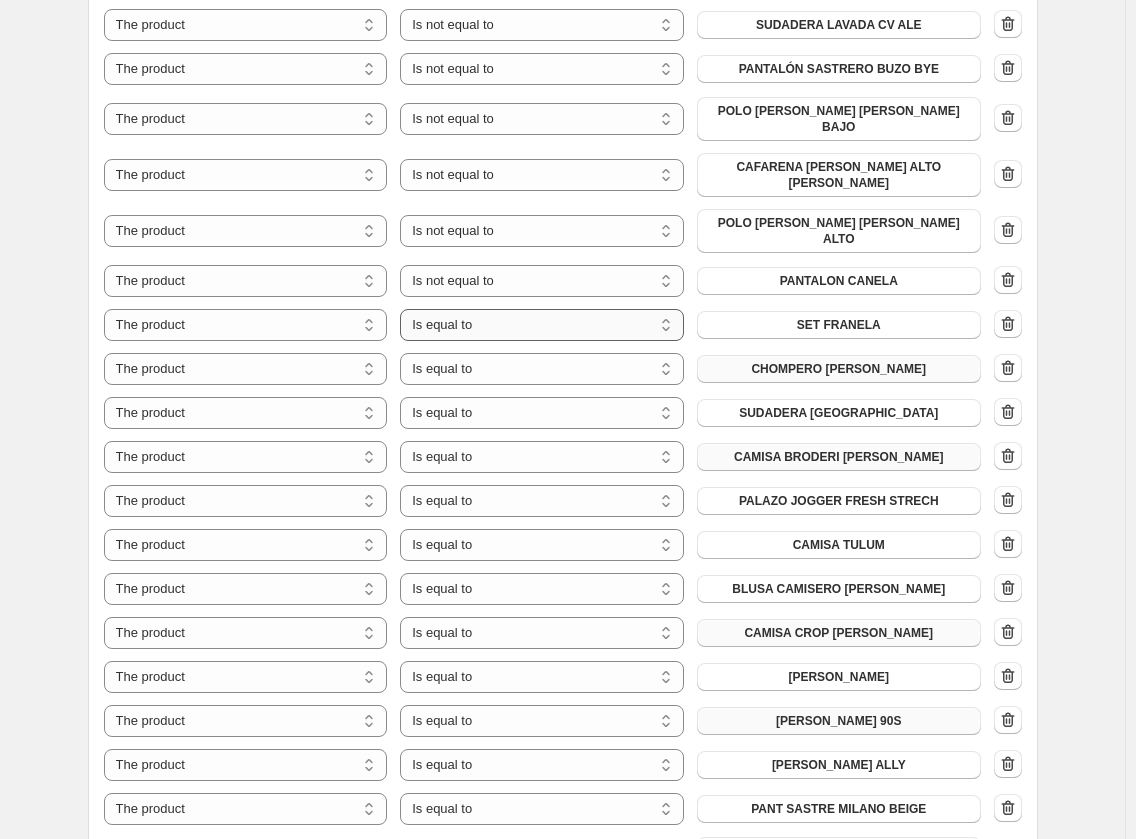 click on "Is equal to Is not equal to" at bounding box center [542, 325] 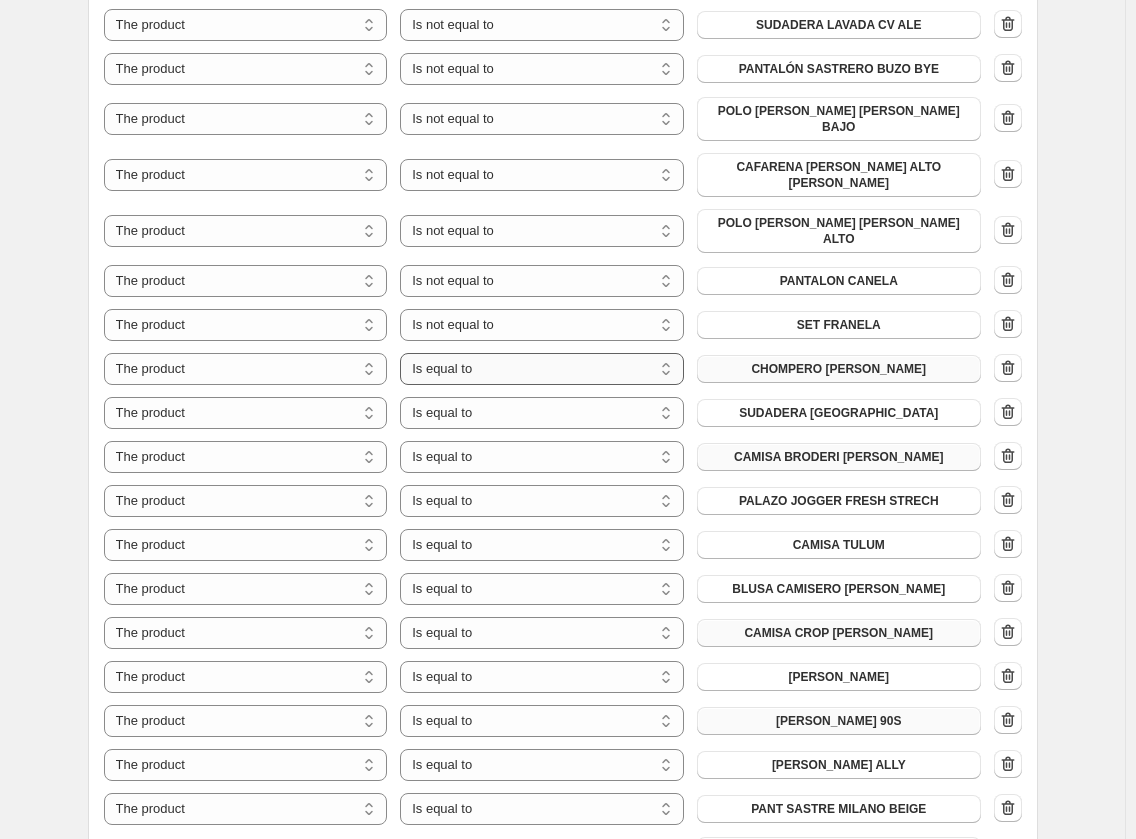 click on "Is equal to Is not equal to" at bounding box center [542, 369] 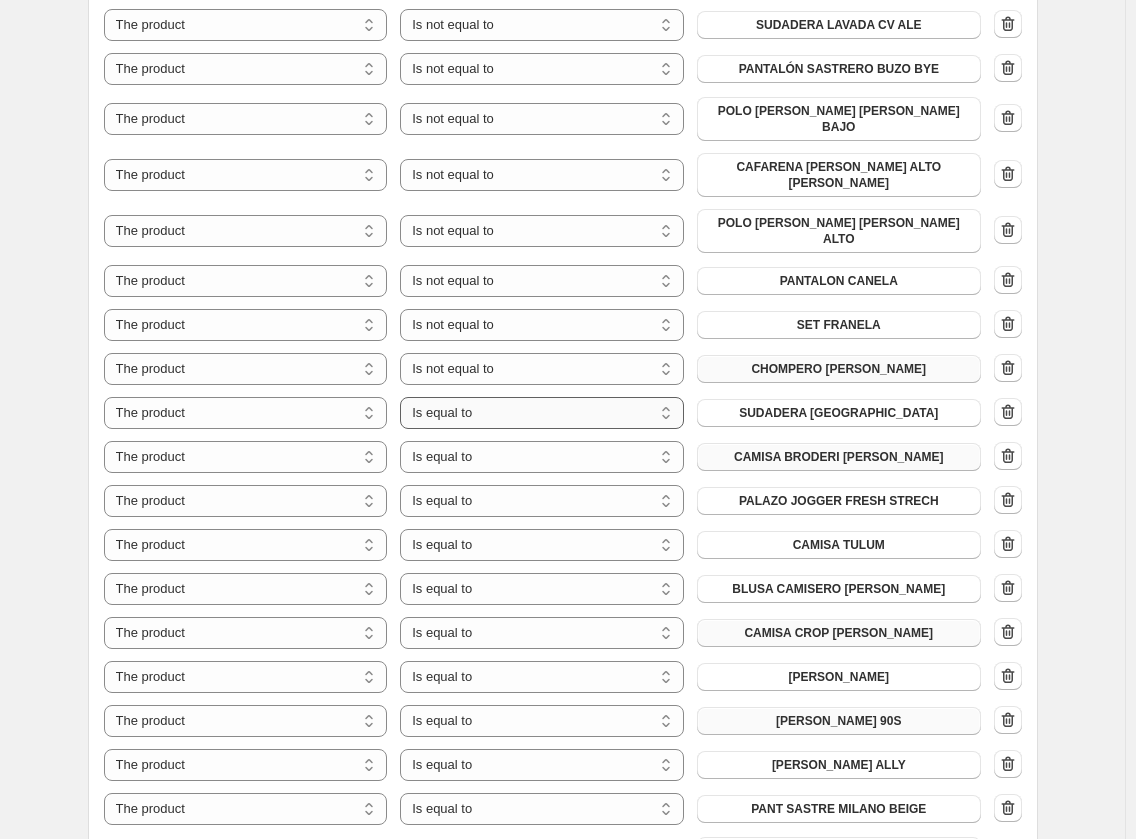 click on "Is equal to Is not equal to" at bounding box center [542, 413] 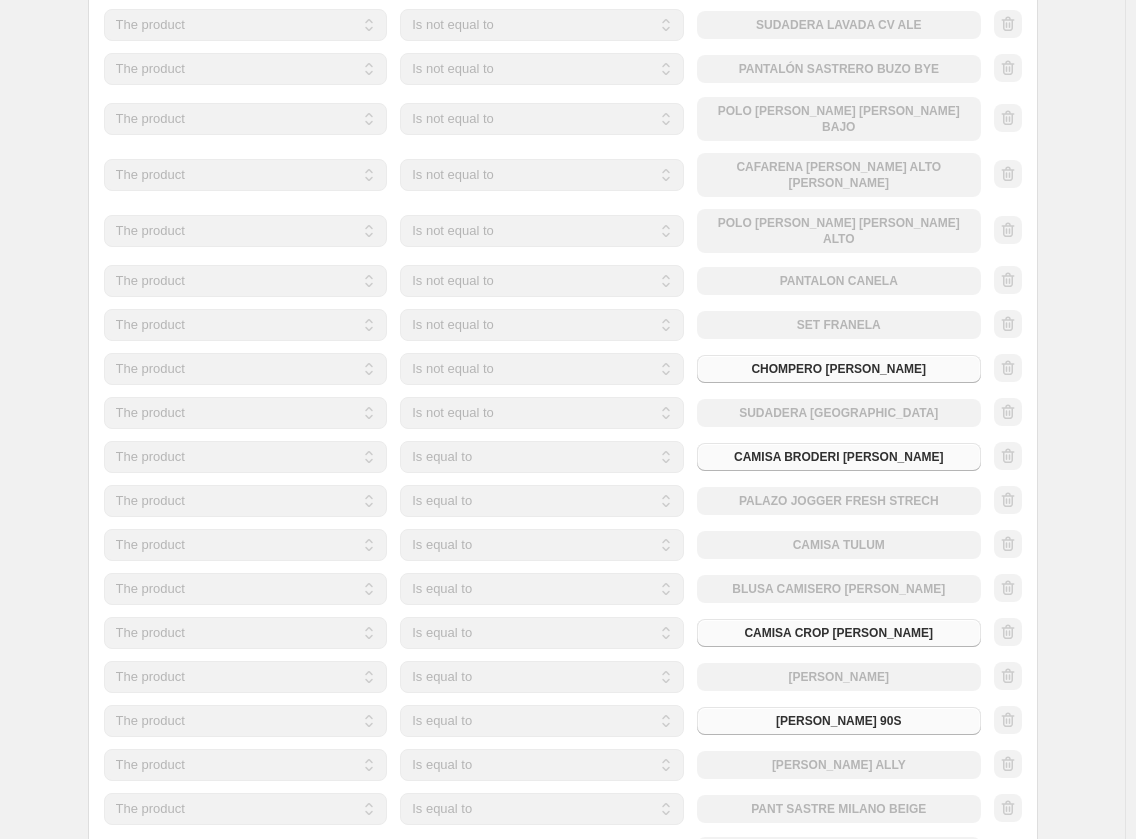 click on "Is equal to Is not equal to" at bounding box center (542, 457) 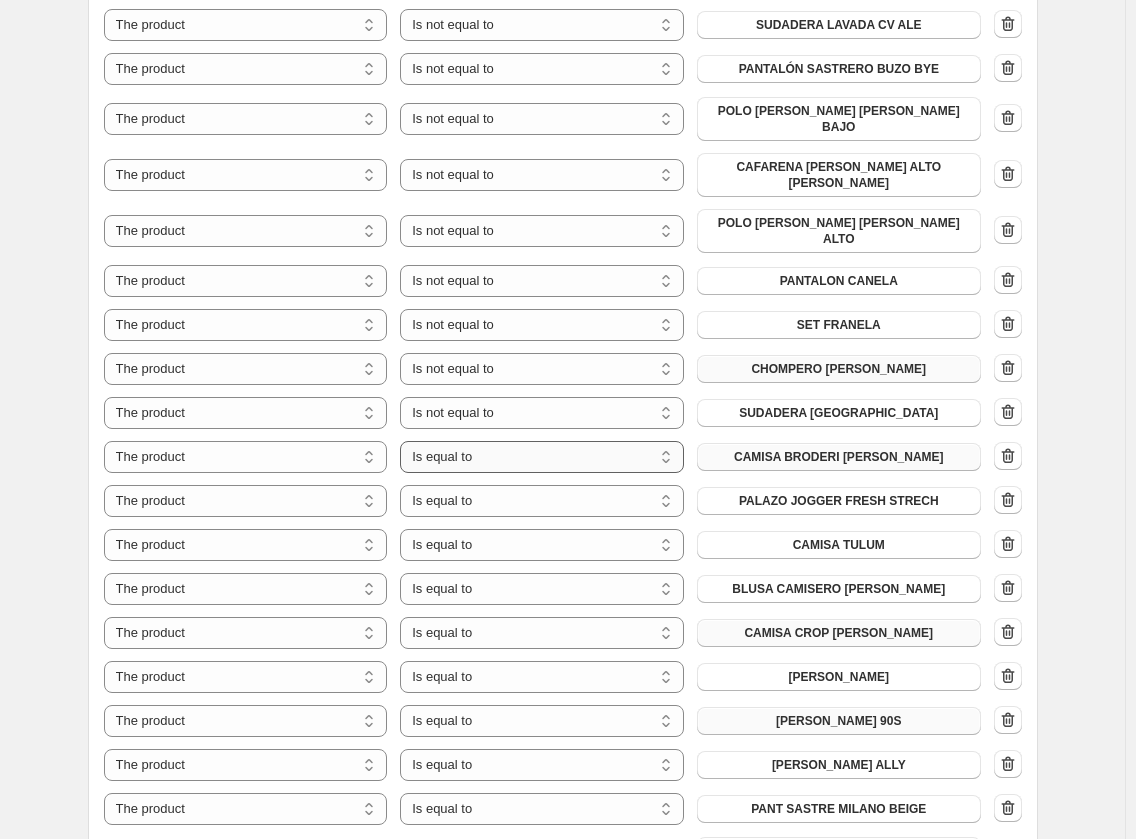 click on "Is equal to Is not equal to" at bounding box center [542, 457] 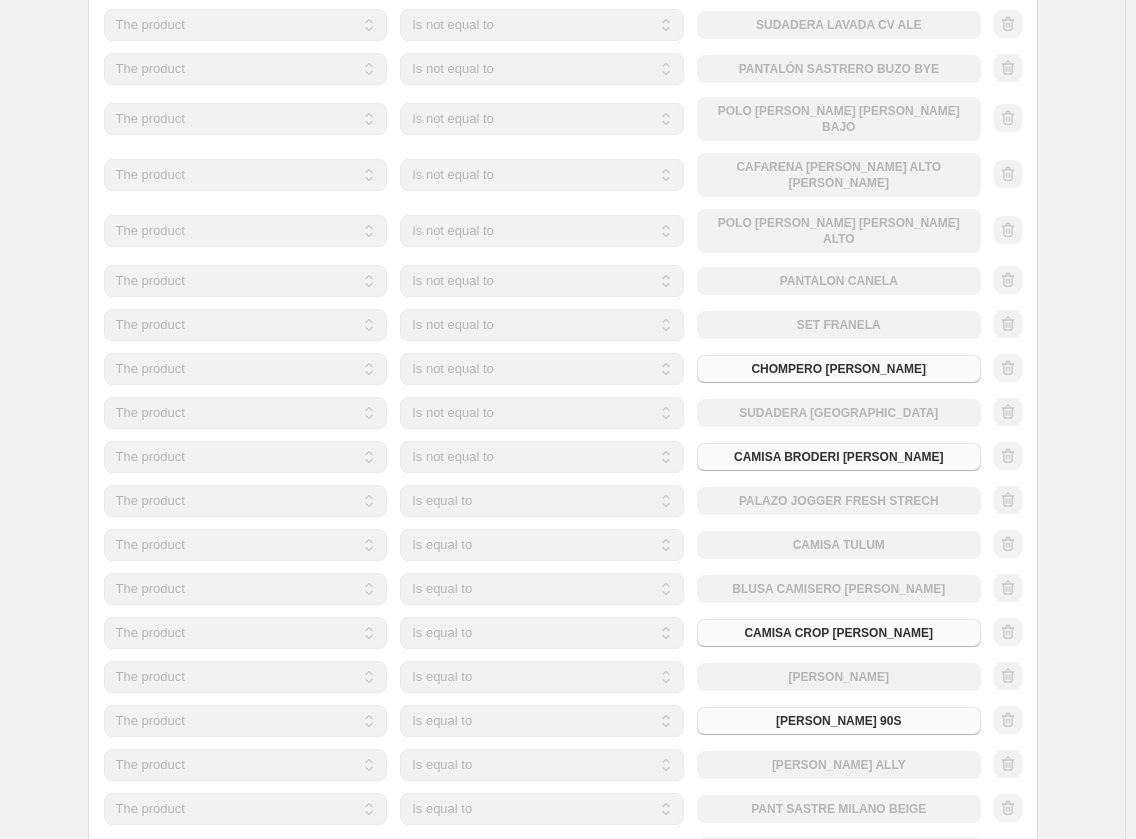 click on "Is equal to Is not equal to" at bounding box center (542, 501) 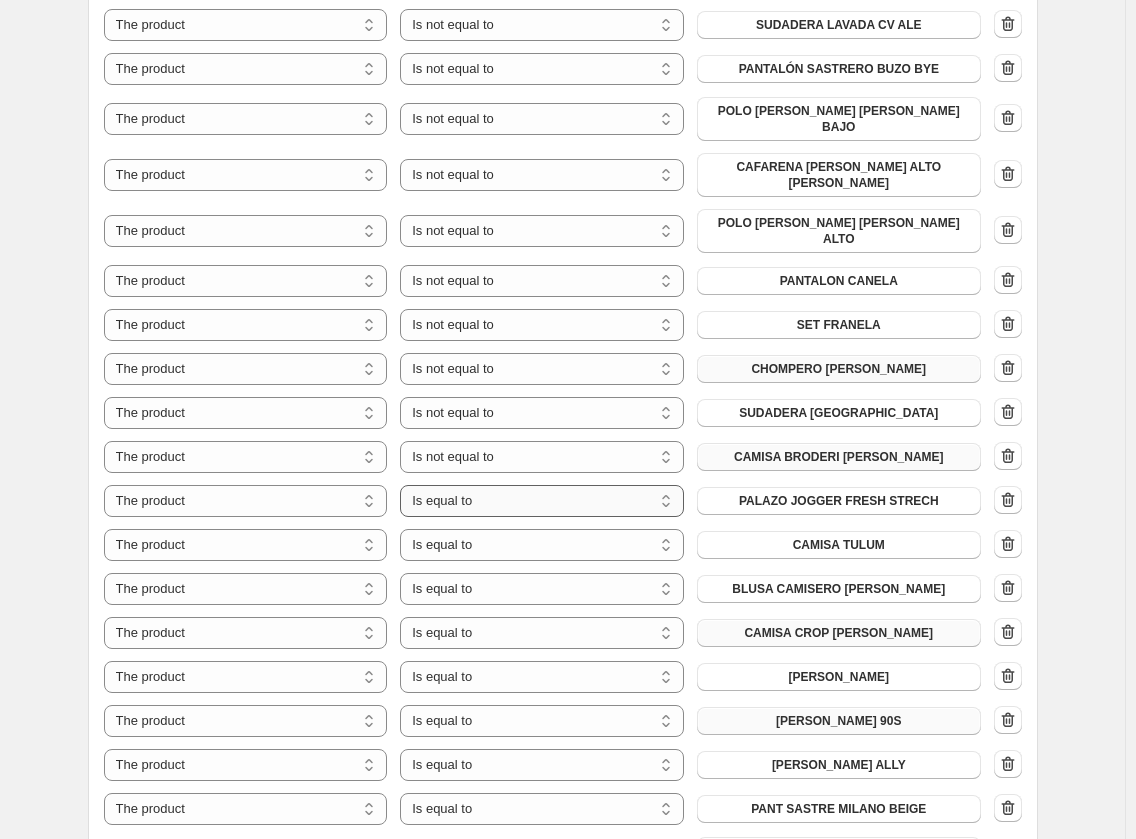 click on "Is equal to Is not equal to" at bounding box center (542, 501) 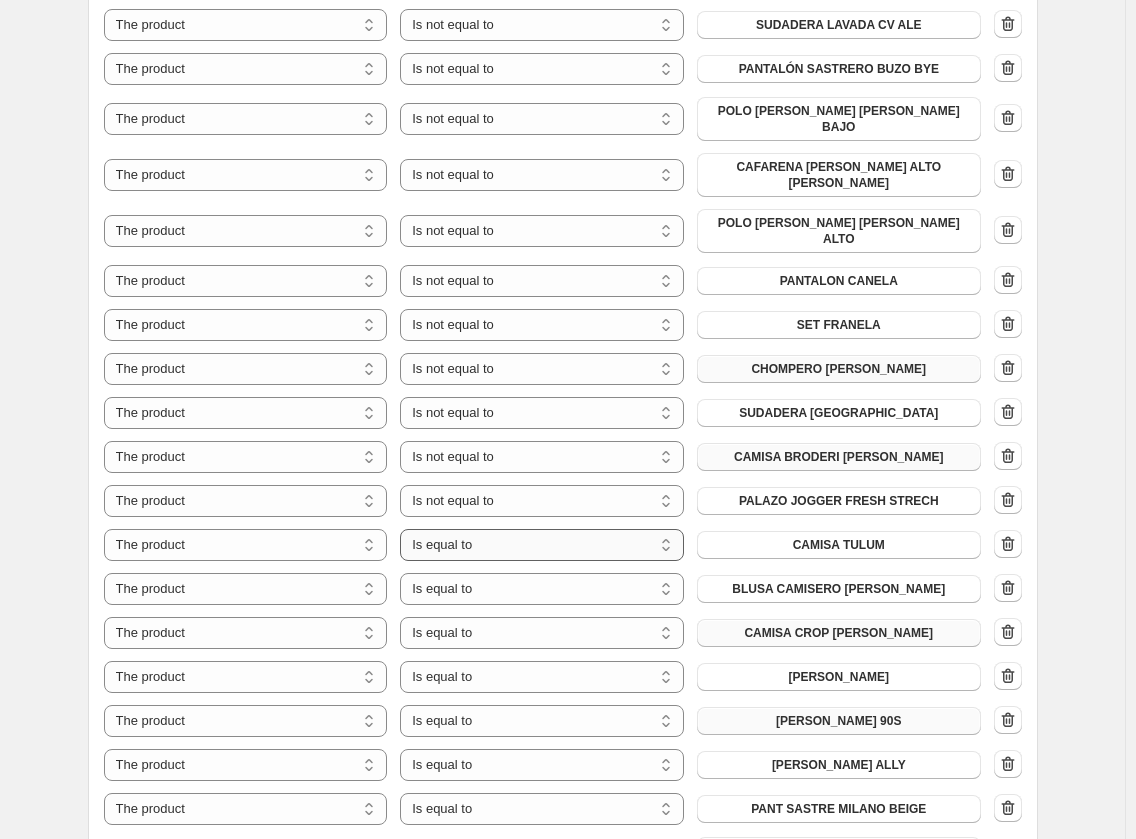 click on "Is equal to Is not equal to" at bounding box center (542, 545) 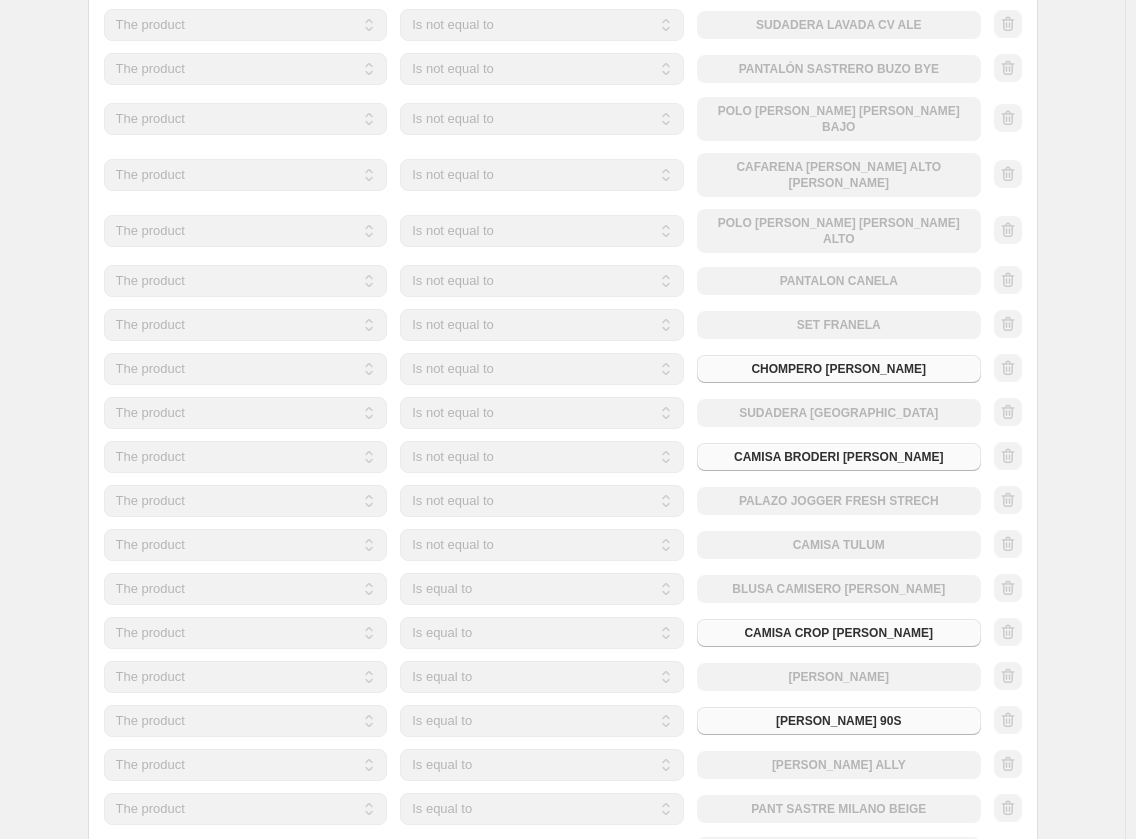 click on "Is equal to Is not equal to" at bounding box center [542, 589] 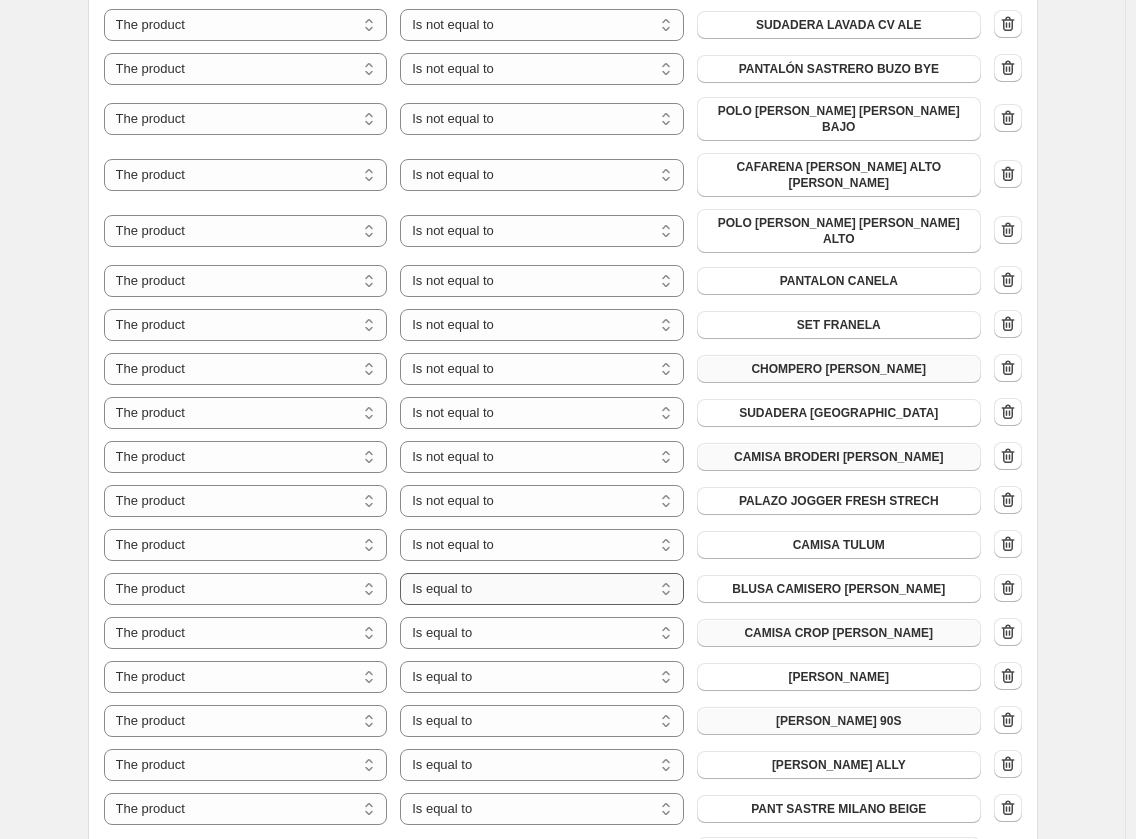 select on "not_equal" 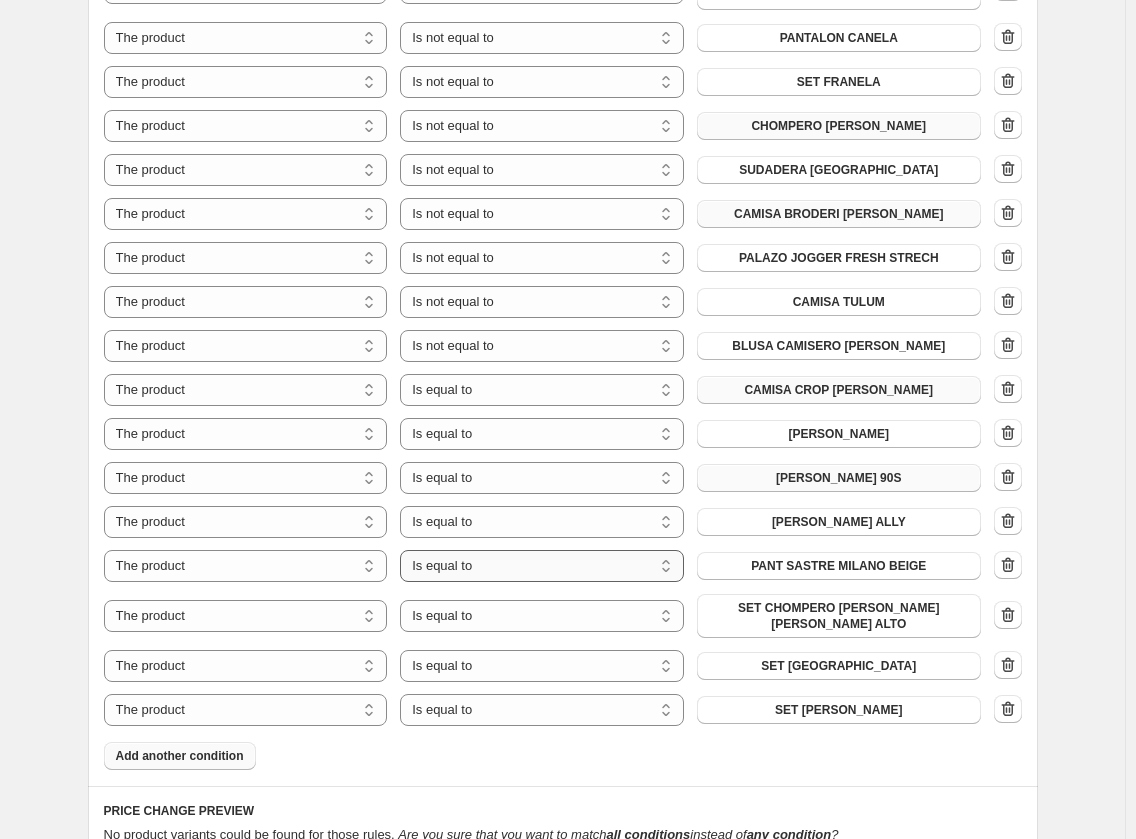 scroll, scrollTop: 1910, scrollLeft: 0, axis: vertical 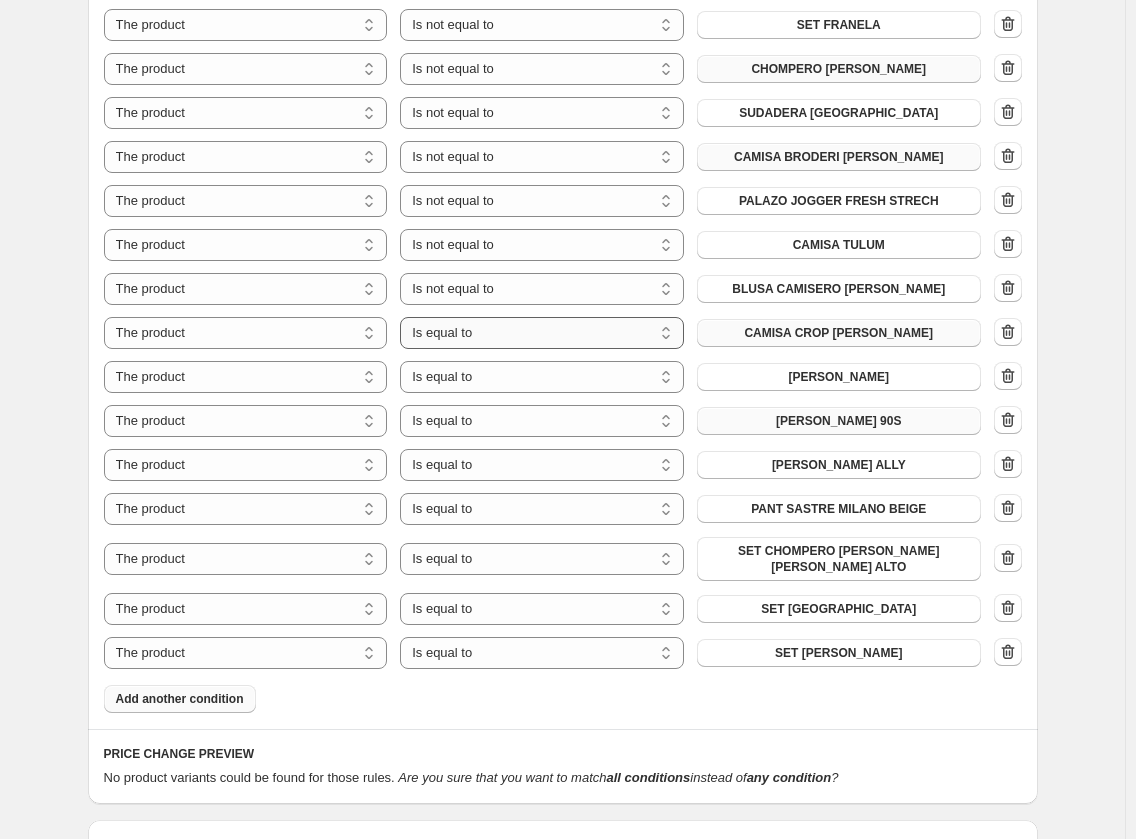 click on "Is equal to Is not equal to" at bounding box center [542, 333] 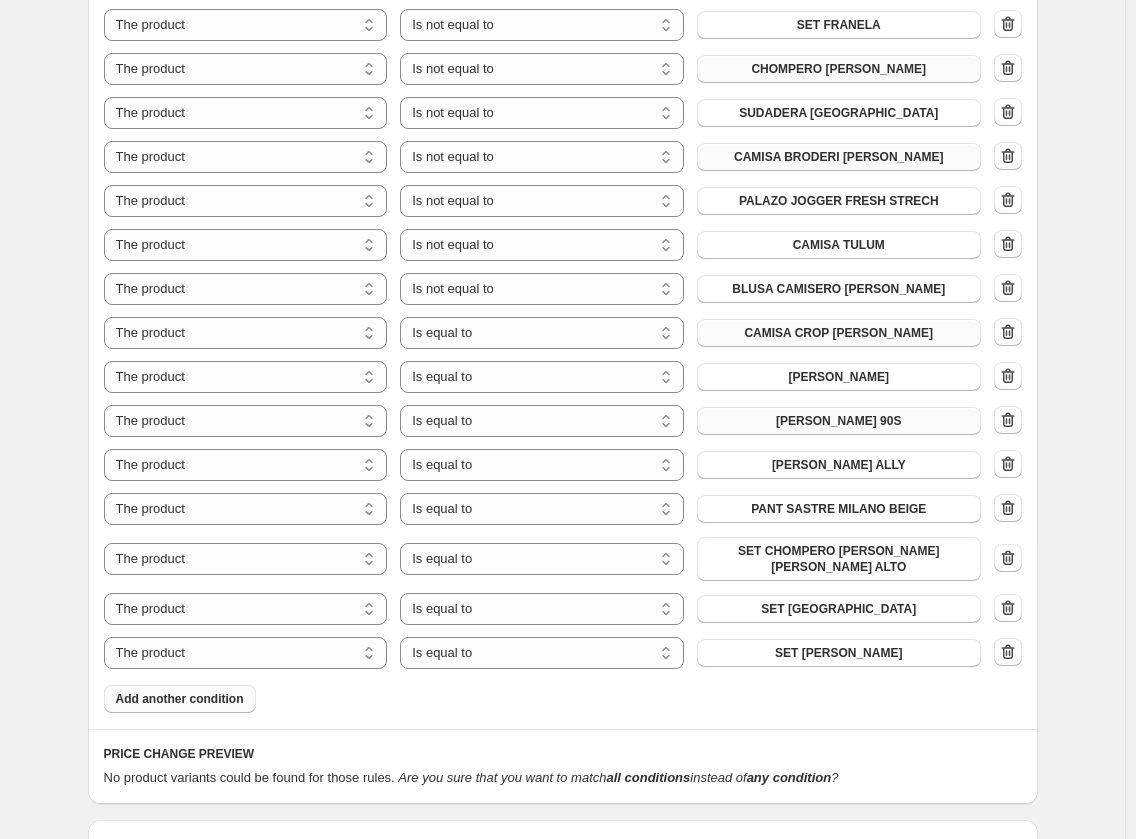 select on "not_equal" 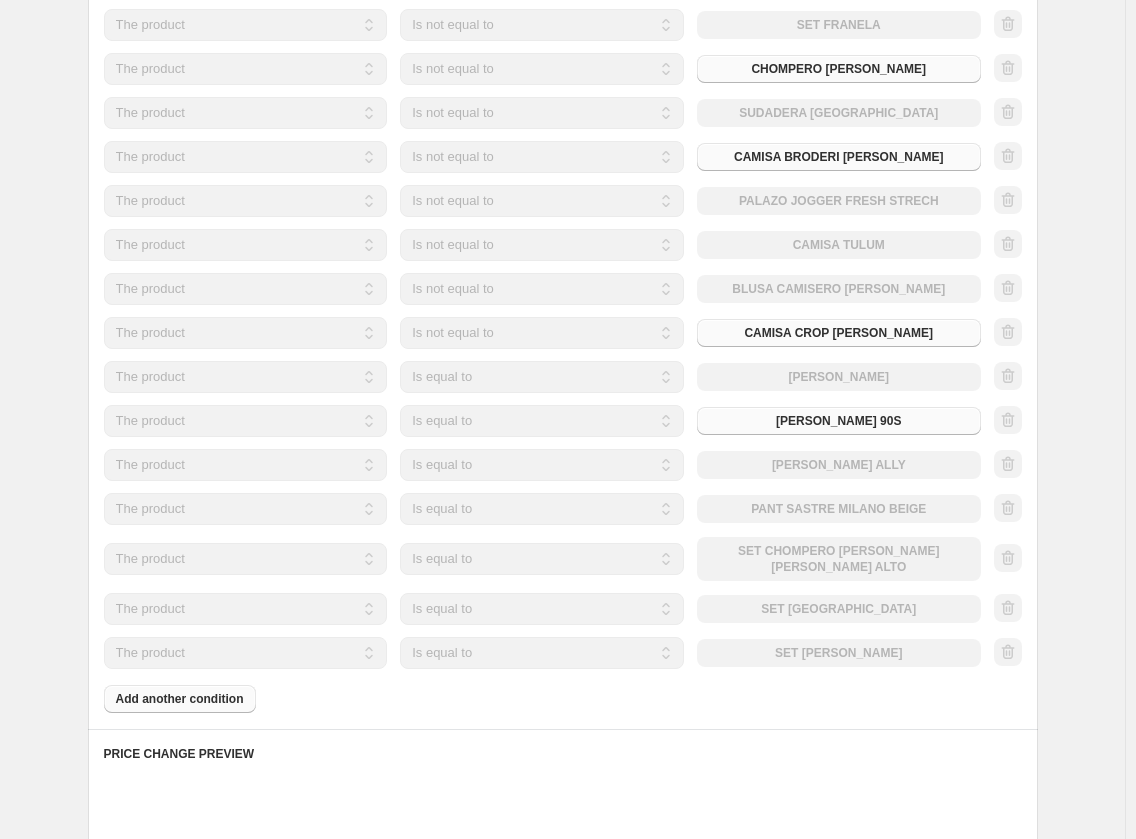 click on "Is equal to Is not equal to" at bounding box center [542, 377] 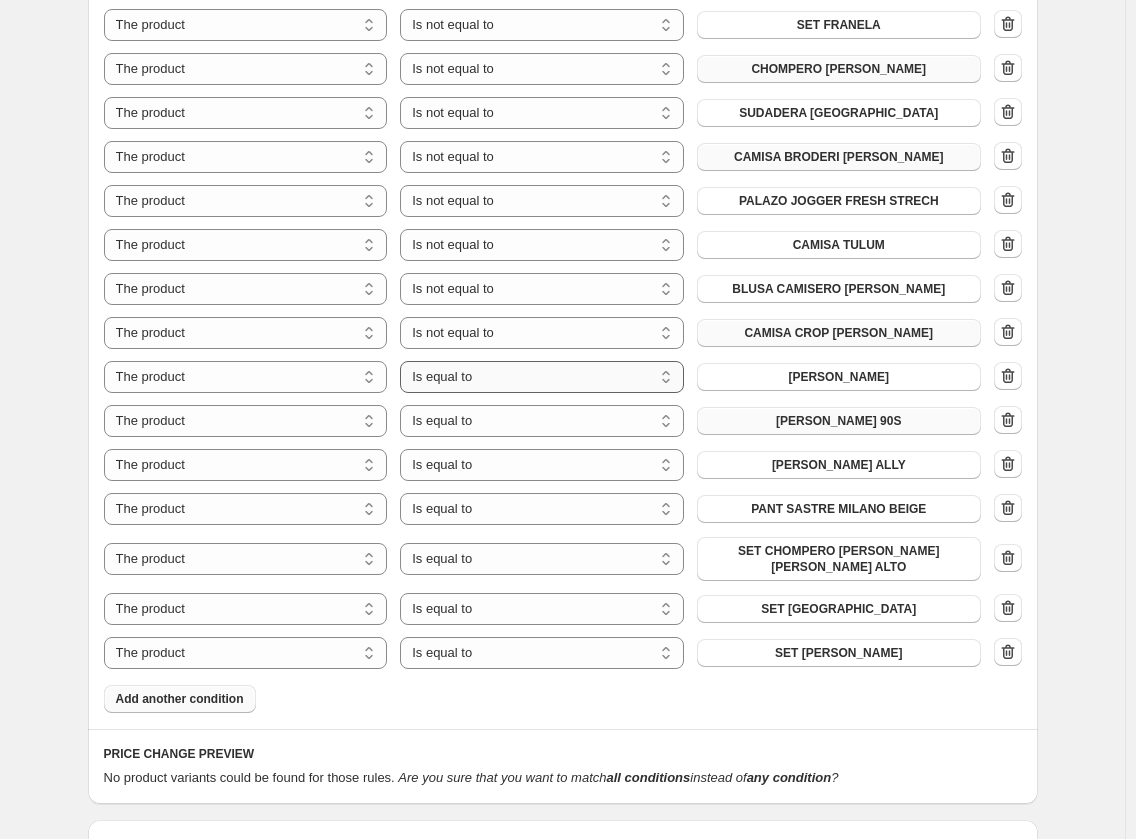 click on "Is equal to Is not equal to" at bounding box center [542, 377] 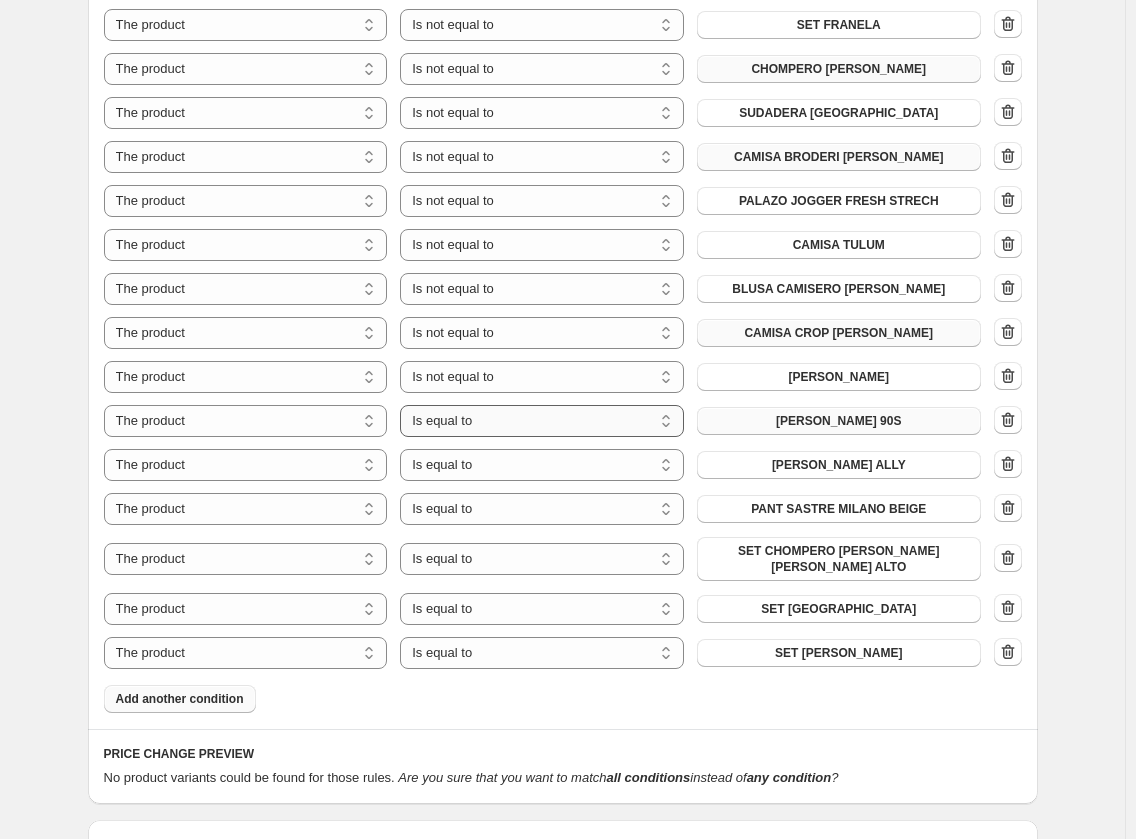 click on "Is equal to Is not equal to" at bounding box center (542, 421) 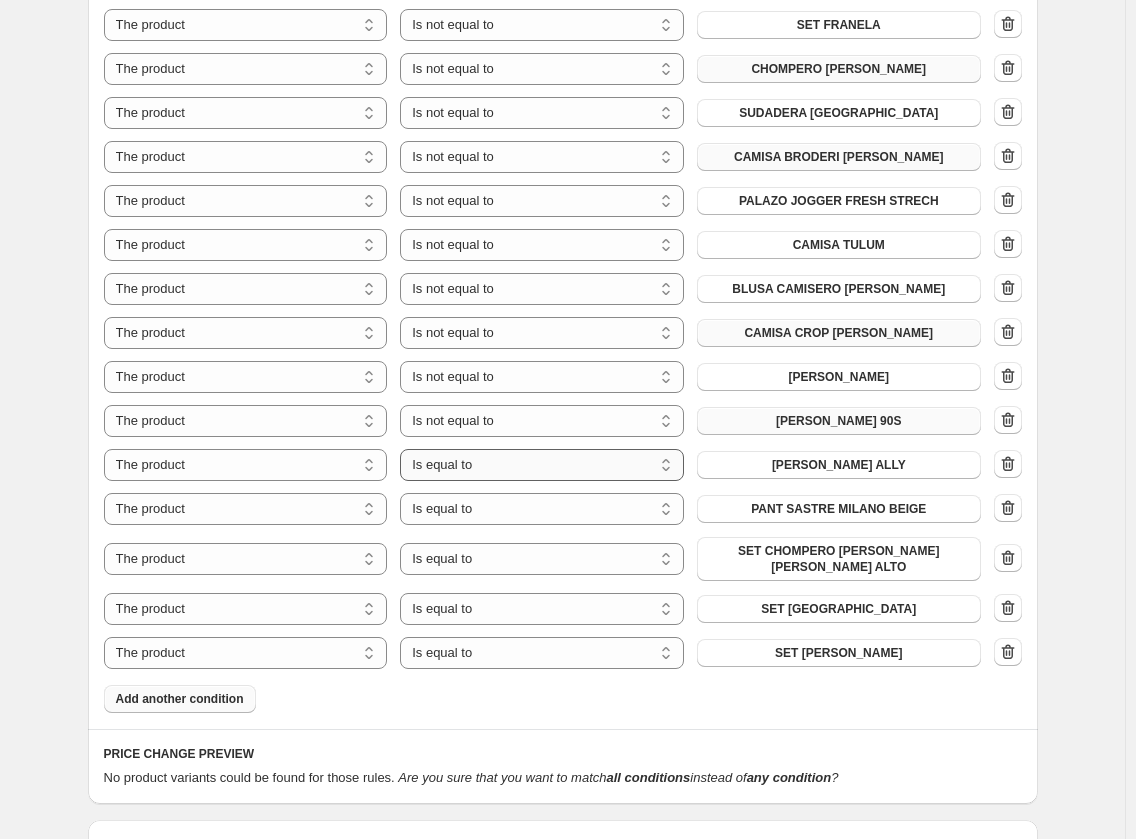 click on "Is equal to Is not equal to" at bounding box center (542, 465) 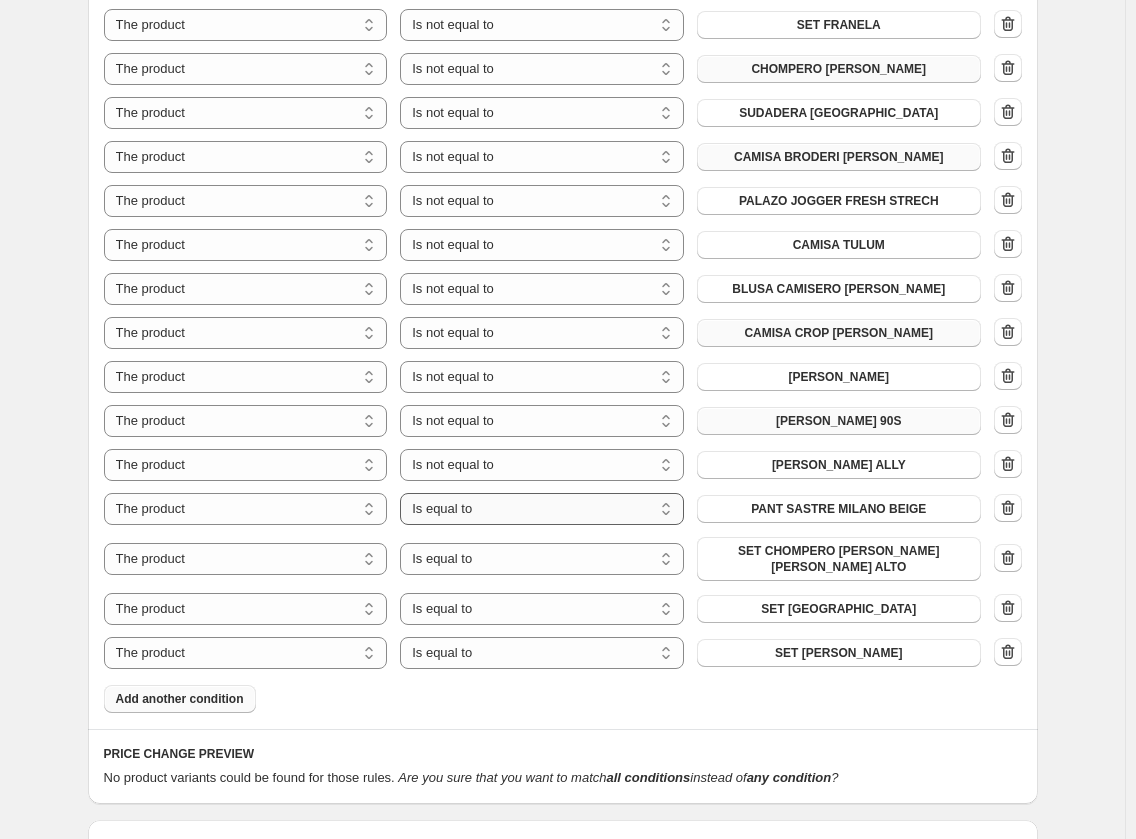 click on "Is equal to Is not equal to" at bounding box center (542, 509) 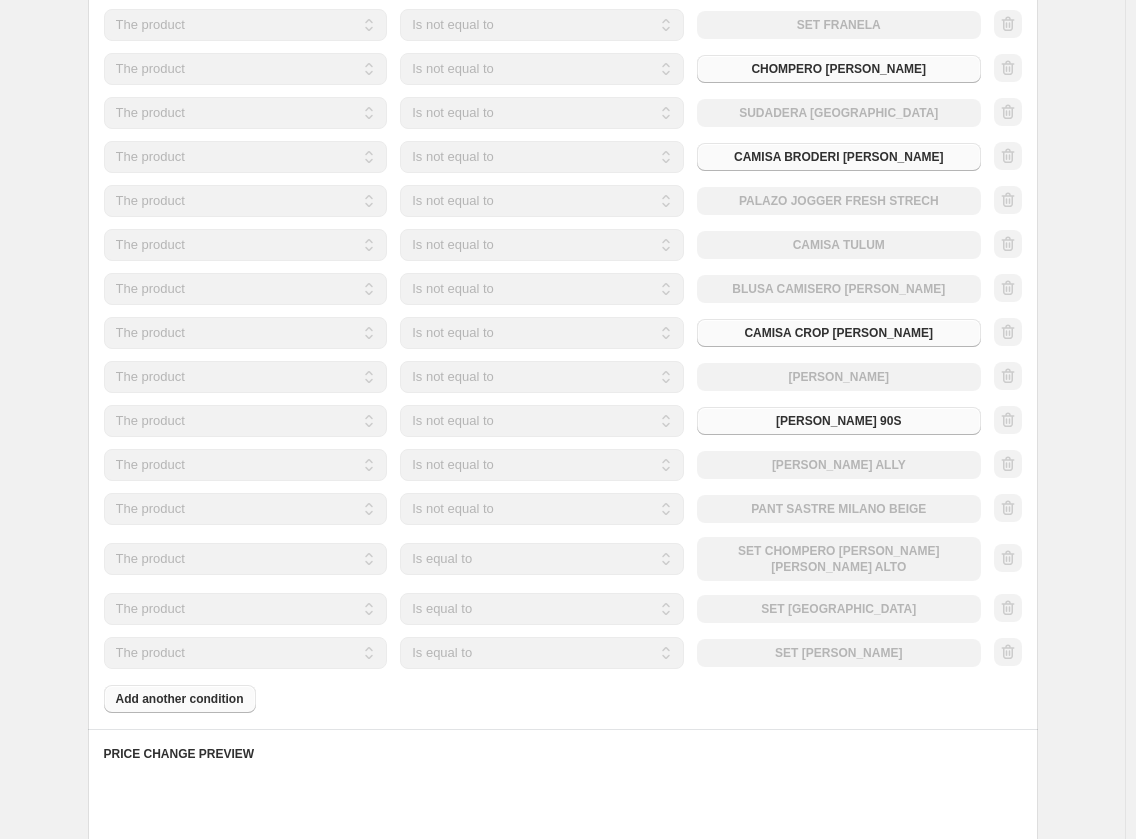 click on "Is equal to Is not equal to" at bounding box center [542, 559] 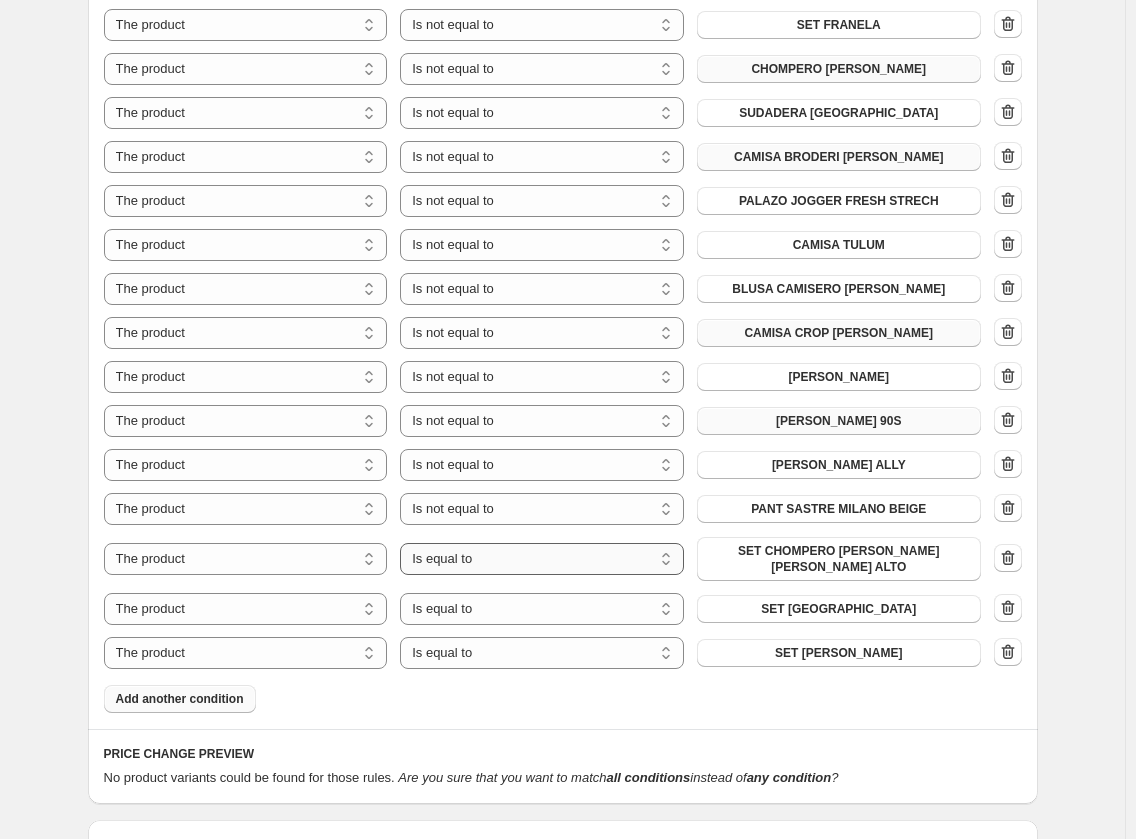 click on "Is equal to Is not equal to" at bounding box center [542, 559] 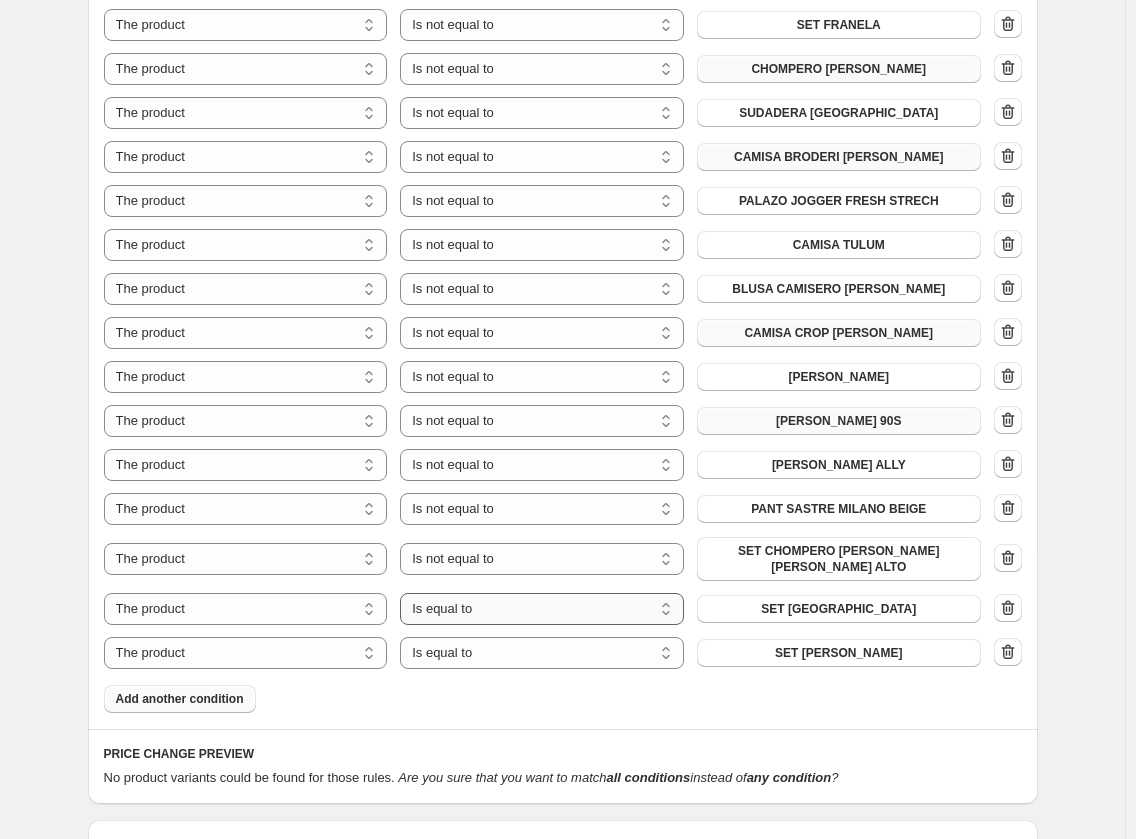 click on "Is equal to Is not equal to" at bounding box center (542, 609) 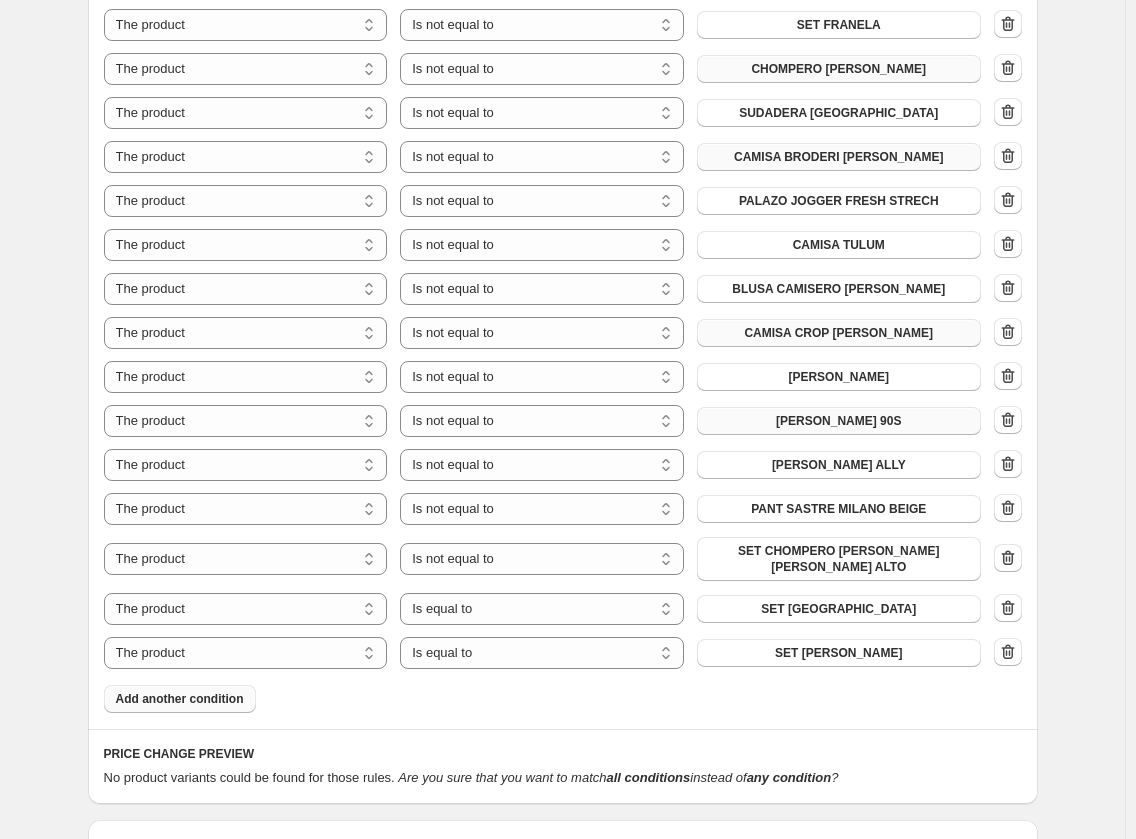 click on "Products must match: all conditions any condition The product The product's collection The product's tag The product's vendor The product's type The product's status The variant's title Inventory quantity The product's collection Is equal to Is not equal to Is equal to NEW ARRIVALS The product The product's collection The product's tag The product's vendor The product's type The product's status The variant's title Inventory quantity The product Is equal to Is not equal to Is not equal to SUDADERA [PERSON_NAME] EST The product The product's collection The product's tag The product's vendor The product's type The product's status The variant's title Inventory quantity The product Is equal to Is not equal to Is not equal to SUDADERA [PERSON_NAME] CIERRE Y RIB DELANTERO TAM The product The product's collection The product's tag The product's vendor The product's type The product's status The variant's title Inventory quantity The product Is equal to Is not equal to Is not equal to SUDADERA [PERSON_NAME] NYC The product The product" at bounding box center (563, -25) 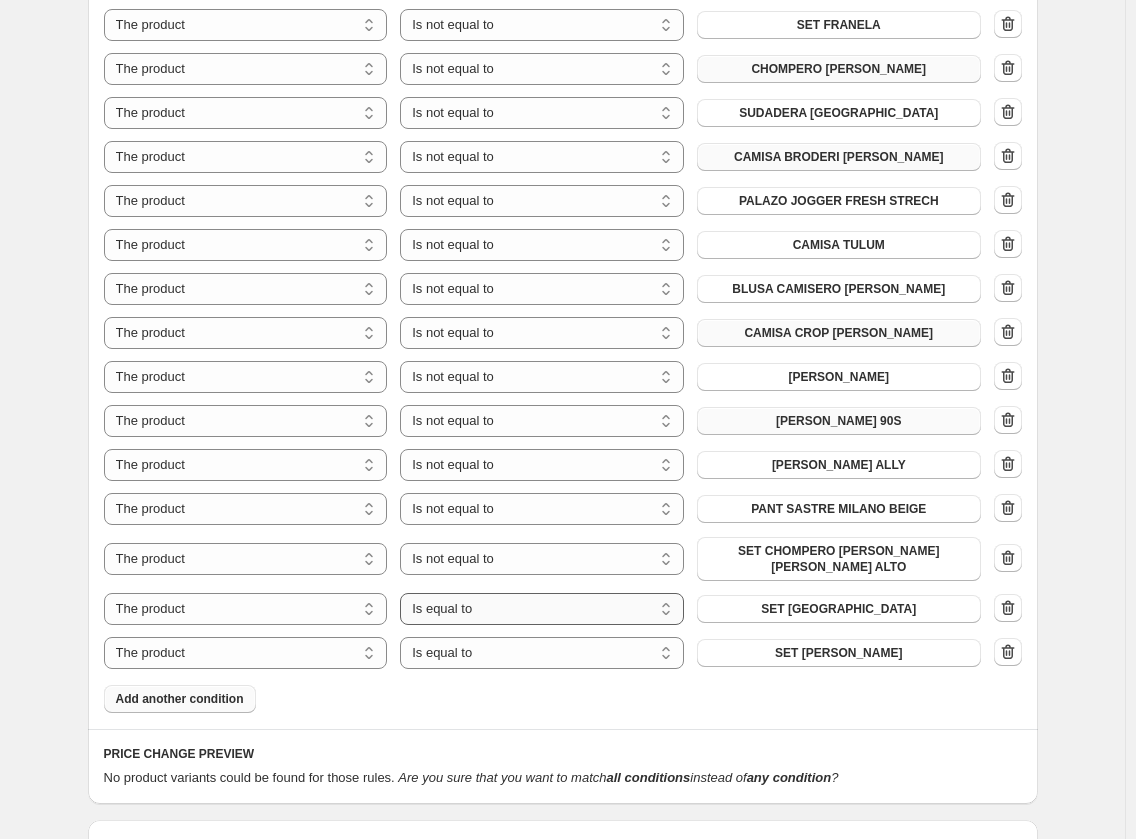 click on "Is equal to Is not equal to" at bounding box center (542, 609) 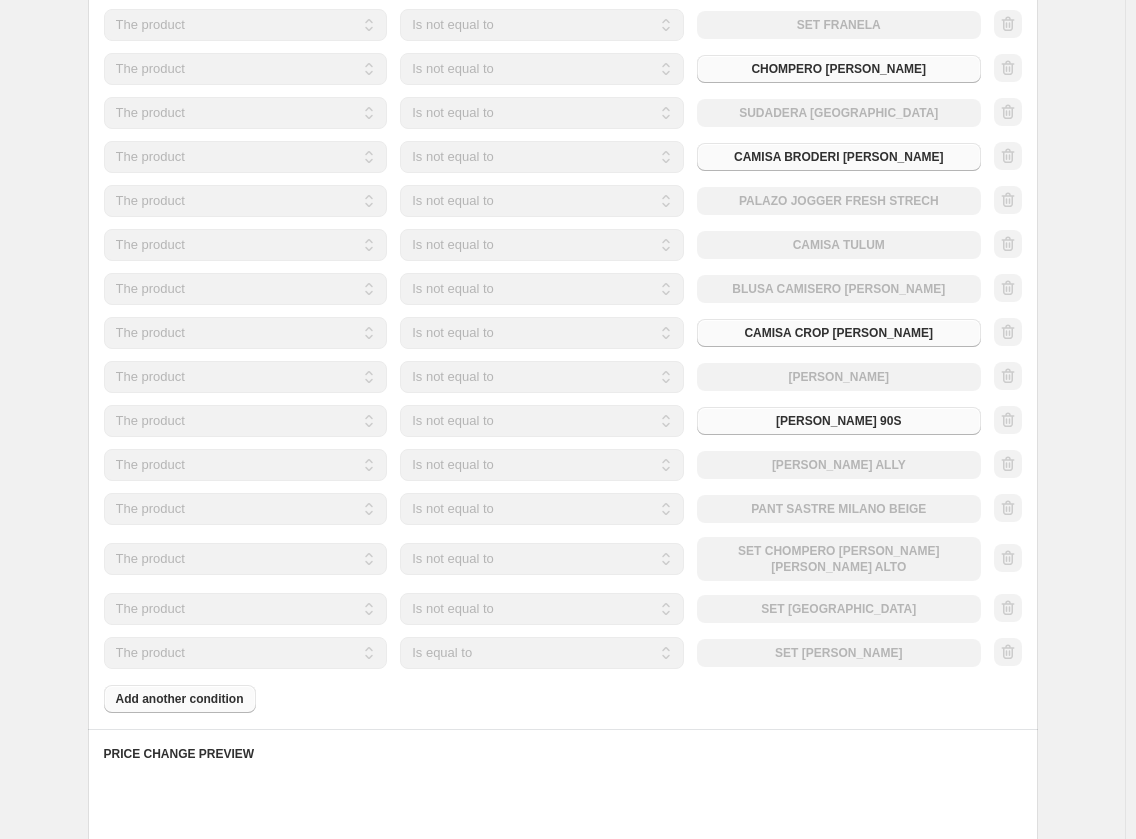 click on "Is equal to Is not equal to" at bounding box center [542, 653] 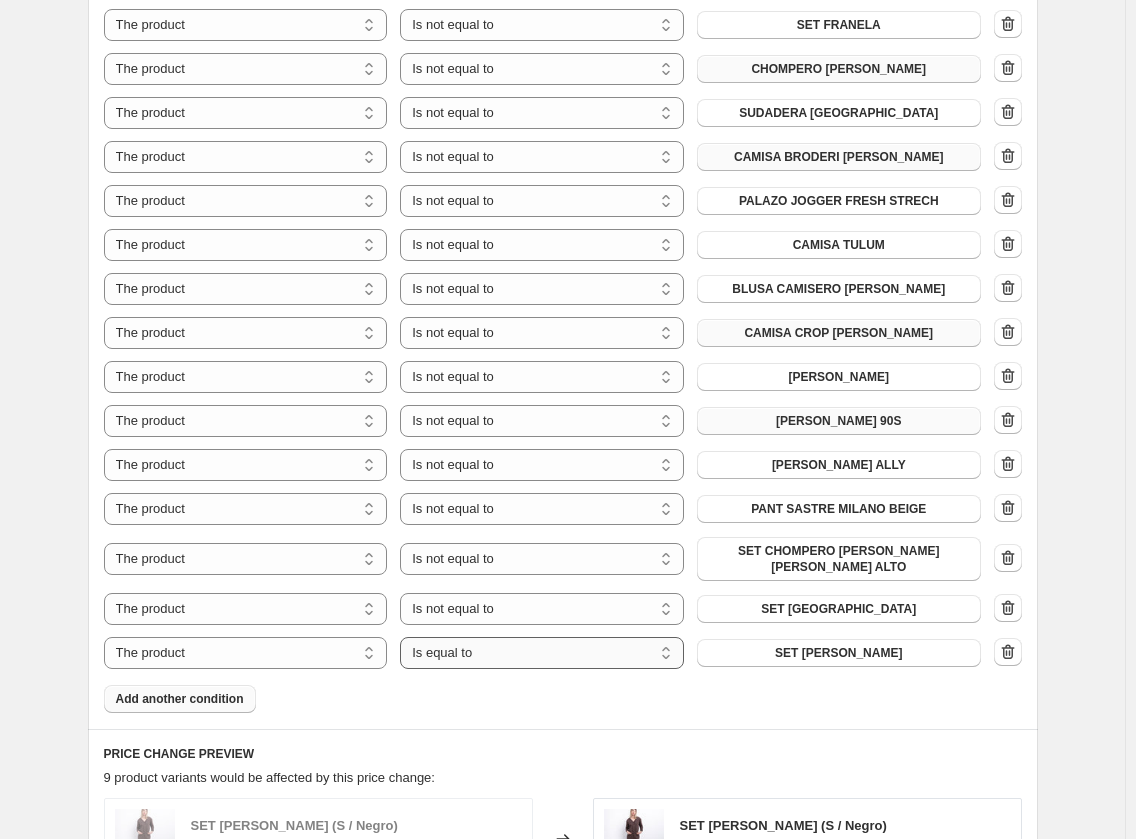 select on "not_equal" 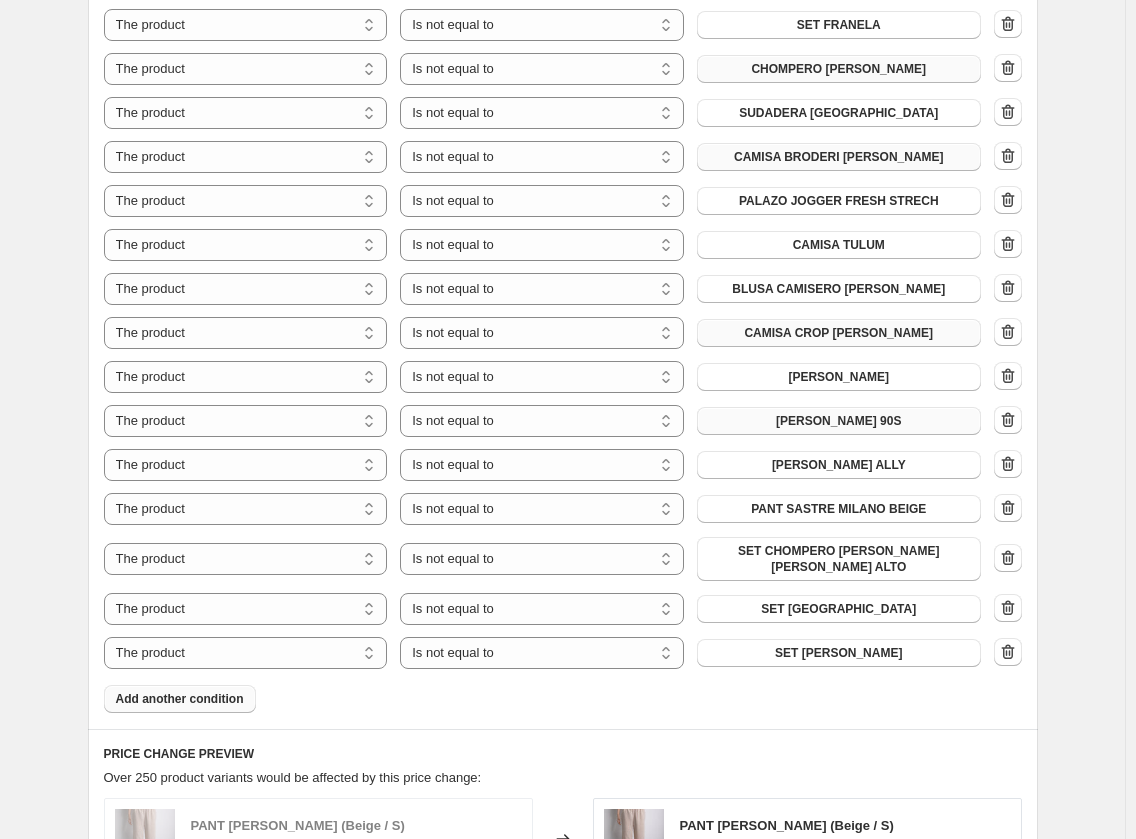 click on "Products must match: all conditions any condition The product The product's collection The product's tag The product's vendor The product's type The product's status The variant's title Inventory quantity The product's collection Is equal to Is not equal to Is equal to NEW ARRIVALS The product The product's collection The product's tag The product's vendor The product's type The product's status The variant's title Inventory quantity The product Is equal to Is not equal to Is not equal to SUDADERA [PERSON_NAME] EST The product The product's collection The product's tag The product's vendor The product's type The product's status The variant's title Inventory quantity The product Is equal to Is not equal to Is not equal to SUDADERA [PERSON_NAME] CIERRE Y RIB DELANTERO TAM The product The product's collection The product's tag The product's vendor The product's type The product's status The variant's title Inventory quantity The product Is equal to Is not equal to Is not equal to SUDADERA [PERSON_NAME] NYC The product The product" at bounding box center (563, -25) 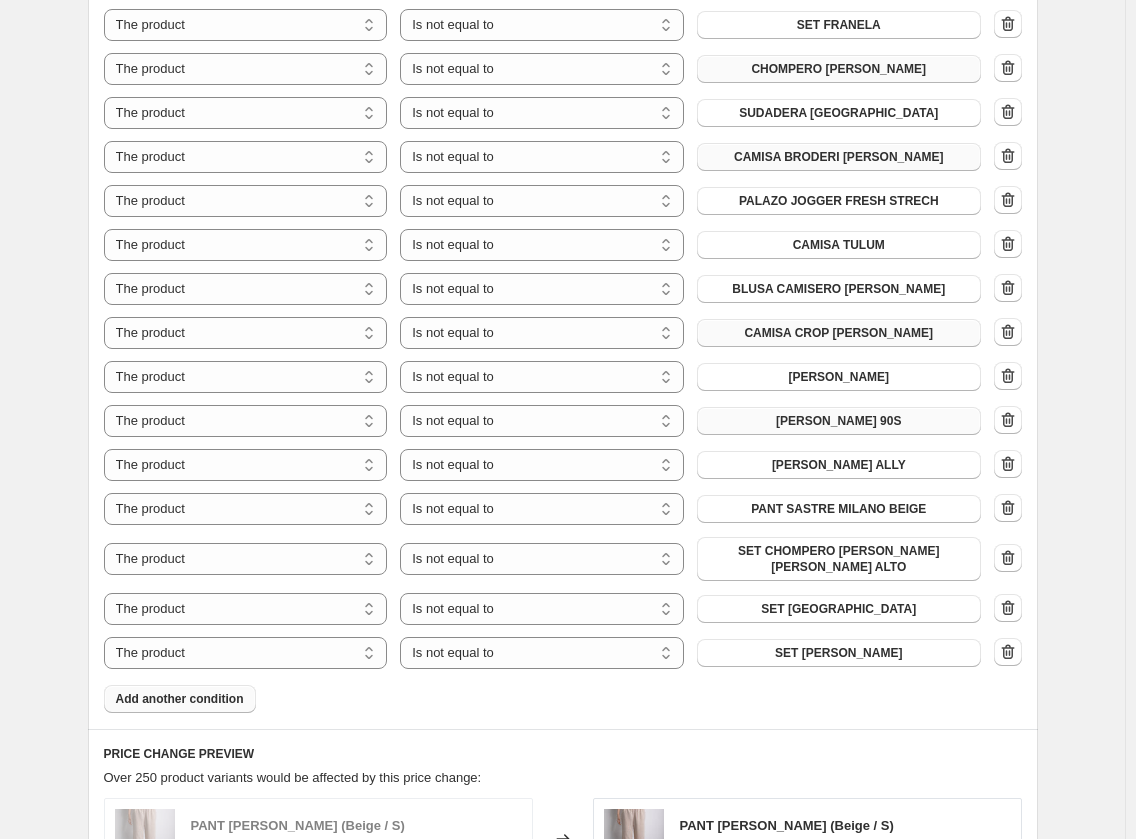 click on "Create new price [MEDICAL_DATA]. This page is ready Create new price [MEDICAL_DATA] Draft Step 1. Optionally give your price [MEDICAL_DATA] a title (eg "March 30% off sale on boots") 30% OFF NEW ARRIVALS This title is just for internal use, customers won't see it Step 2. Select how the prices should change Use bulk price change rules Set product prices individually Use CSV upload Price Change type Change the price to a certain amount Change the price by a certain amount Change the price by a certain percentage Change the price to the current compare at price (price before sale) Change the price by a certain amount relative to the compare at price Change the price by a certain percentage relative to the compare at price Don't change the price Change the price by a certain percentage relative to the cost per item Change price to certain cost margin Change the price by a certain percentage Price change amount -20 % (Price drop) Rounding Round to nearest .01 Round to nearest whole number End prices in .99 Compare at price" at bounding box center (562, -146) 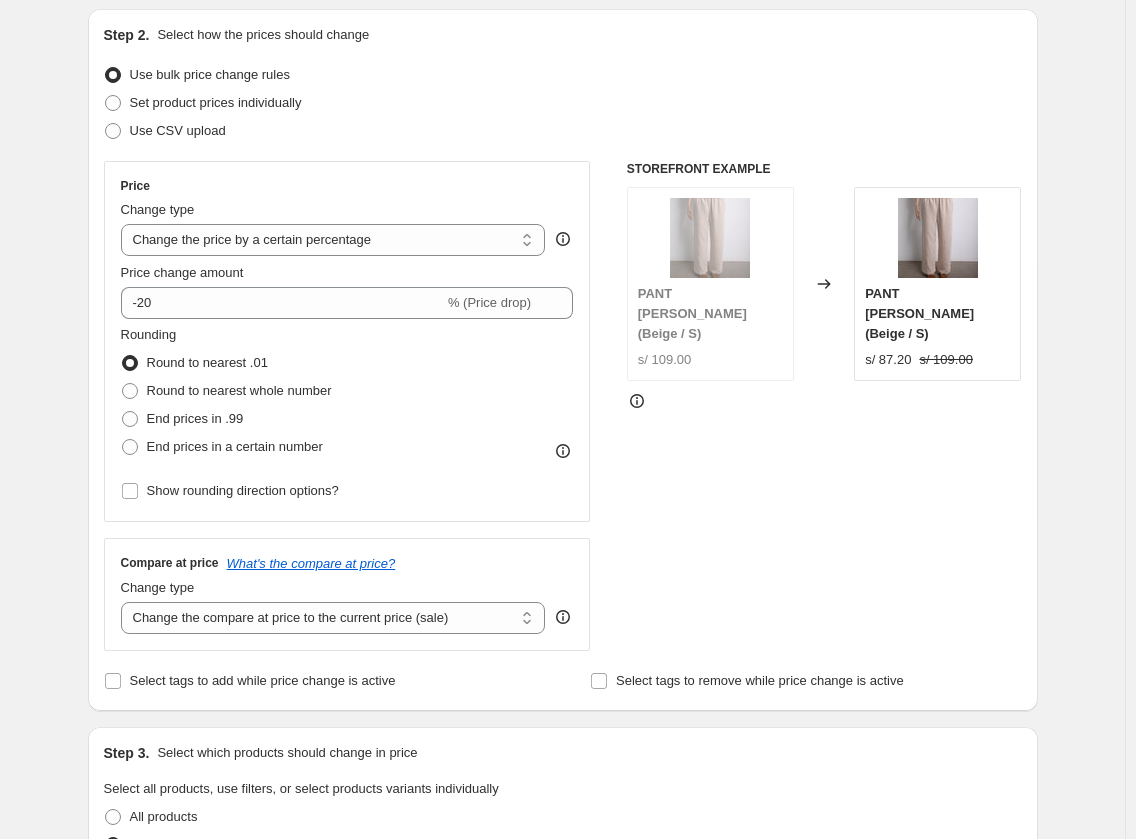scroll, scrollTop: 30, scrollLeft: 0, axis: vertical 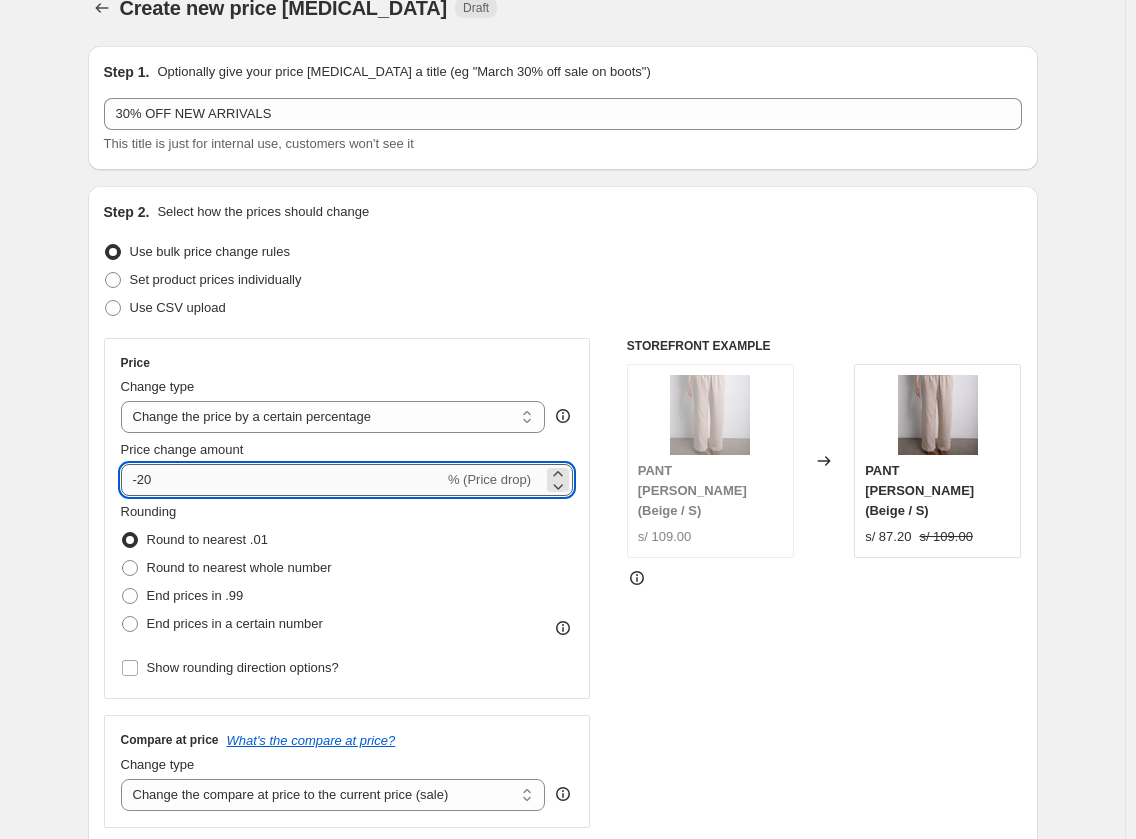 click on "-20" at bounding box center [282, 480] 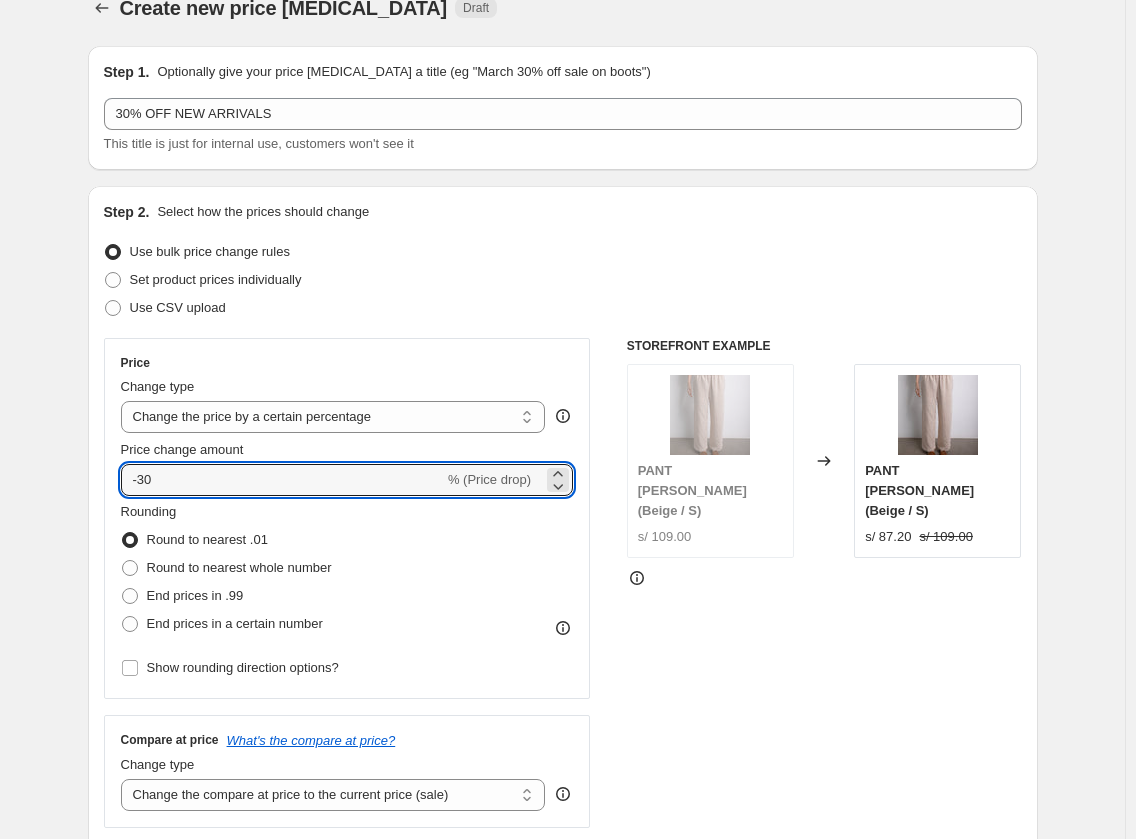 type on "-30" 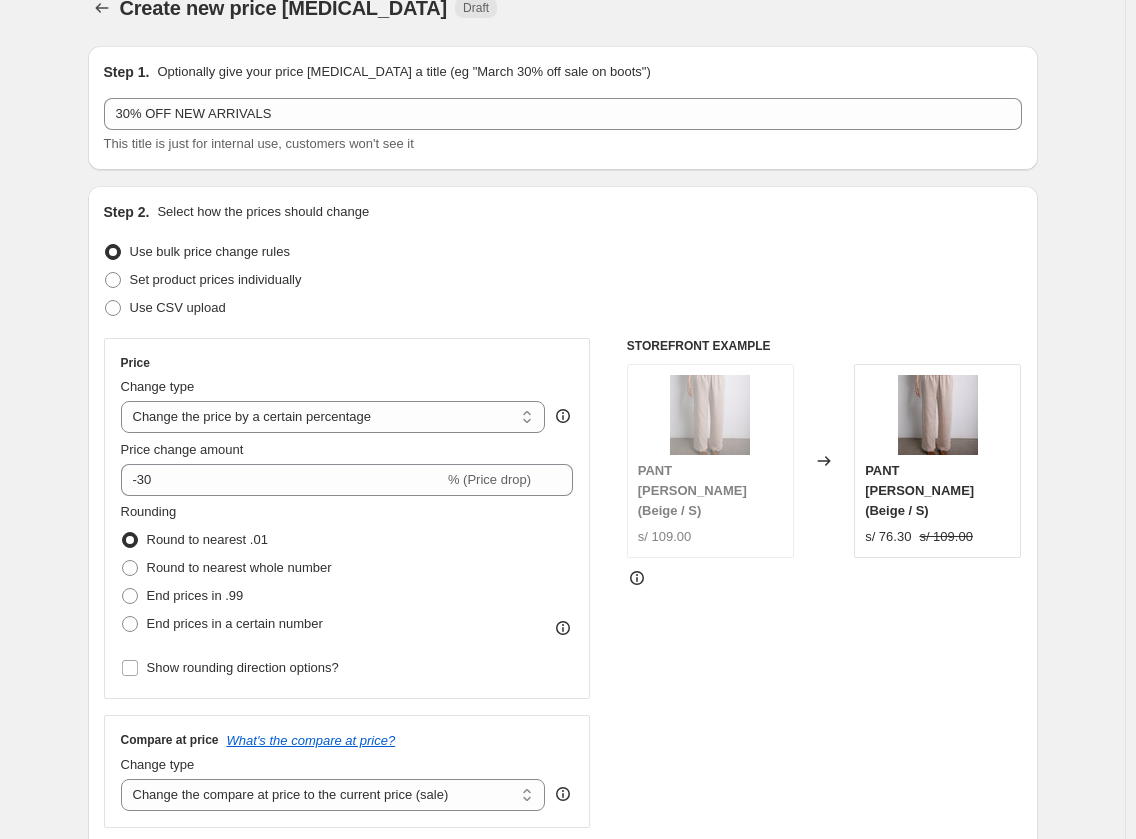click on "Set product prices individually" at bounding box center (563, 280) 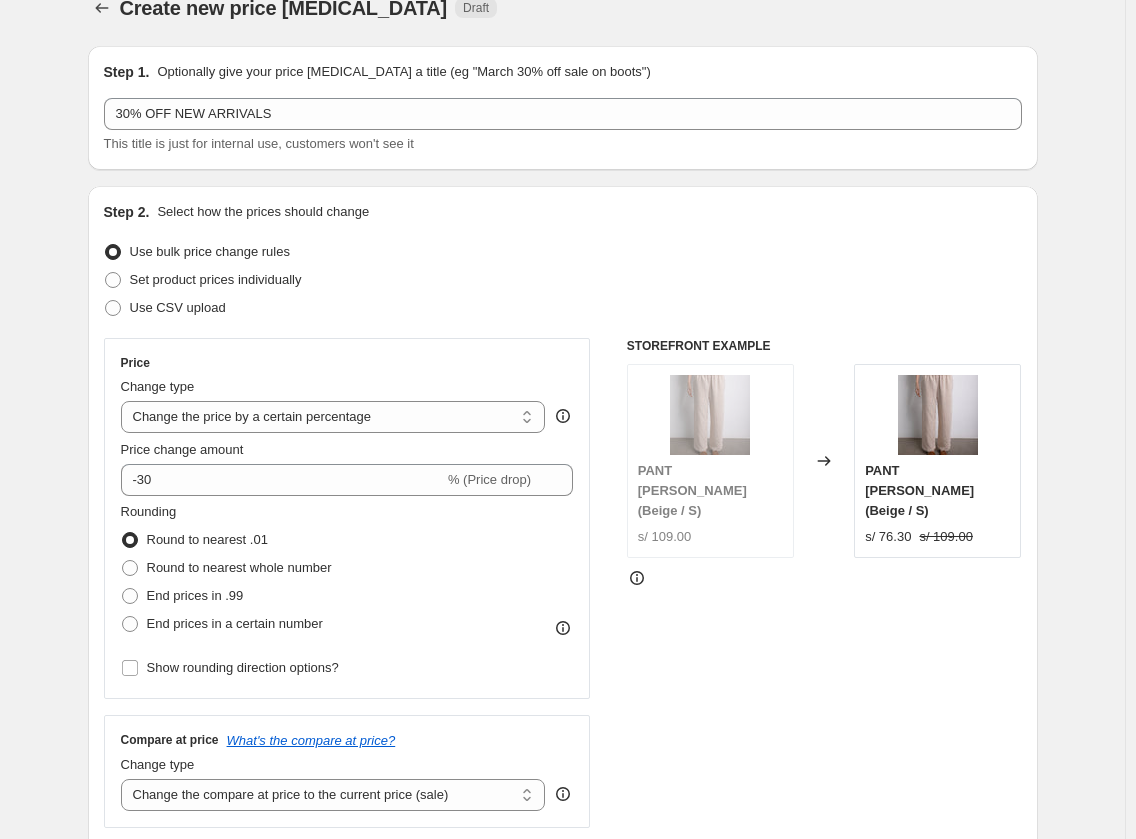 click on "STOREFRONT EXAMPLE PANT [PERSON_NAME] (Beige / S) s/ 109.00 Changed to PANT [PERSON_NAME] (Beige / S) s/ 76.30 s/ 109.00" at bounding box center [824, 583] 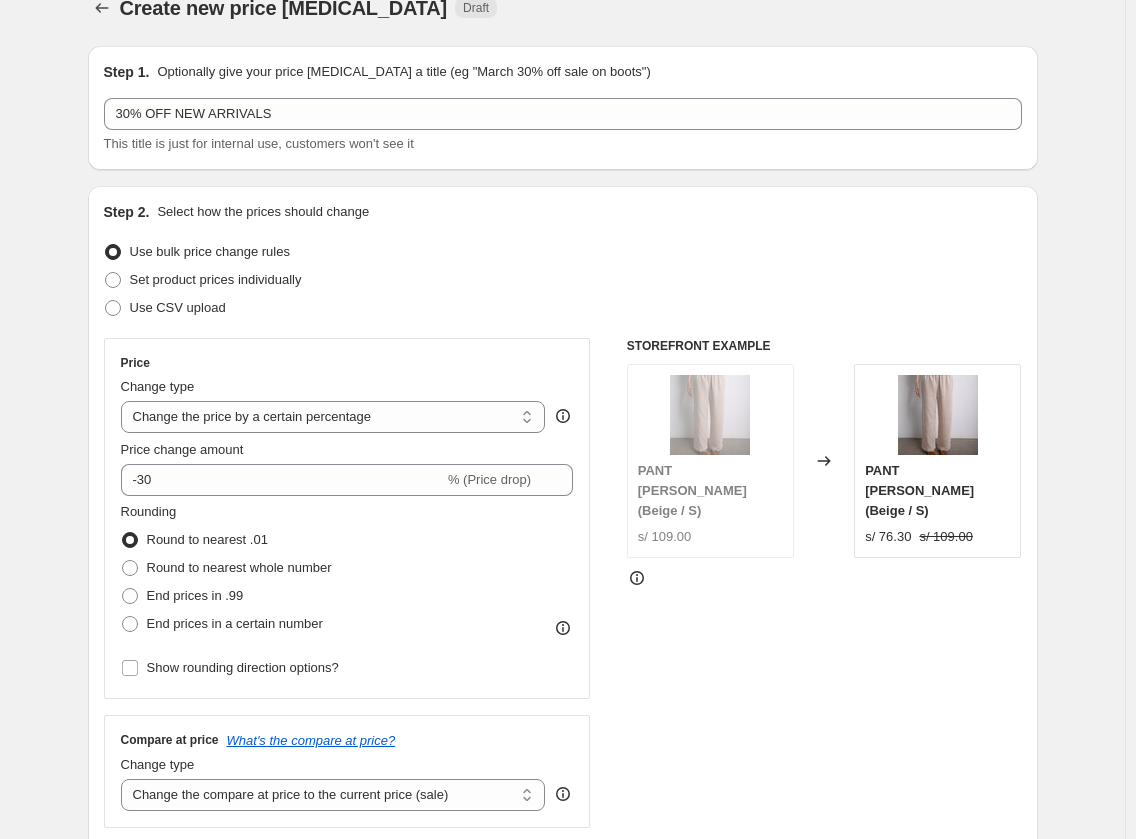 click on "Price Change type Change the price to a certain amount Change the price by a certain amount Change the price by a certain percentage Change the price to the current compare at price (price before sale) Change the price by a certain amount relative to the compare at price Change the price by a certain percentage relative to the compare at price Don't change the price Change the price by a certain percentage relative to the cost per item Change price to certain cost margin Change the price by a certain percentage Price change amount -30 % (Price drop) Rounding Round to nearest .01 Round to nearest whole number End prices in .99 End prices in a certain number Show rounding direction options? Compare at price What's the compare at price? Change type Change the compare at price to the current price (sale) Change the compare at price to a certain amount Change the compare at price by a certain amount Change the compare at price by a certain percentage Don't change the compare at price Remove the compare at price" at bounding box center (563, 583) 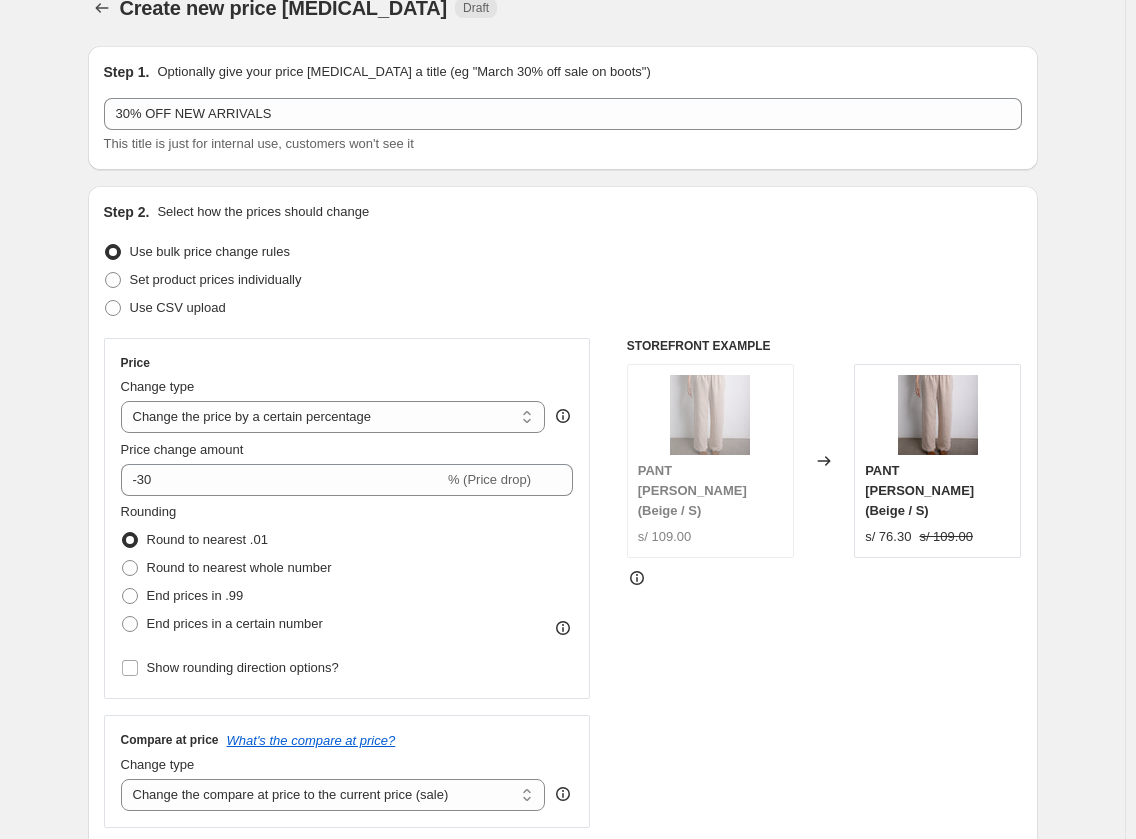 click on "Use bulk price change rules" at bounding box center [563, 252] 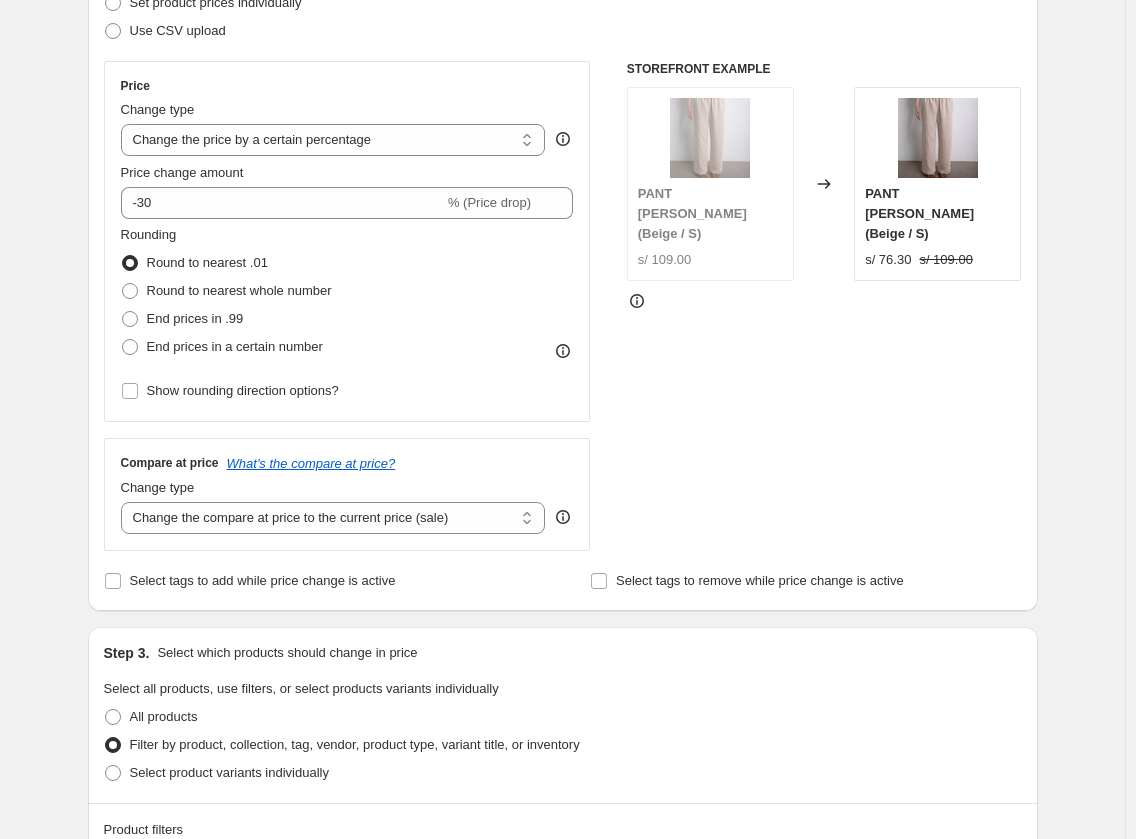 scroll, scrollTop: 330, scrollLeft: 0, axis: vertical 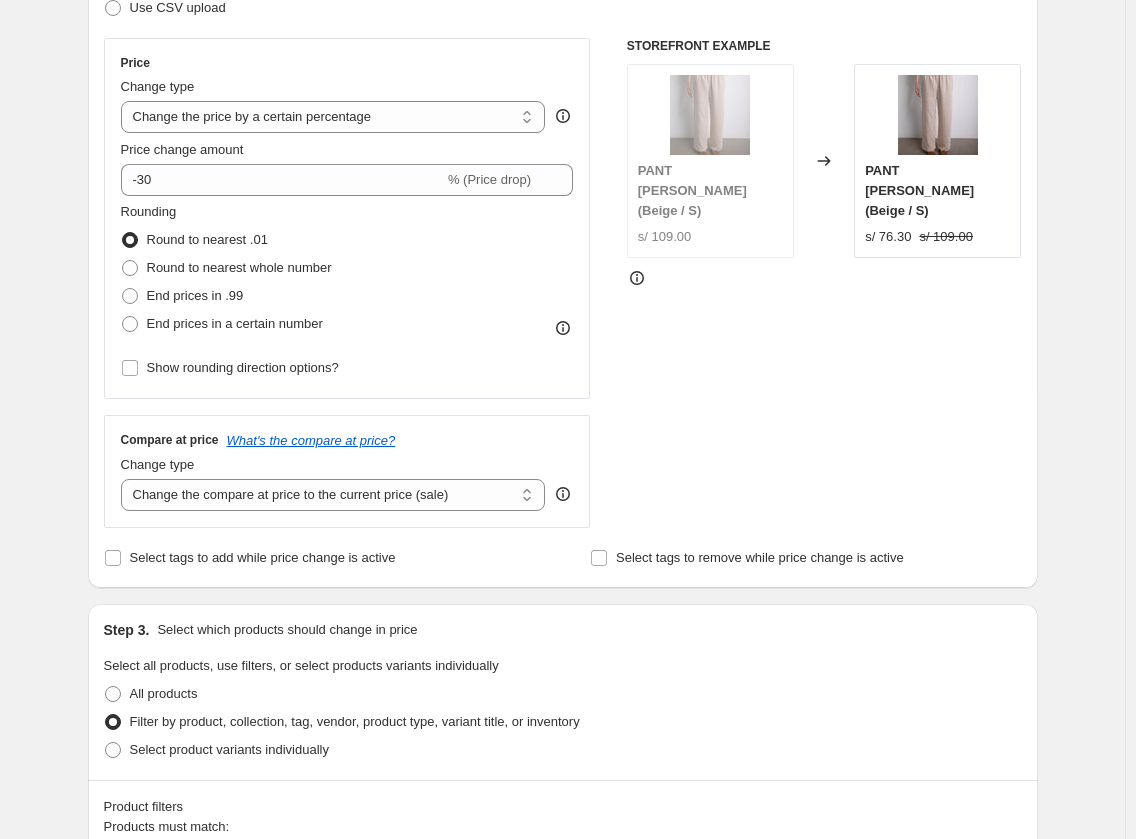 click on "STOREFRONT EXAMPLE PANT [PERSON_NAME] (Beige / S) s/ 109.00 Changed to PANT [PERSON_NAME] (Beige / S) s/ 76.30 s/ 109.00" at bounding box center (824, 283) 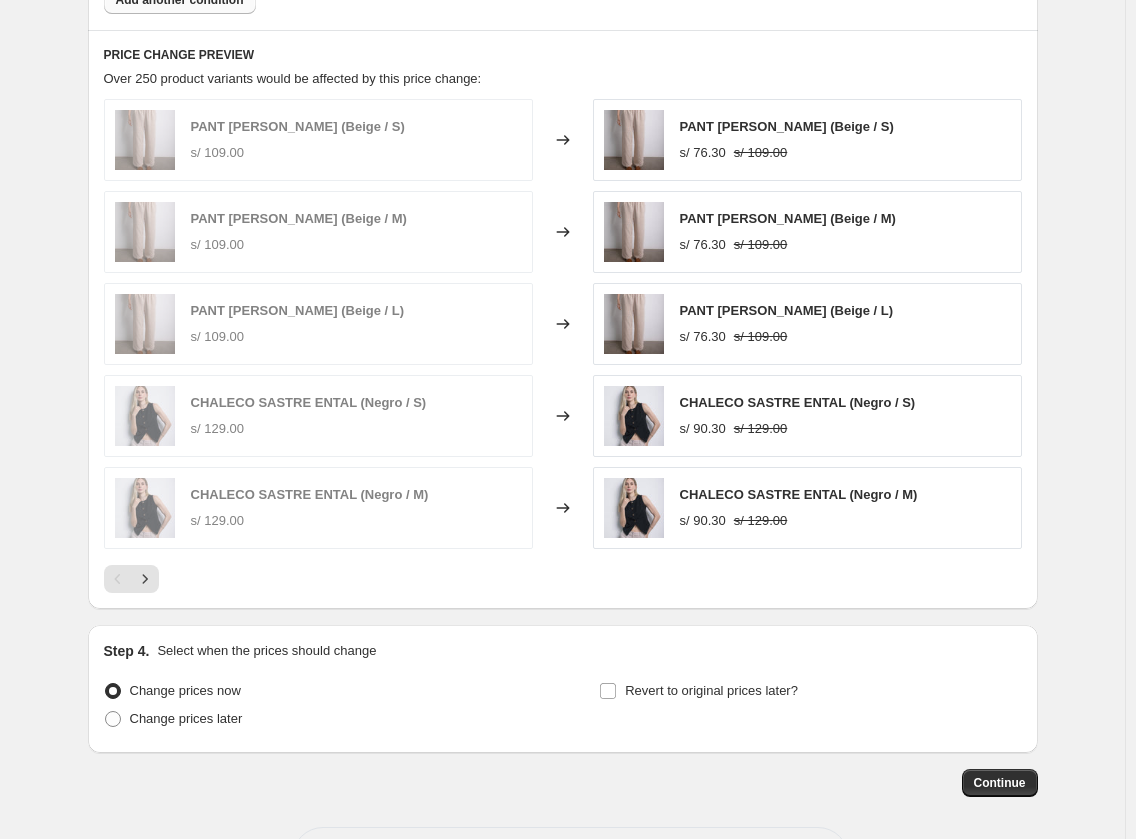 scroll, scrollTop: 2630, scrollLeft: 0, axis: vertical 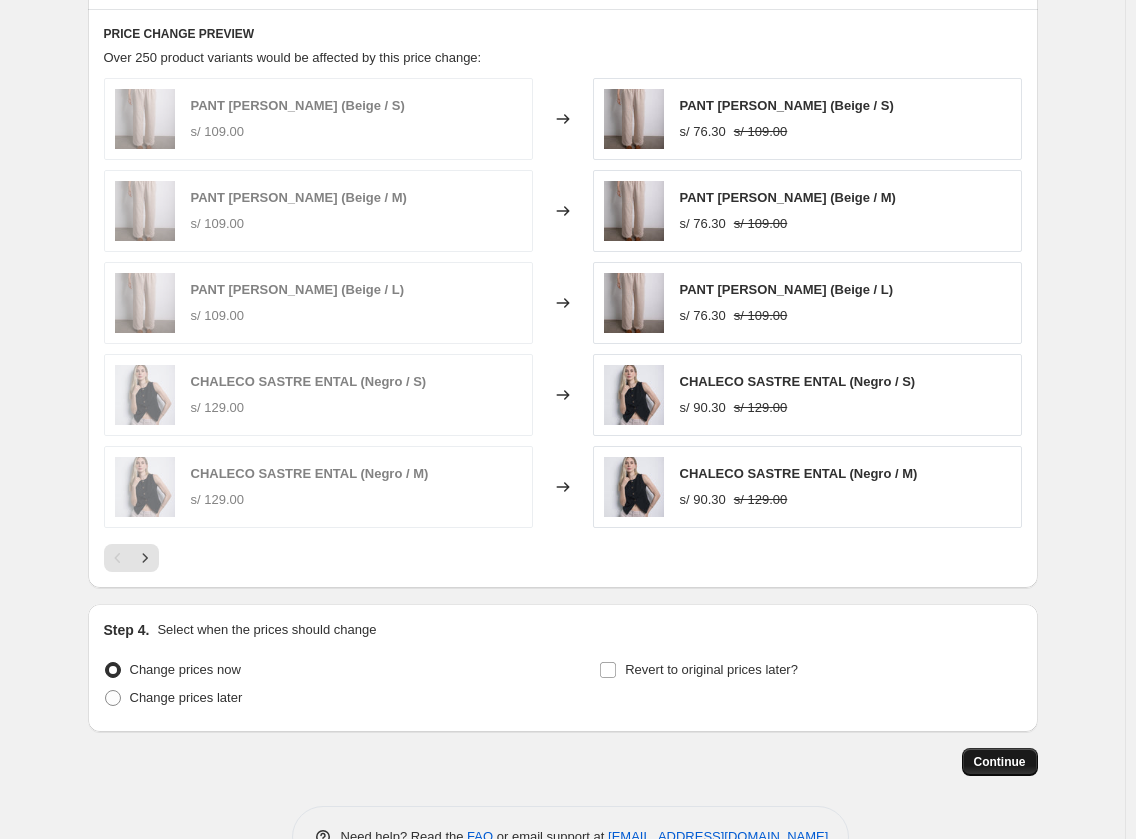 click on "Continue" at bounding box center [1000, 762] 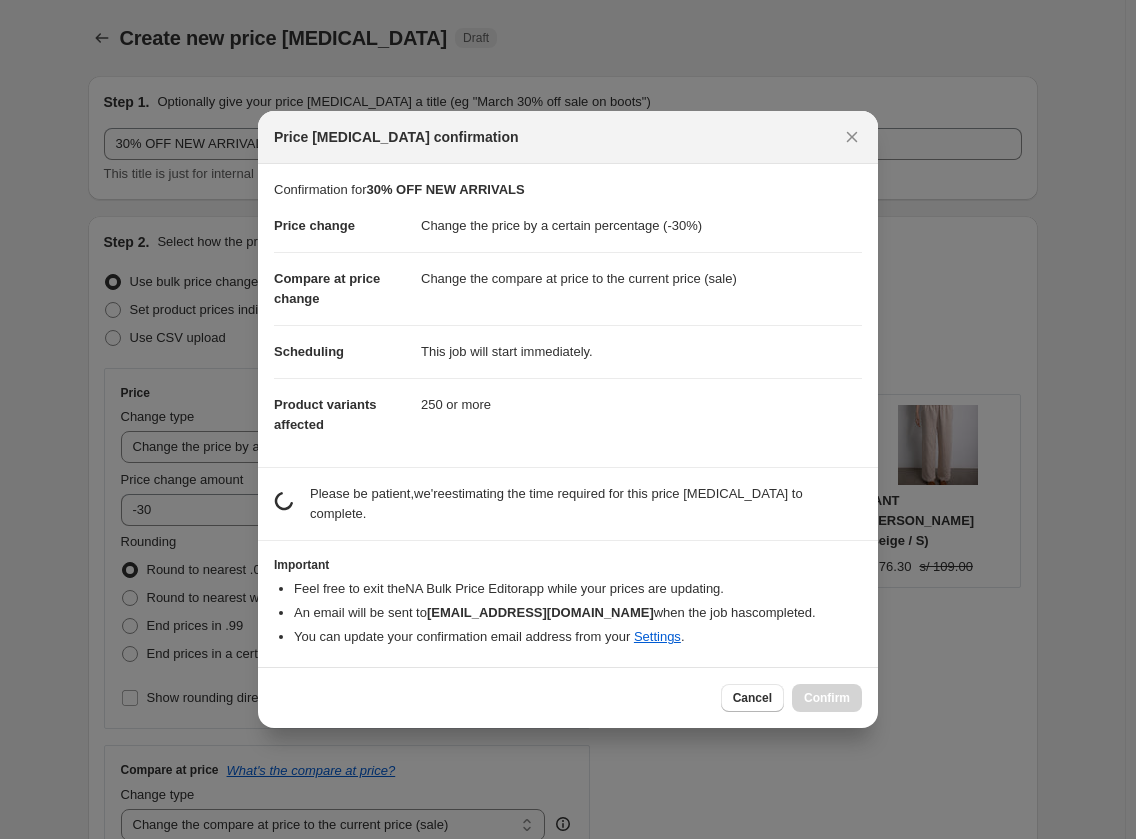 scroll, scrollTop: 2630, scrollLeft: 0, axis: vertical 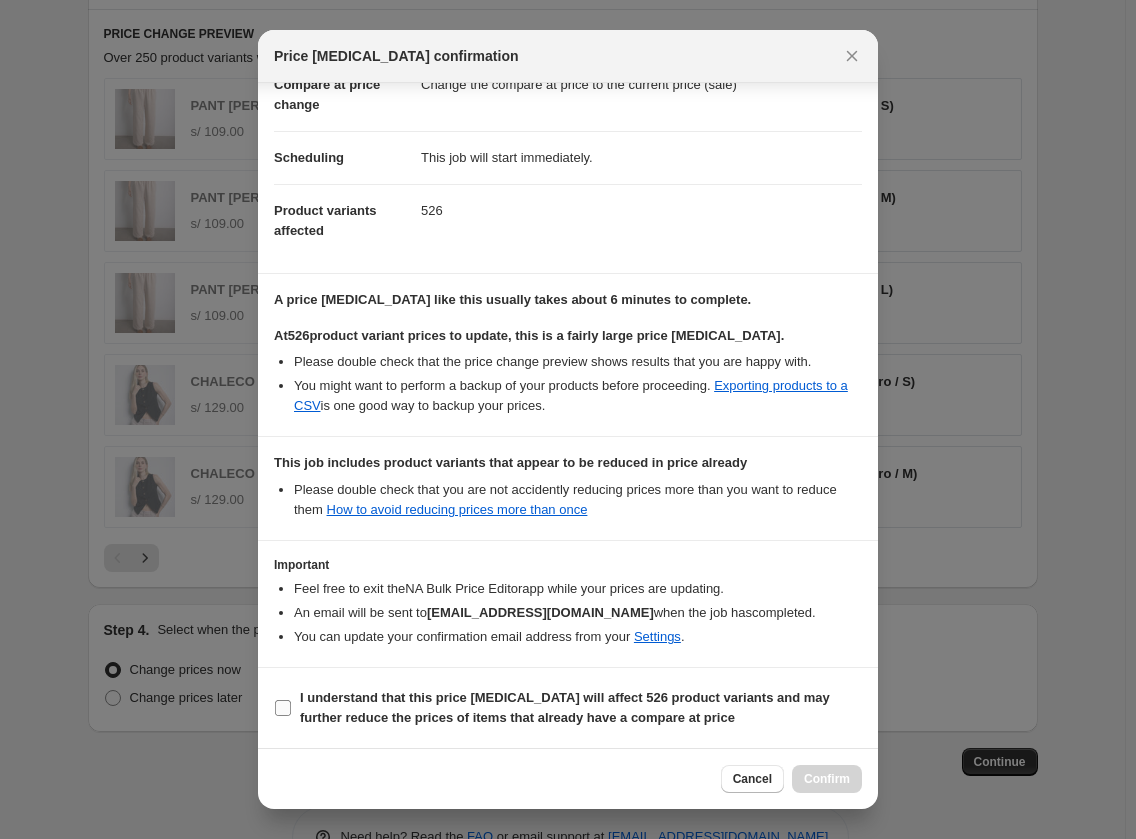 click on "I understand that this price [MEDICAL_DATA] will affect 526 product variants and may further reduce the prices of items that already have a compare at price" at bounding box center [568, 708] 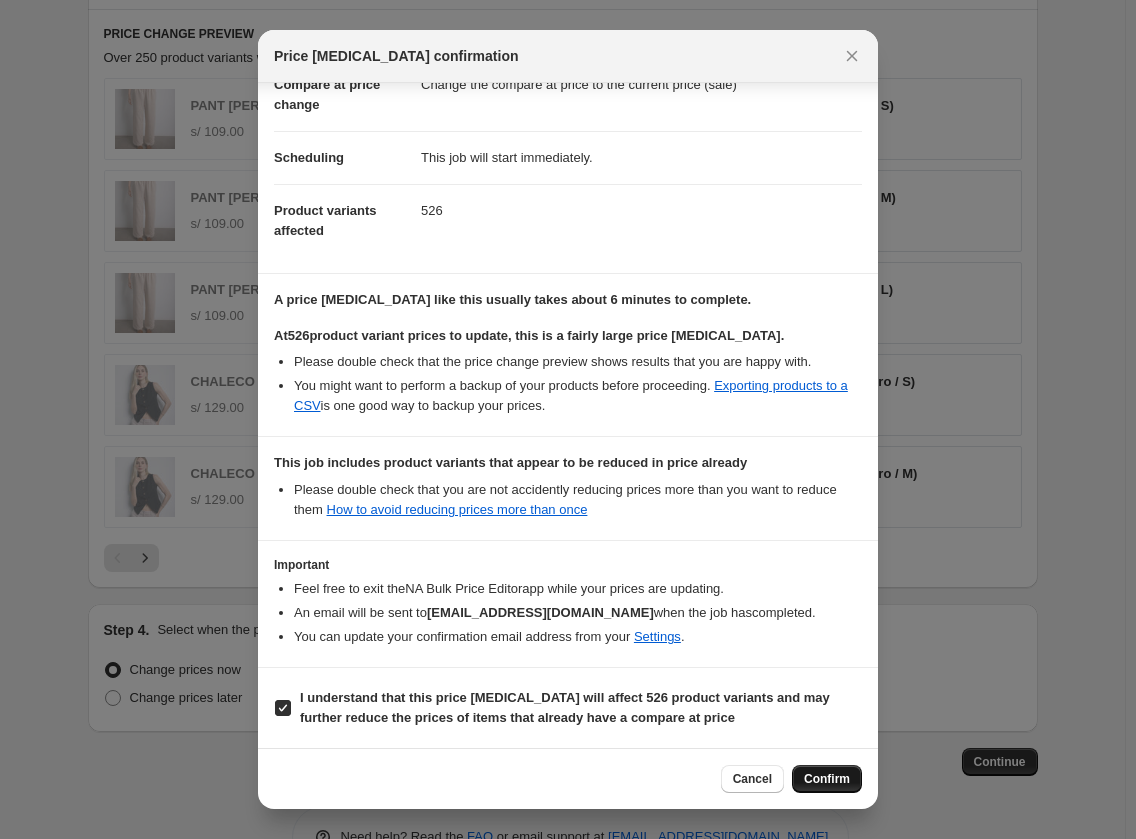 click on "Confirm" at bounding box center [827, 779] 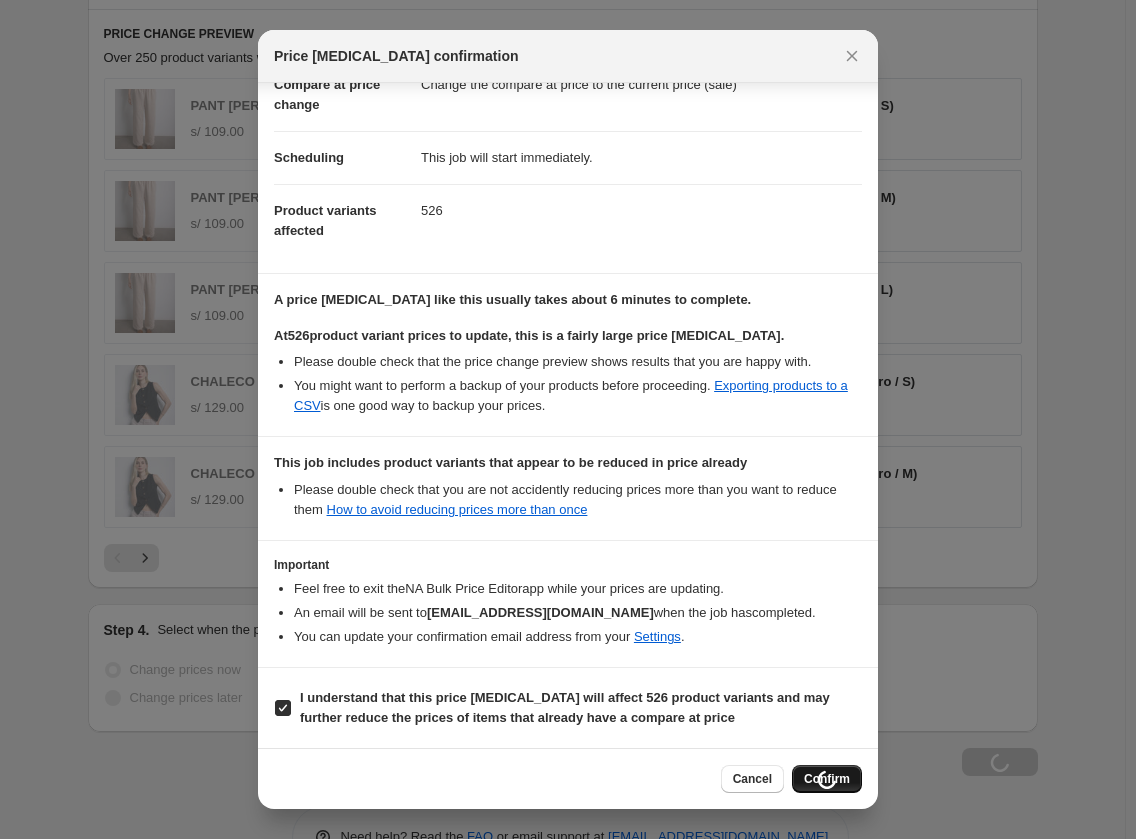 scroll, scrollTop: 2698, scrollLeft: 0, axis: vertical 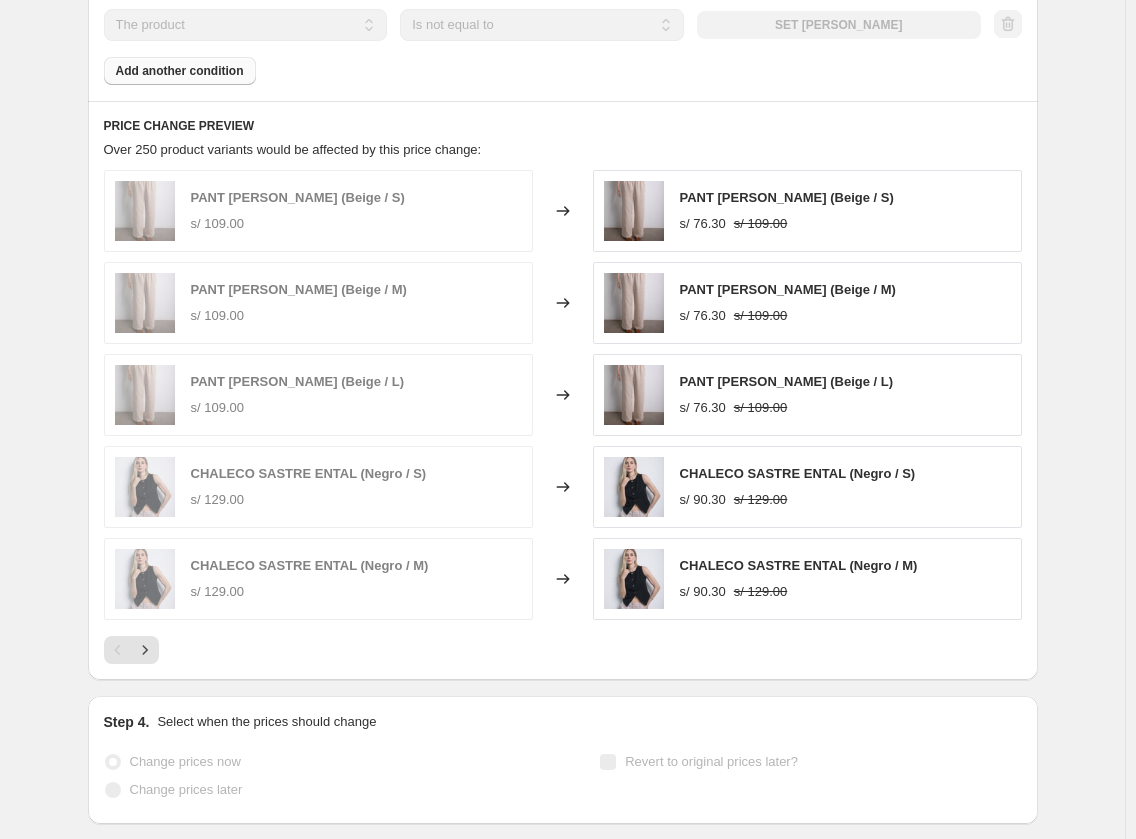 select on "percentage" 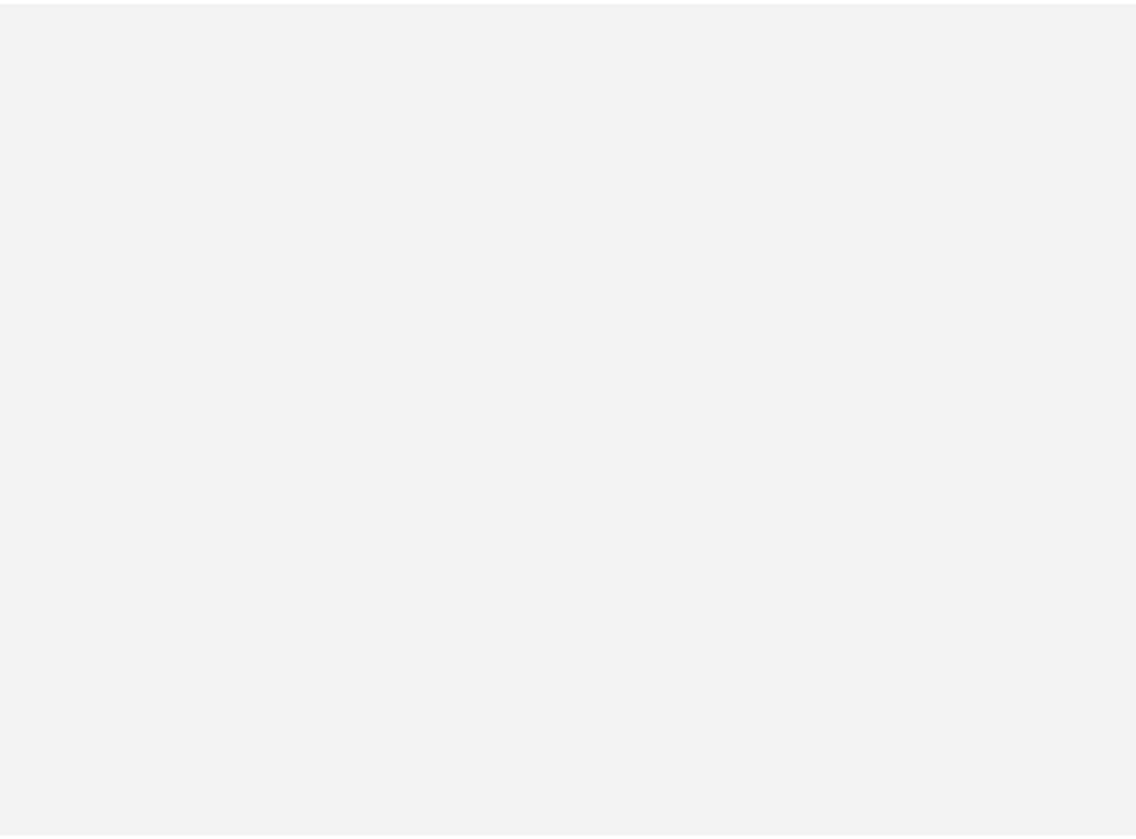 scroll, scrollTop: 0, scrollLeft: 0, axis: both 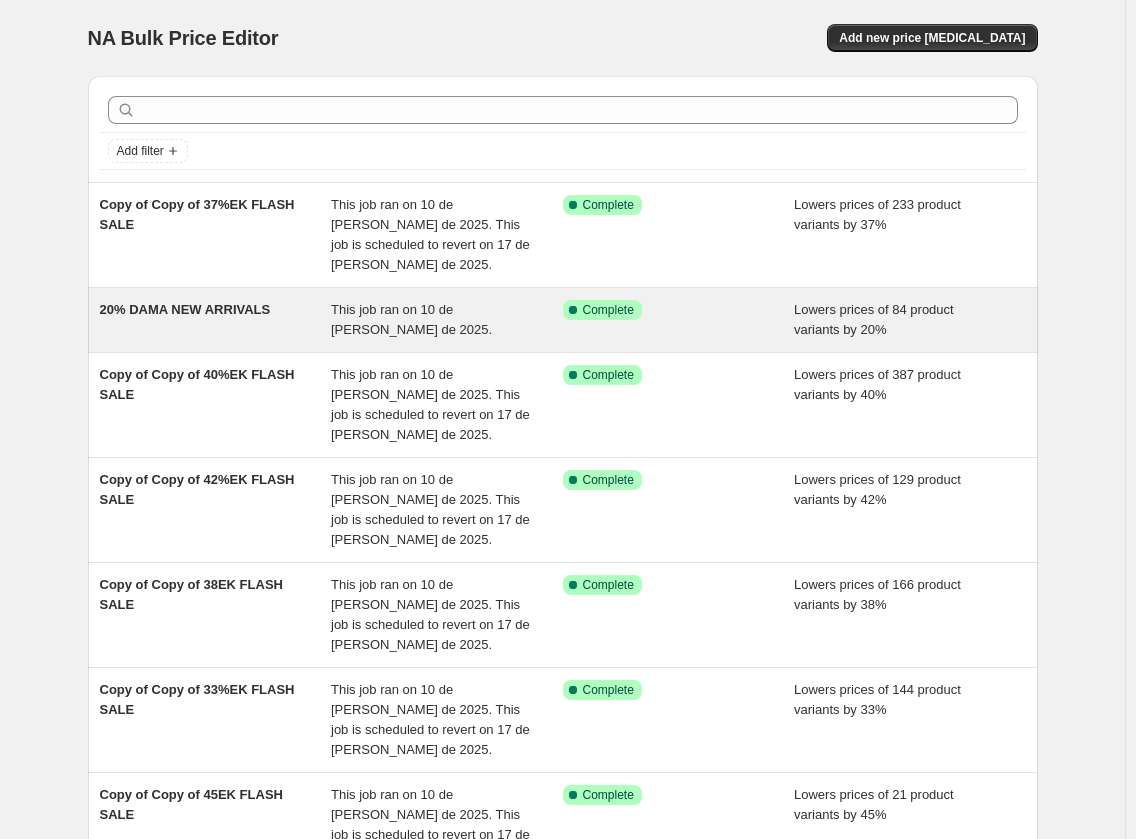 click on "20% DAMA NEW ARRIVALS" at bounding box center [216, 320] 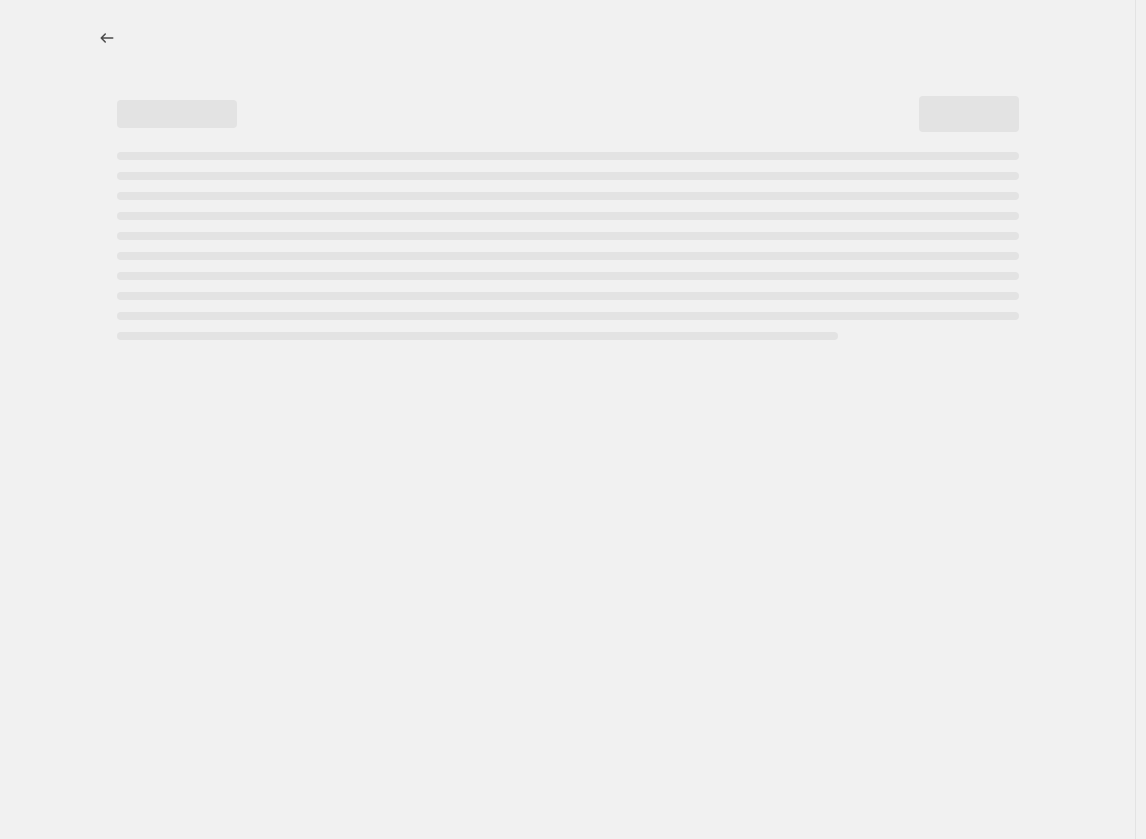 select on "percentage" 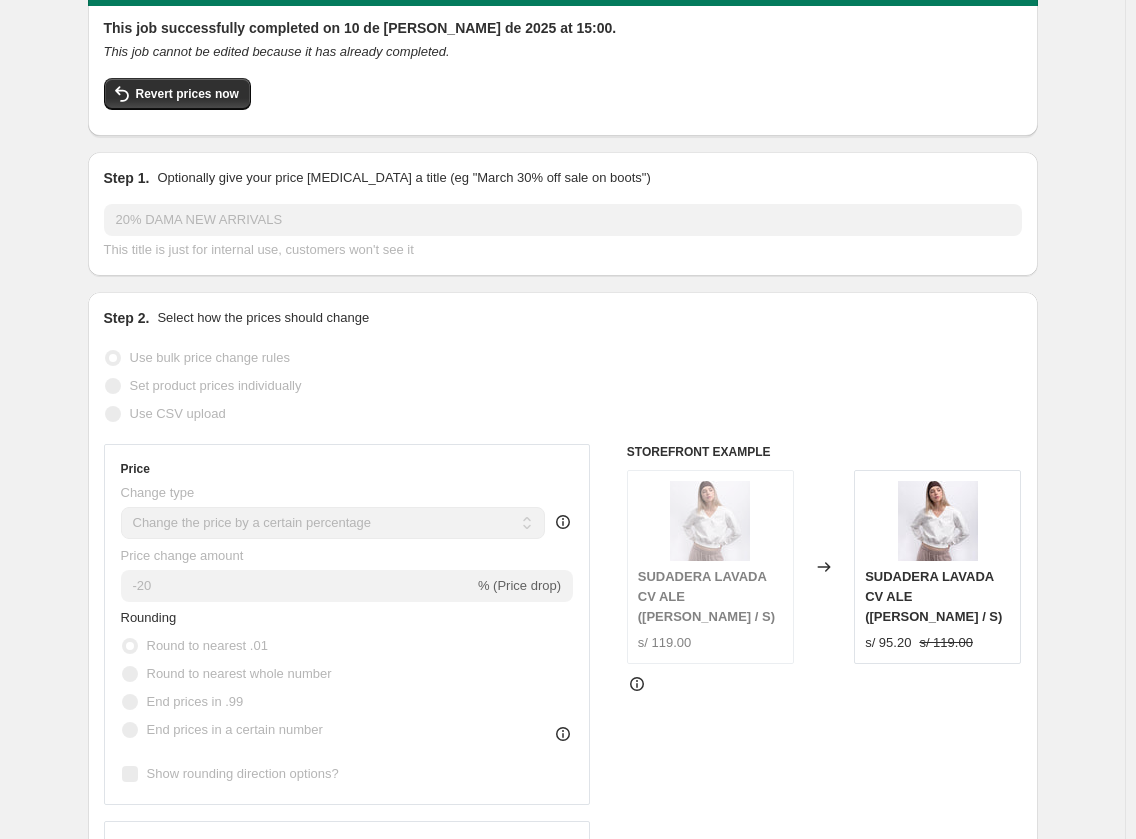 scroll, scrollTop: 100, scrollLeft: 0, axis: vertical 